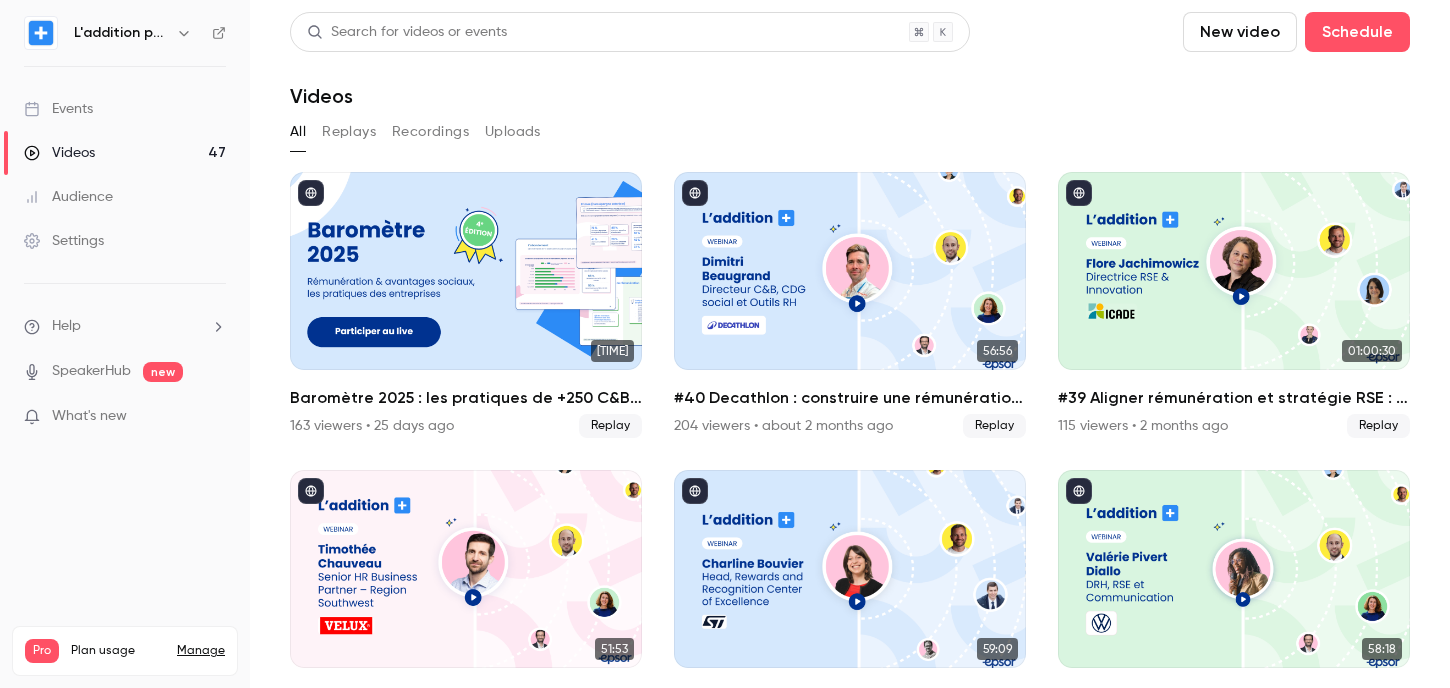 scroll, scrollTop: 0, scrollLeft: 0, axis: both 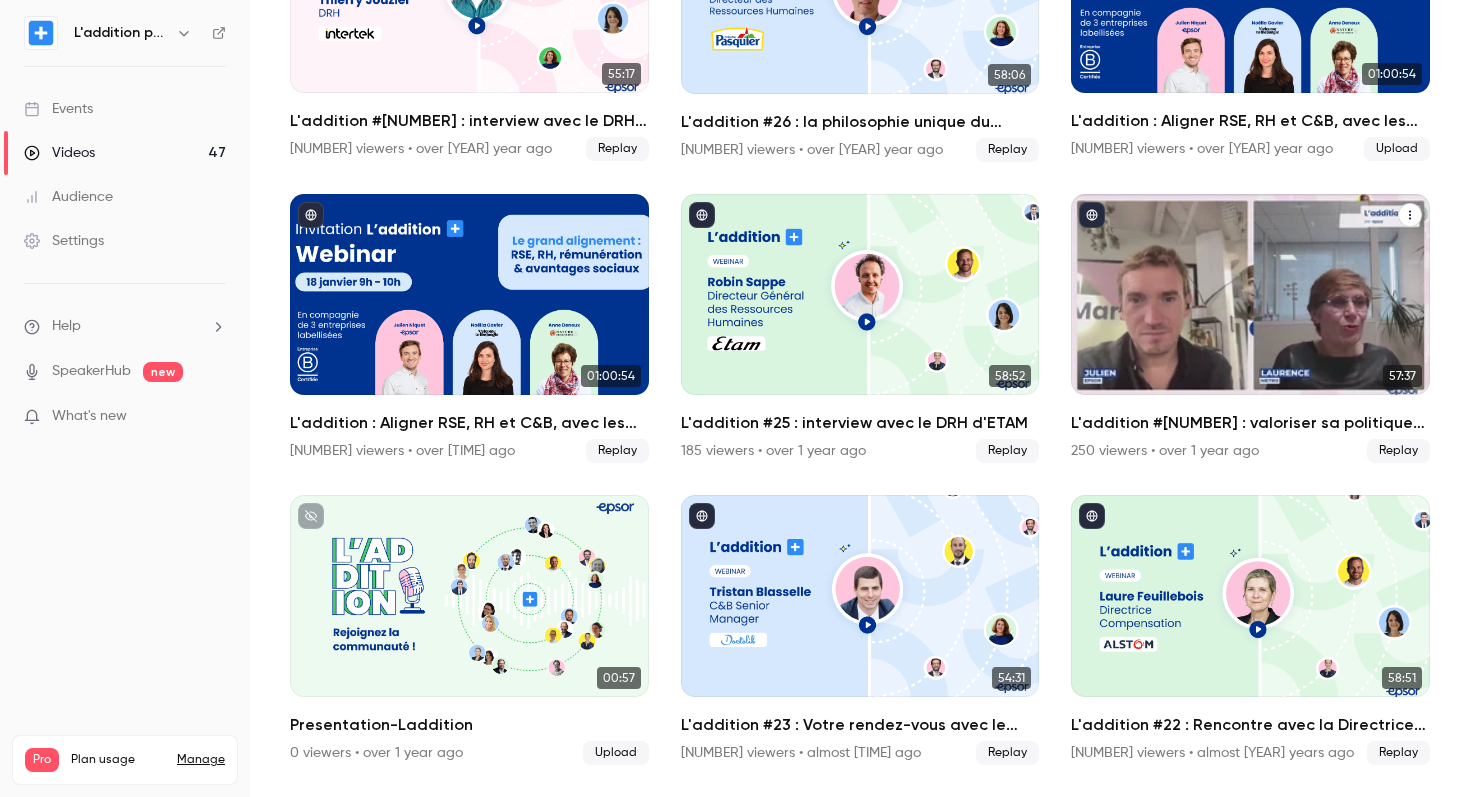 click on "L'addition #[NUMBER] : valoriser sa politique de rémunération - Le cas METRO" at bounding box center [1250, 423] 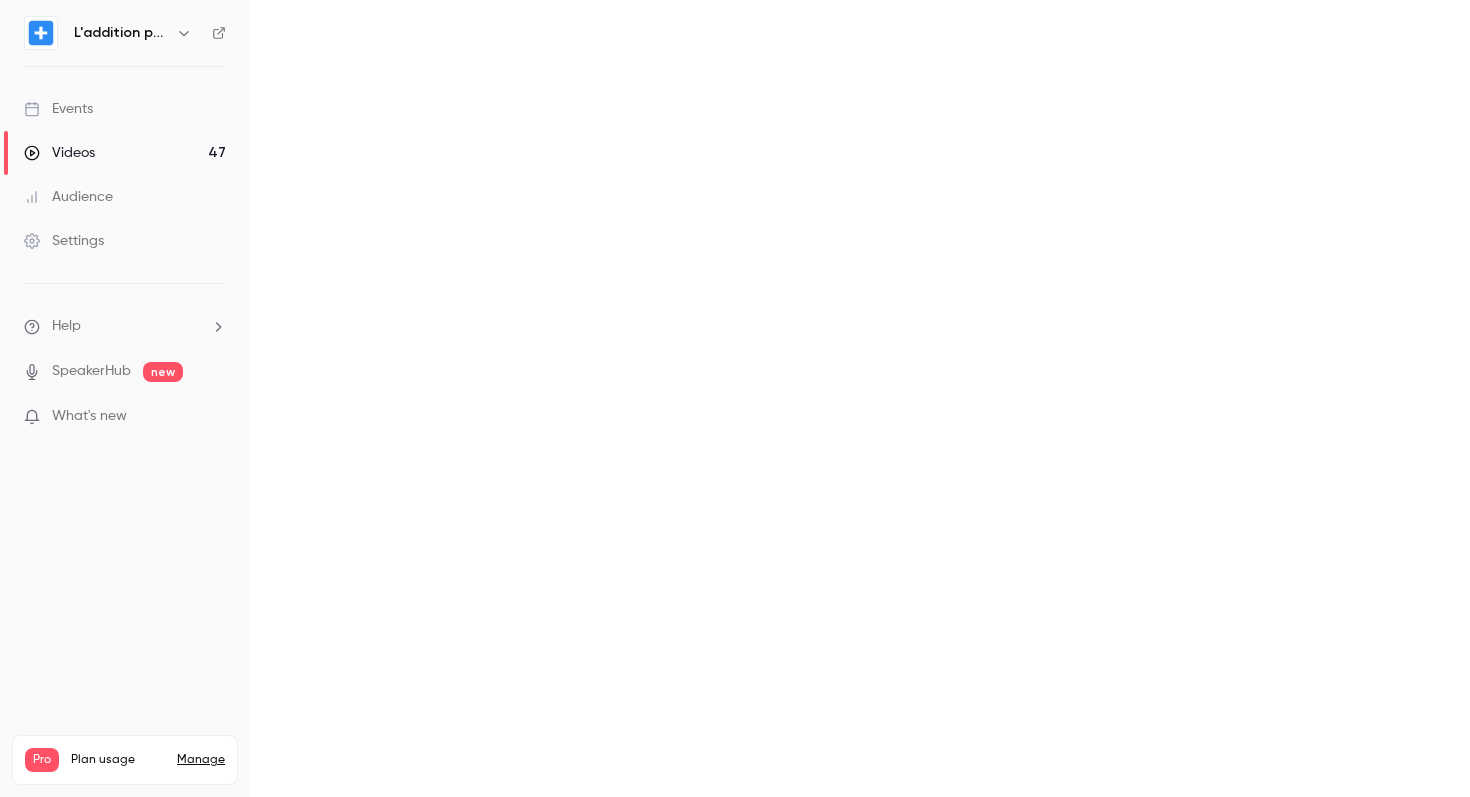 scroll, scrollTop: 0, scrollLeft: 0, axis: both 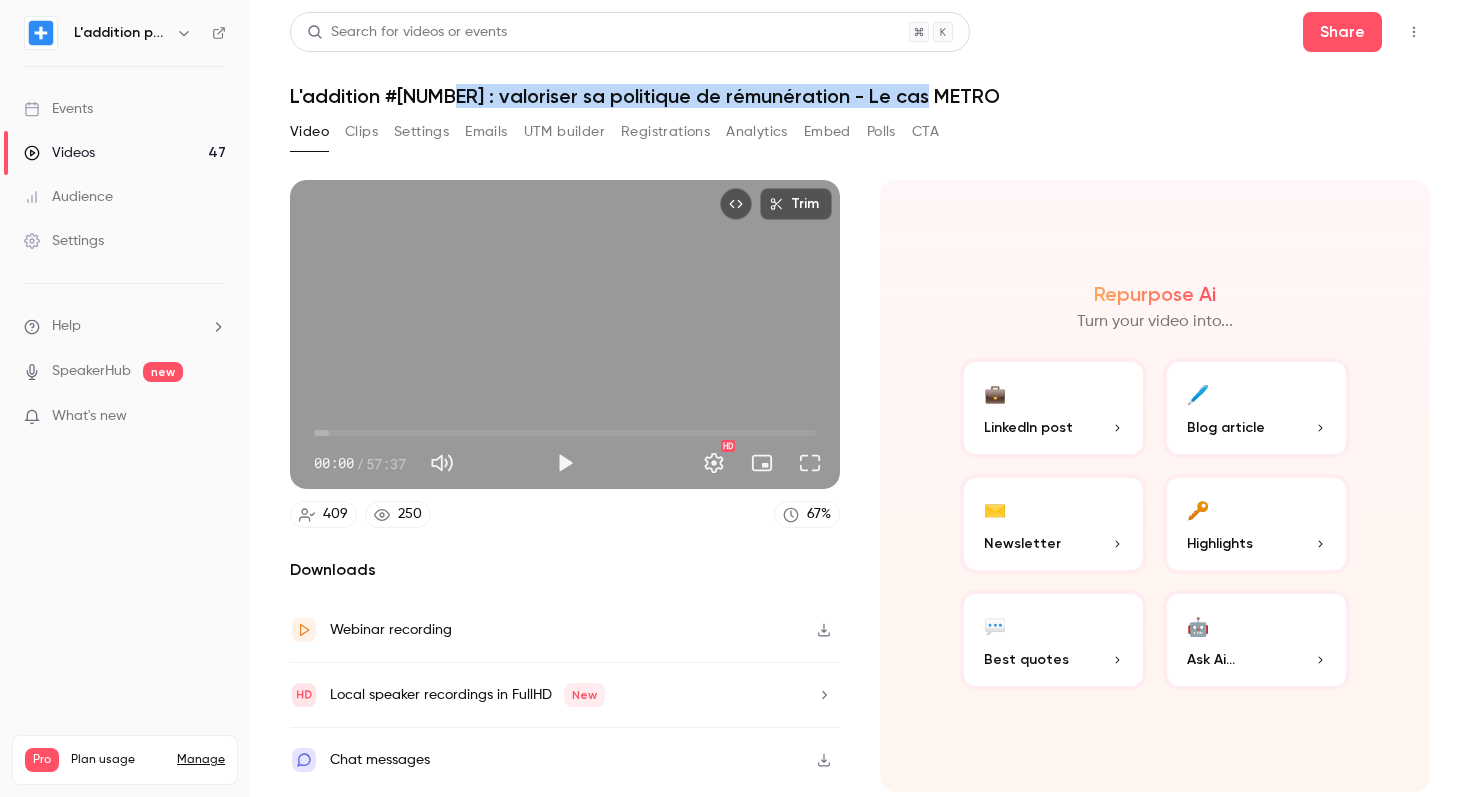 drag, startPoint x: 436, startPoint y: 91, endPoint x: 954, endPoint y: 102, distance: 518.11676 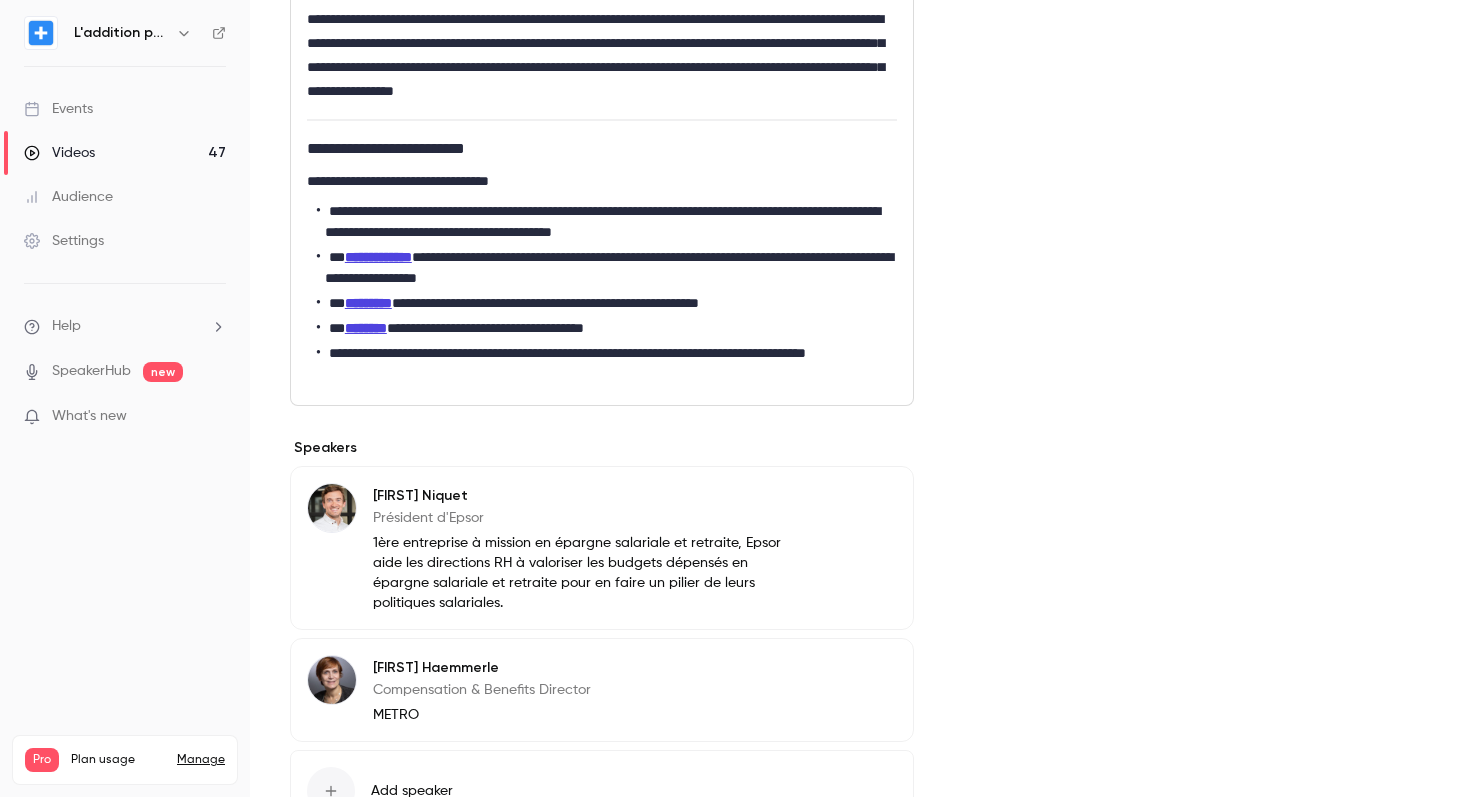 scroll, scrollTop: 1121, scrollLeft: 0, axis: vertical 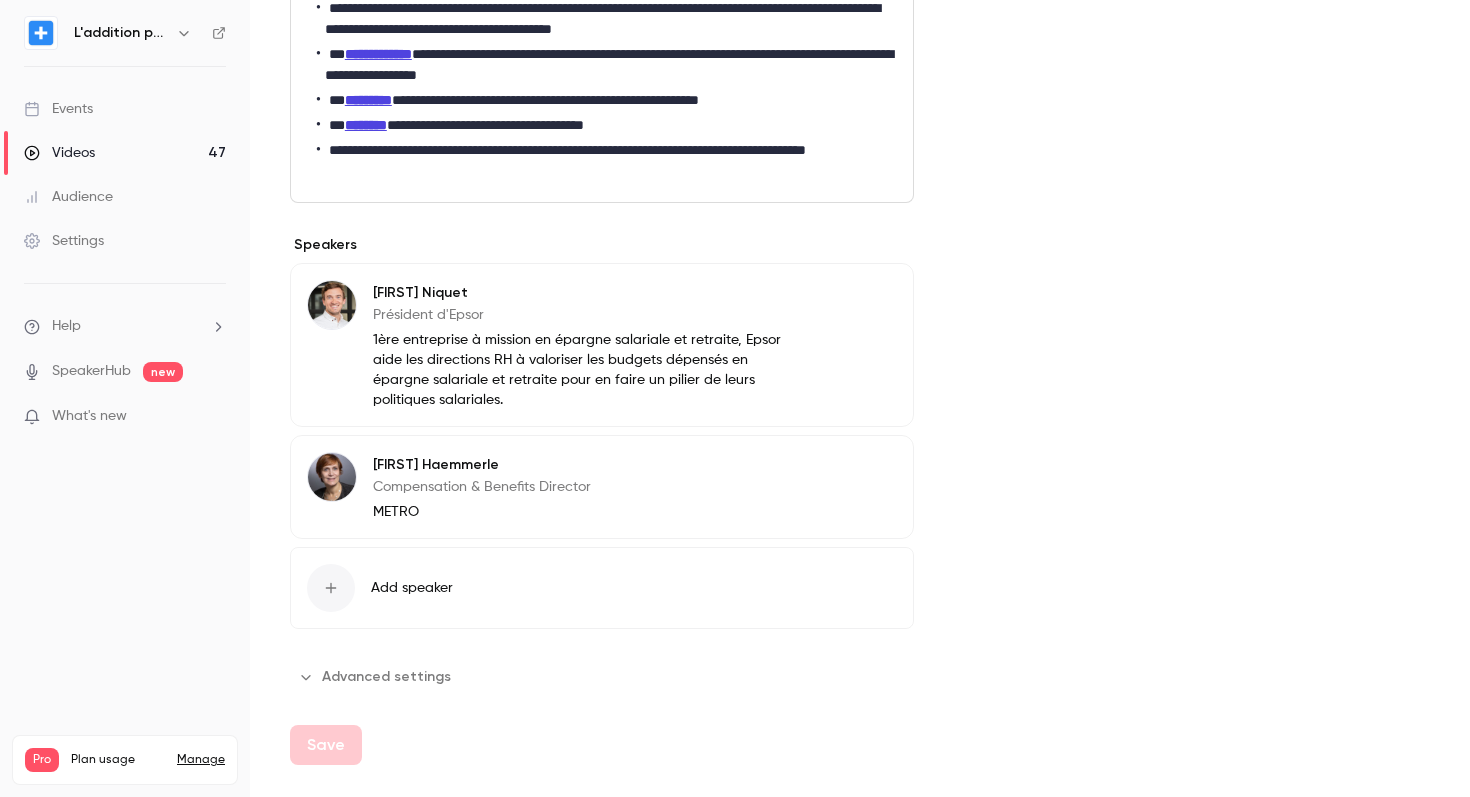 click on "Advanced settings" at bounding box center (376, 677) 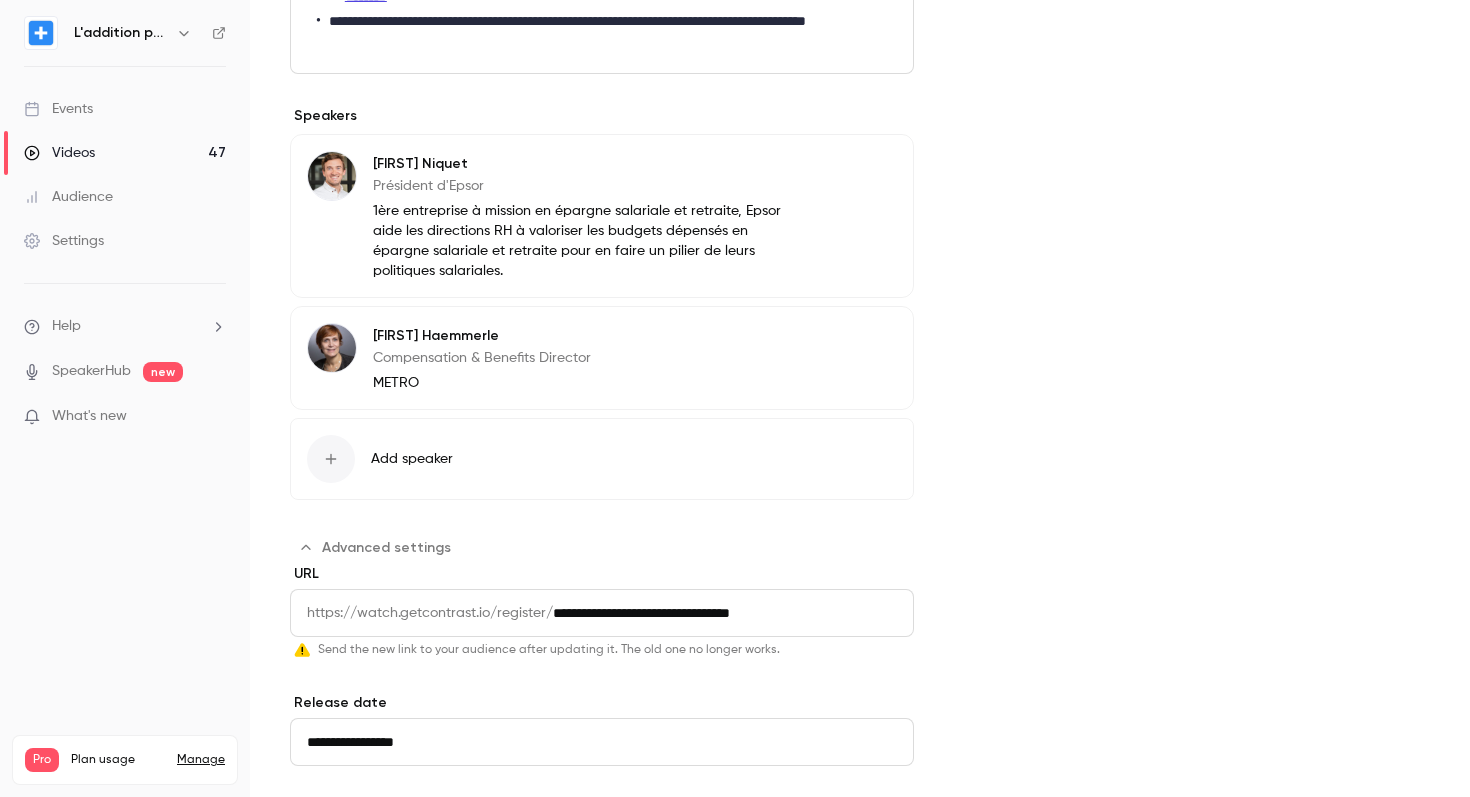 scroll, scrollTop: 1355, scrollLeft: 0, axis: vertical 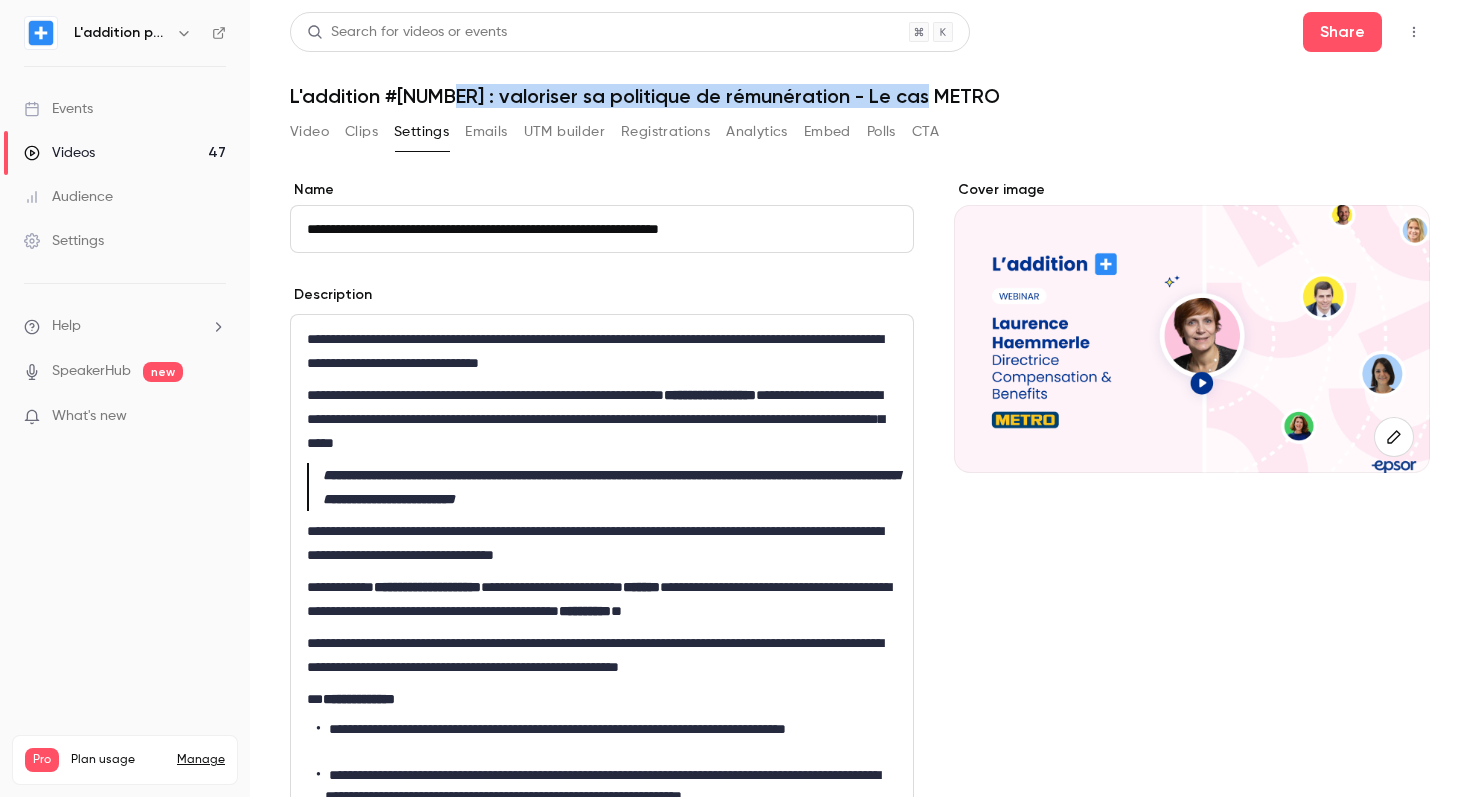 click on "Events" at bounding box center (58, 109) 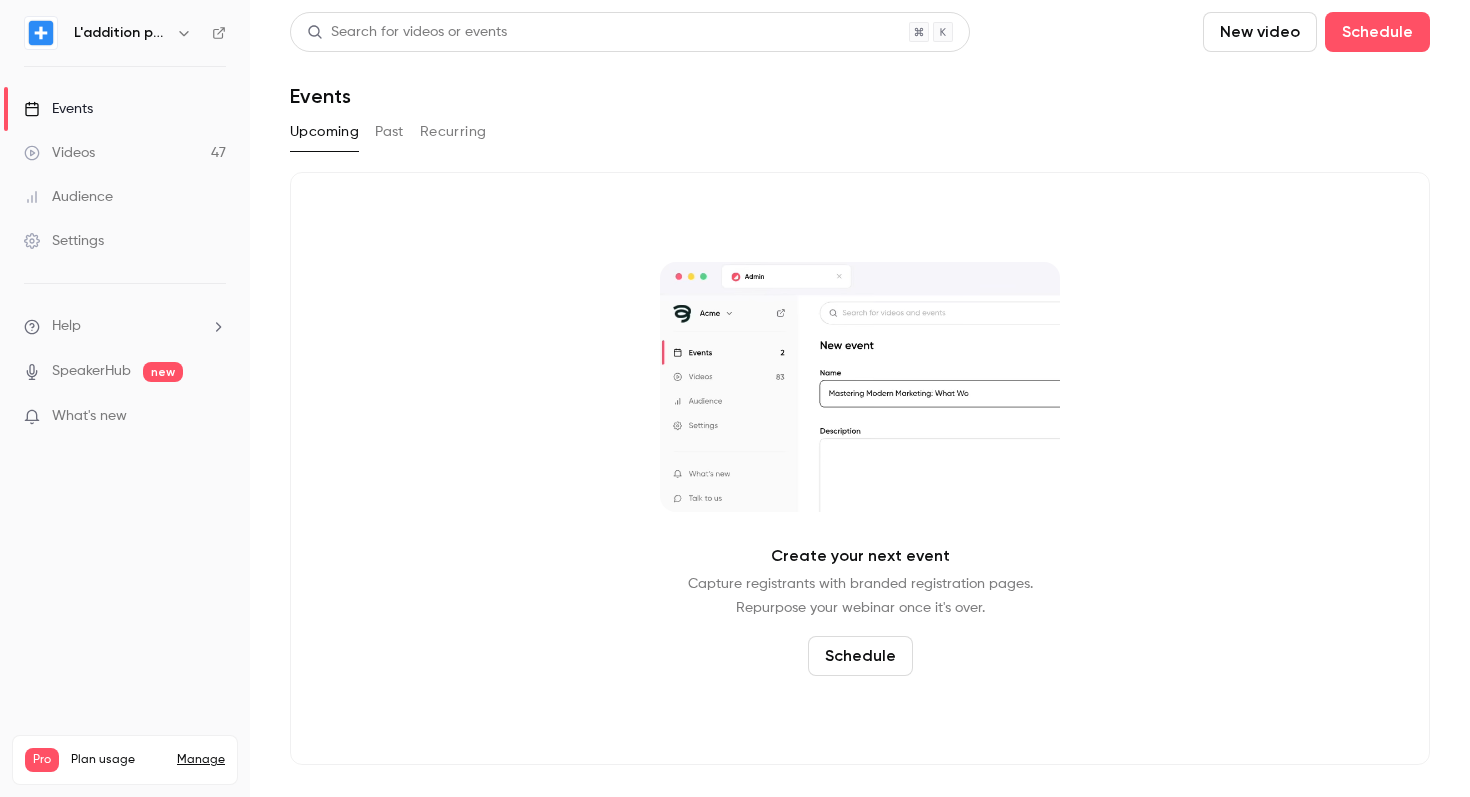 click on "Videos 47" at bounding box center (125, 153) 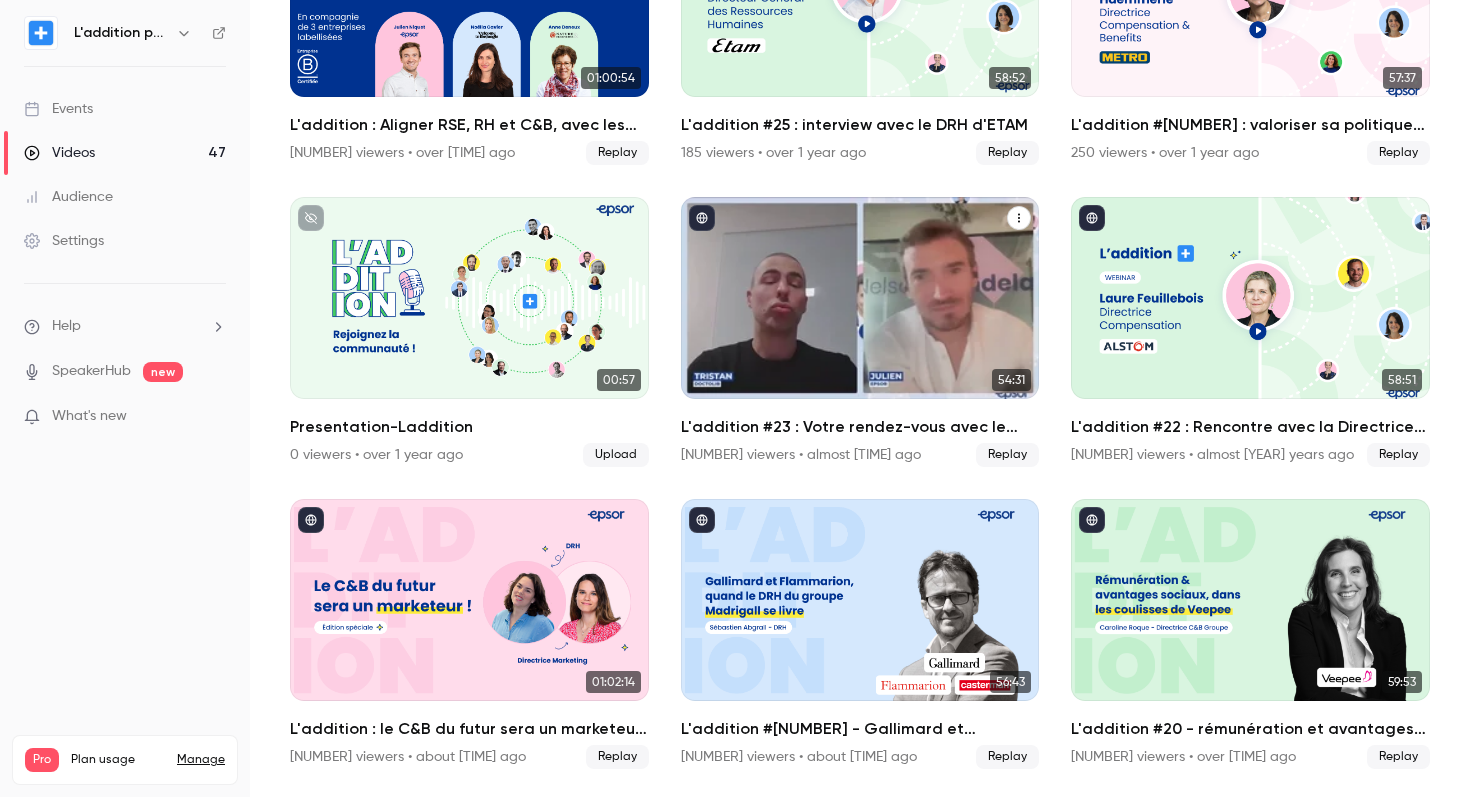 scroll, scrollTop: 2088, scrollLeft: 0, axis: vertical 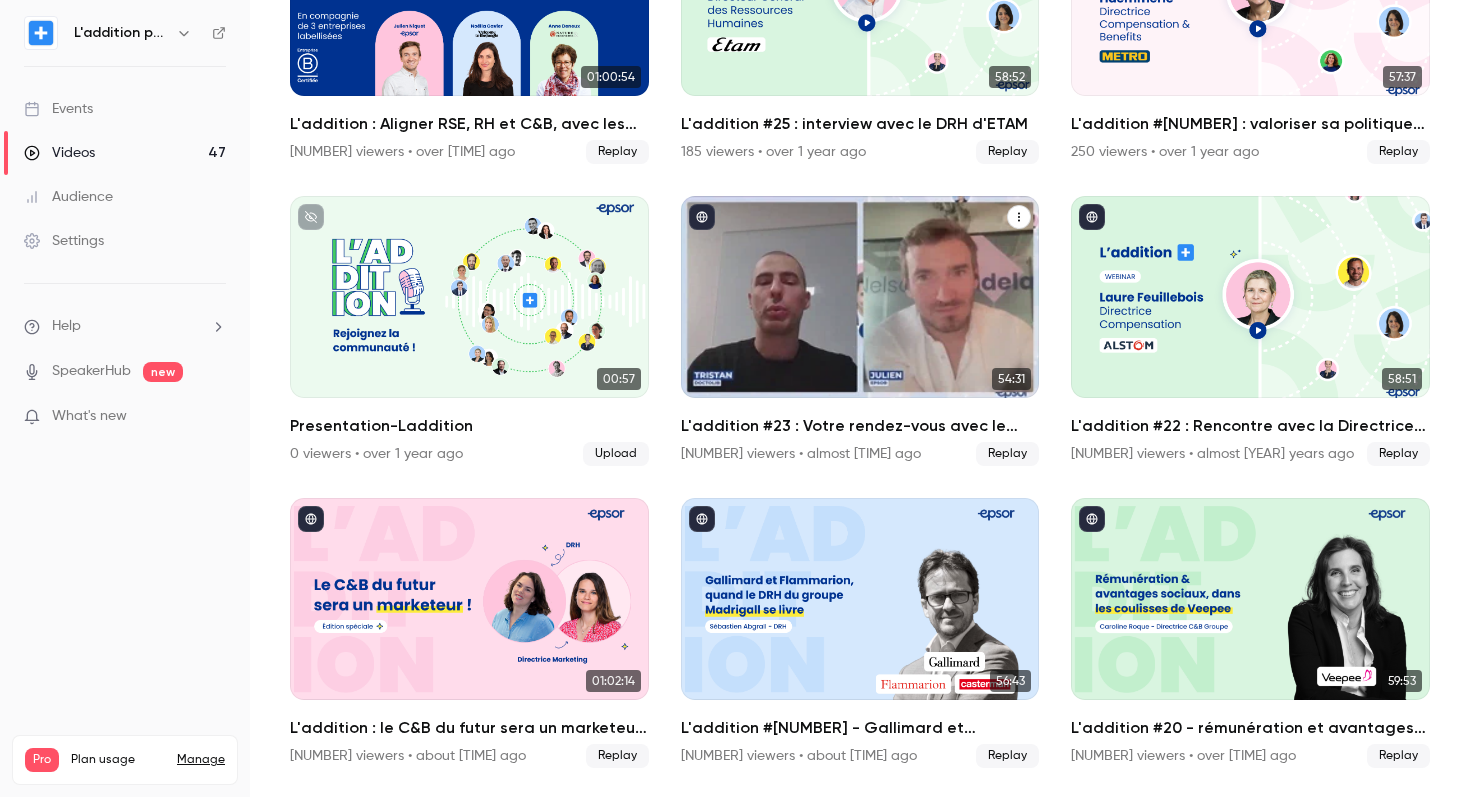 click on "L'addition #23 : Votre rendez-vous avec le C&B de Doctolib est confirmé" at bounding box center [860, 426] 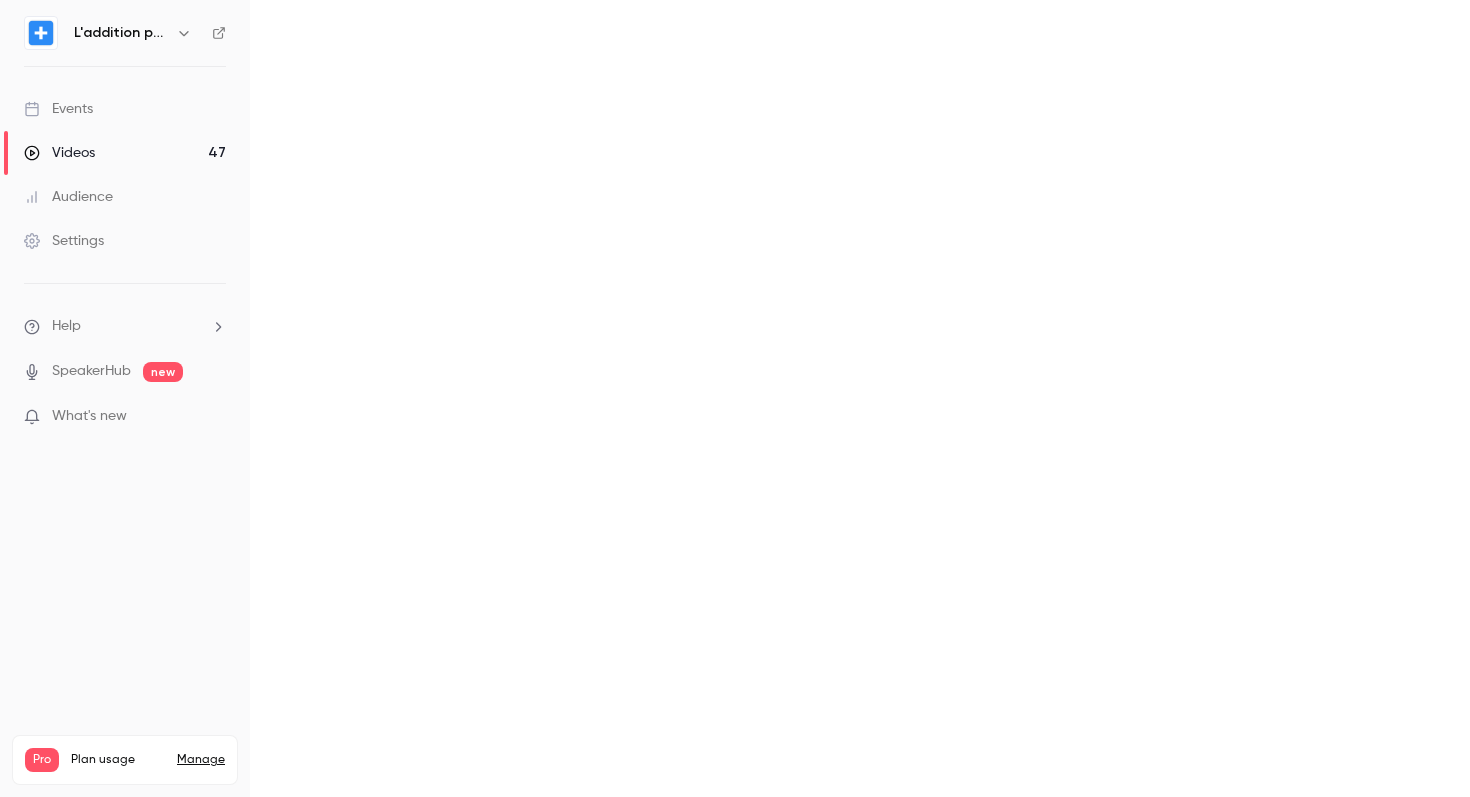 scroll, scrollTop: 0, scrollLeft: 0, axis: both 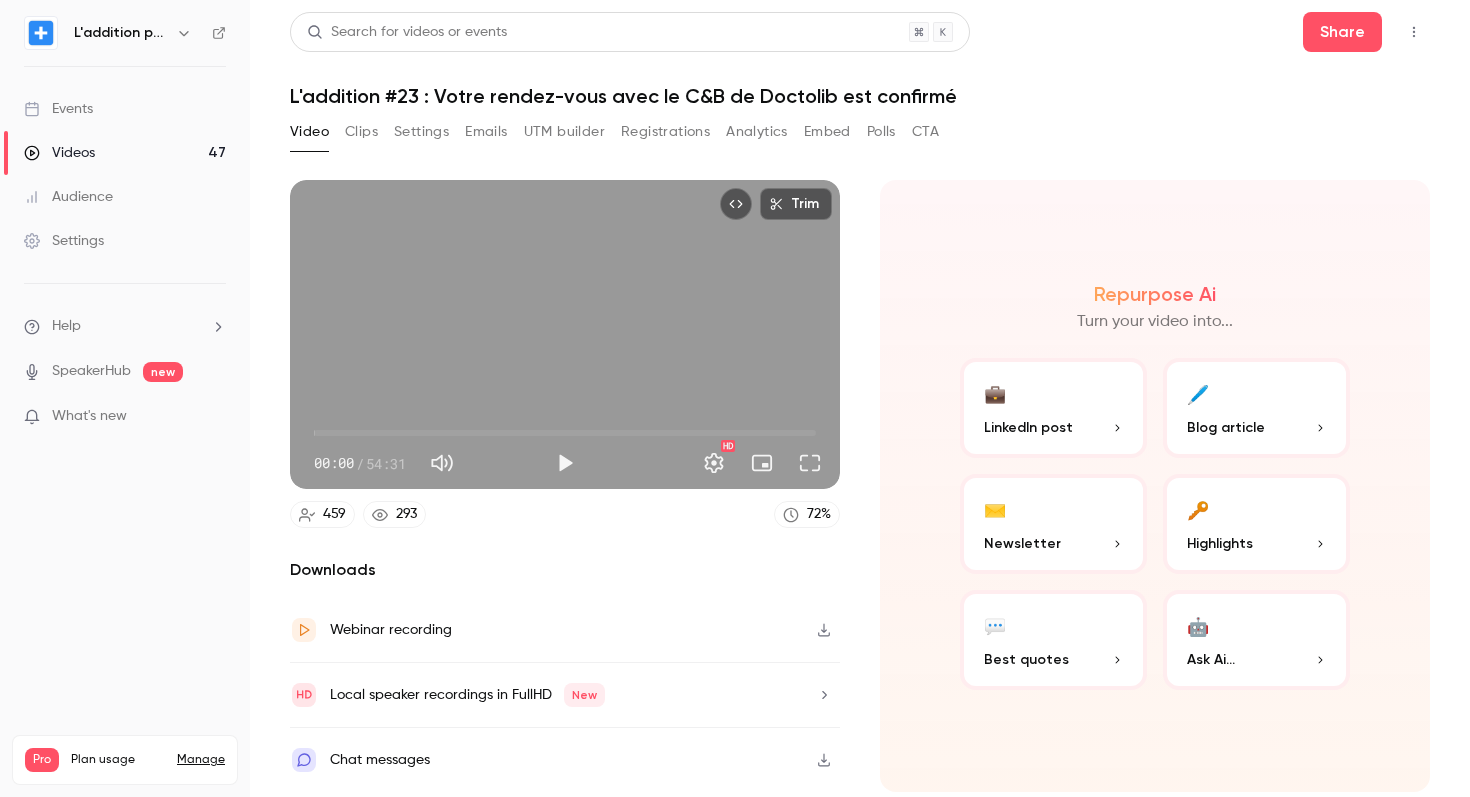 click on "Clips" at bounding box center (361, 132) 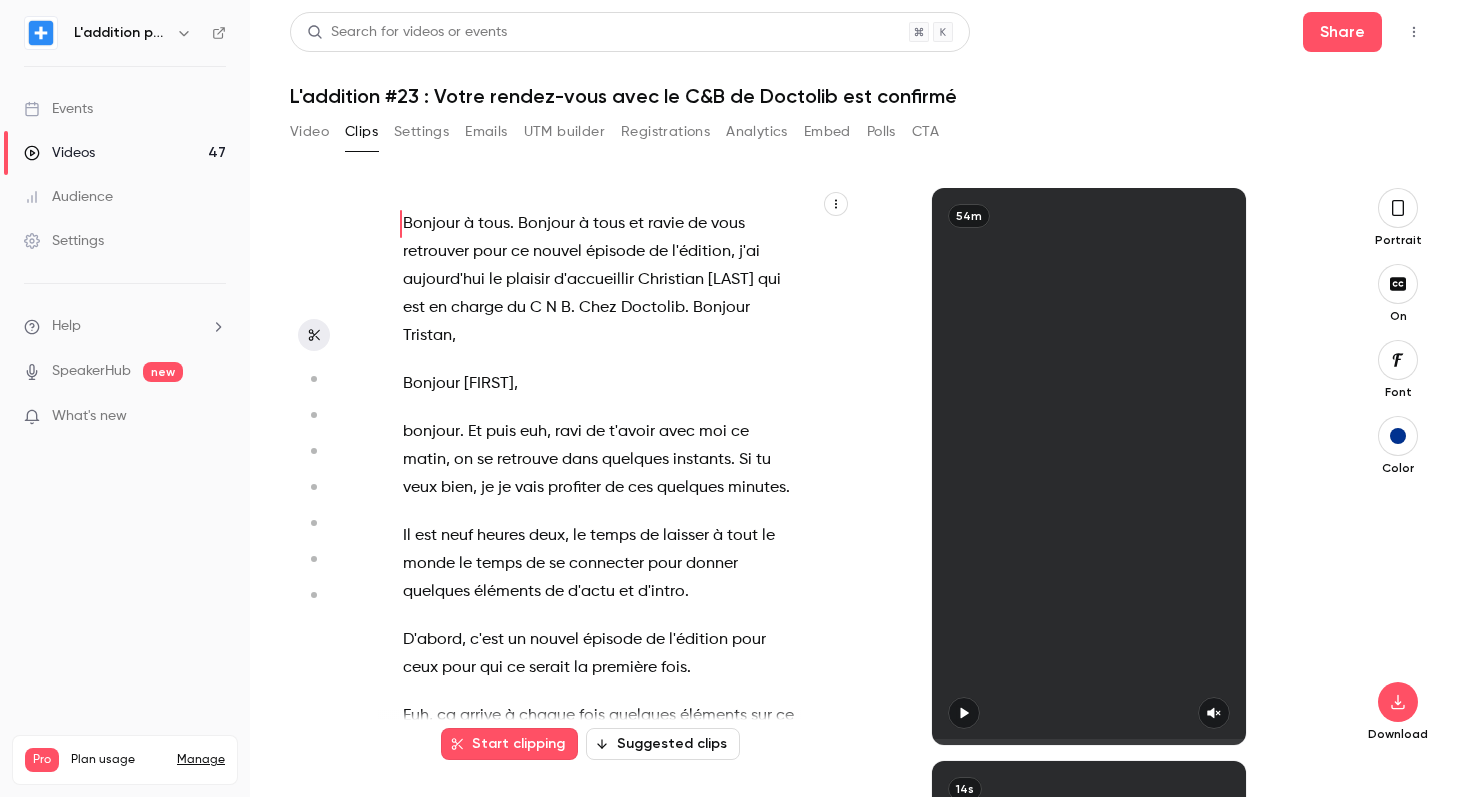 click on "Settings" at bounding box center [421, 132] 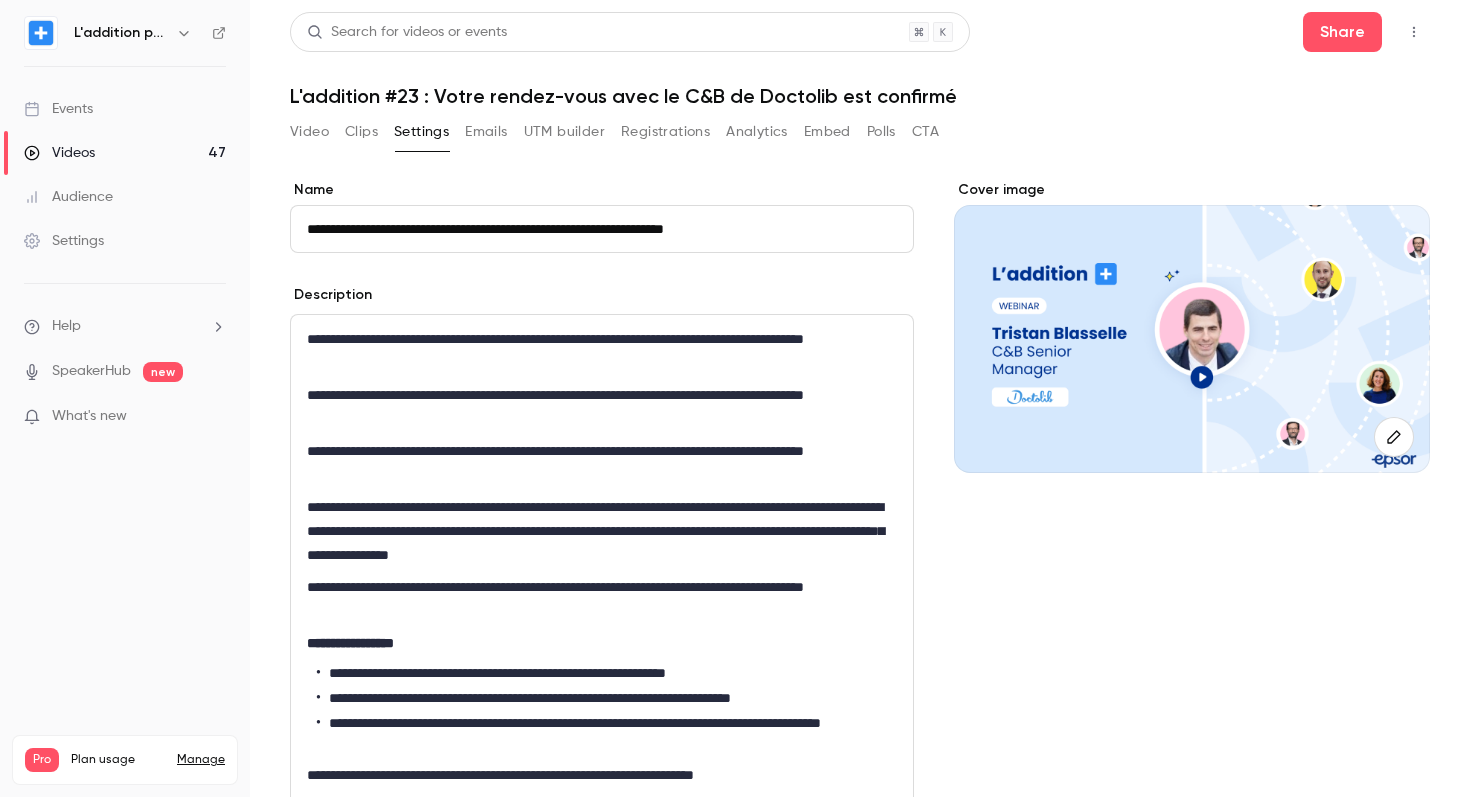 click on "Clips" at bounding box center [361, 132] 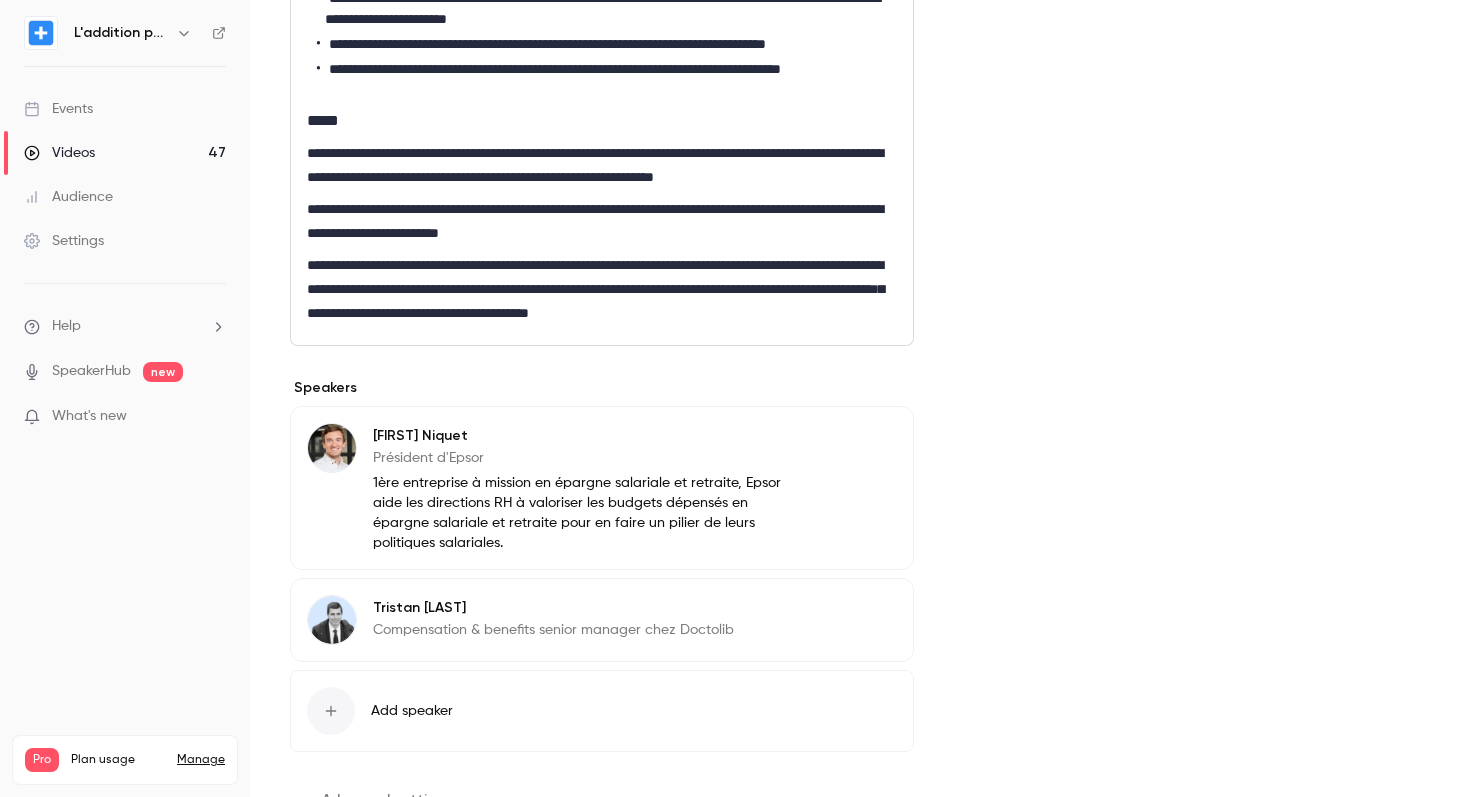 scroll, scrollTop: 1044, scrollLeft: 0, axis: vertical 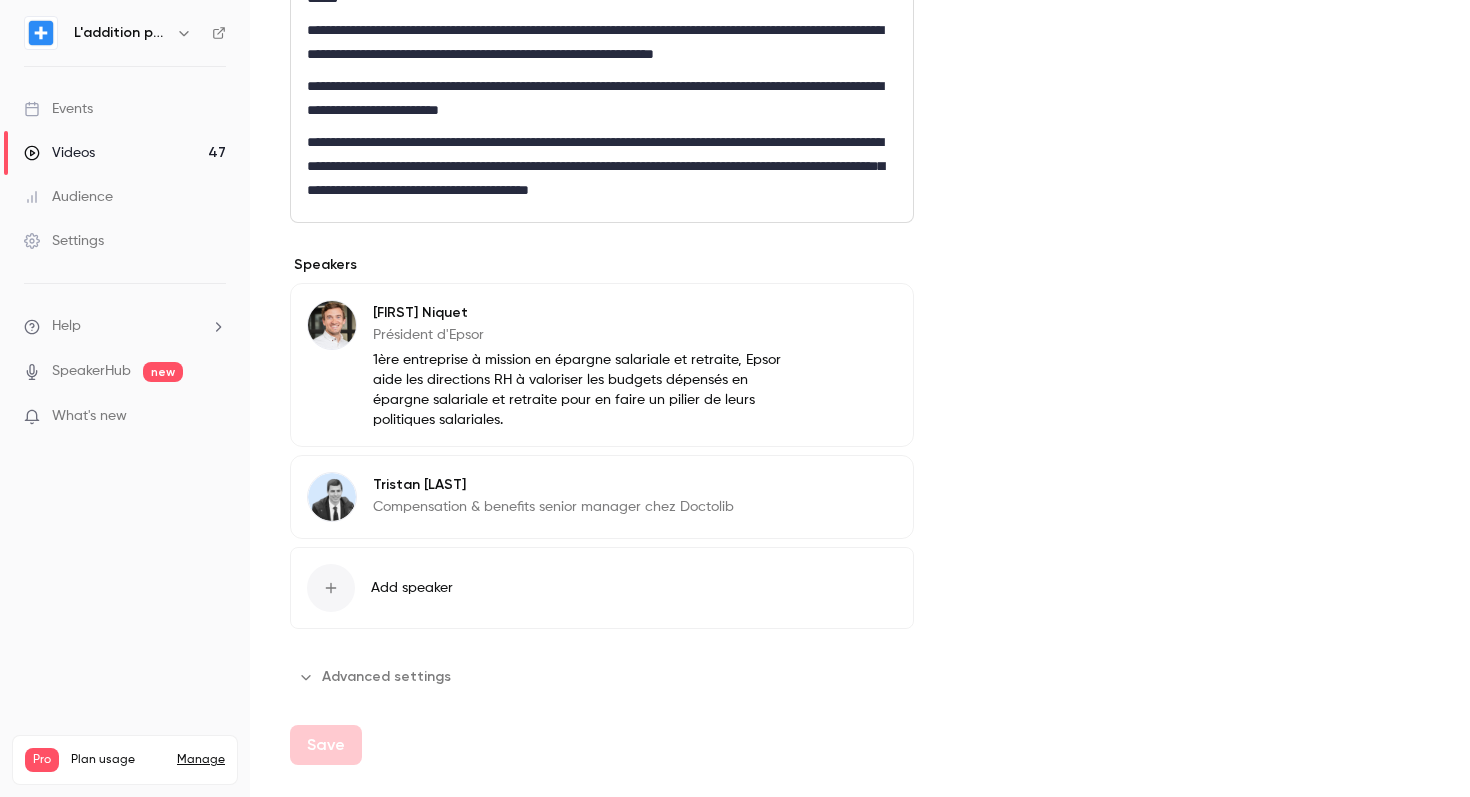 click on "Advanced settings" at bounding box center (376, 677) 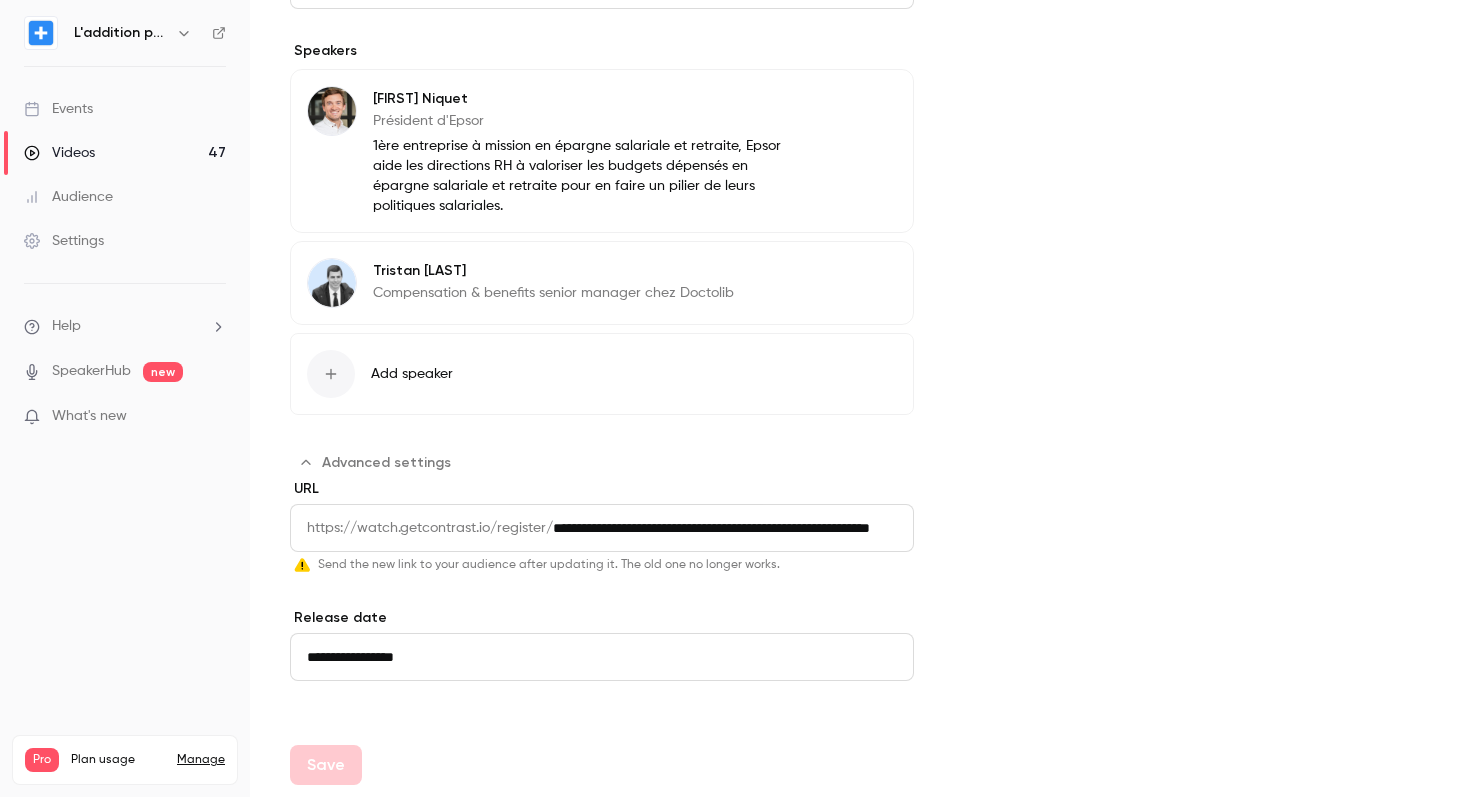 scroll, scrollTop: 1278, scrollLeft: 0, axis: vertical 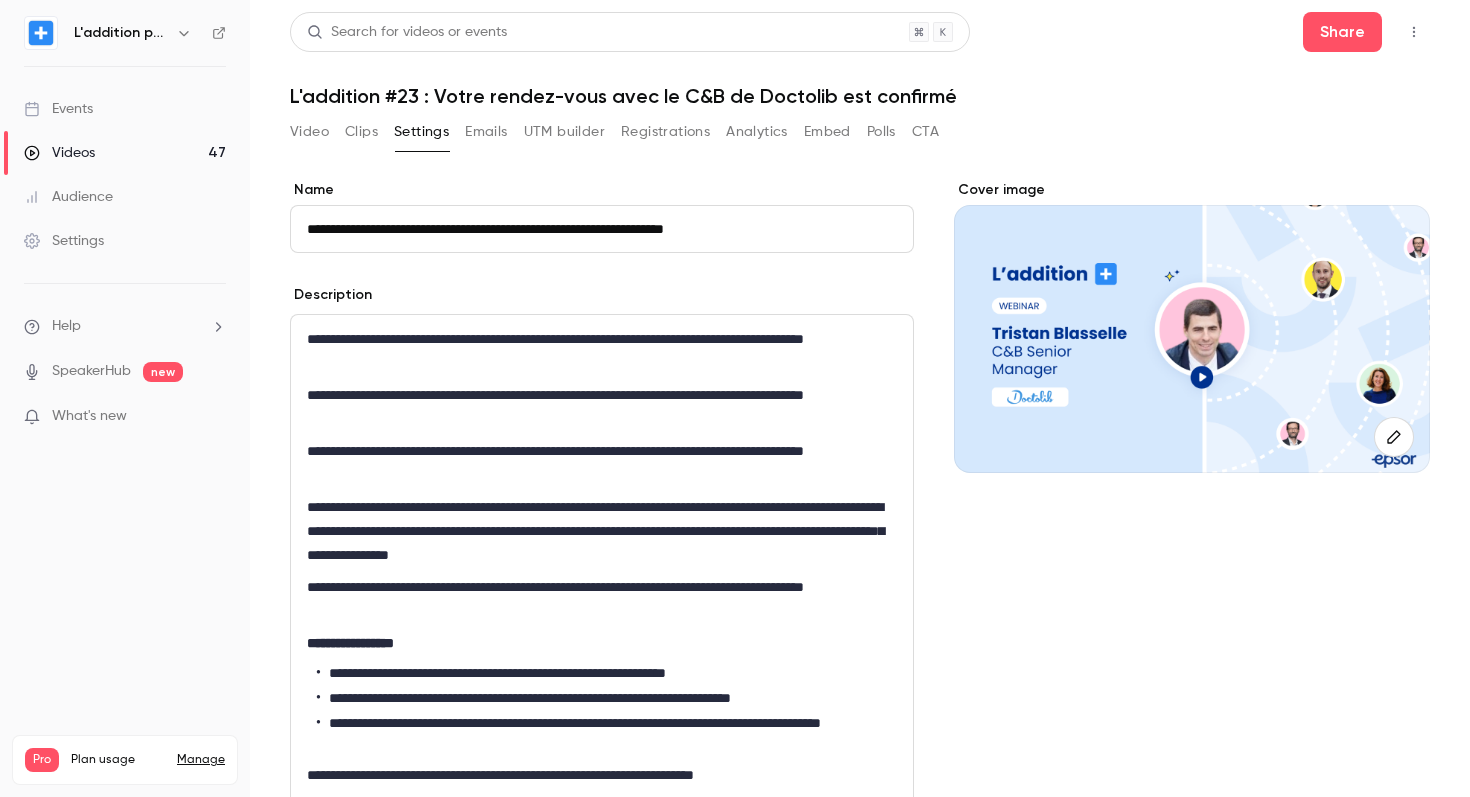 click on "Video" at bounding box center [309, 132] 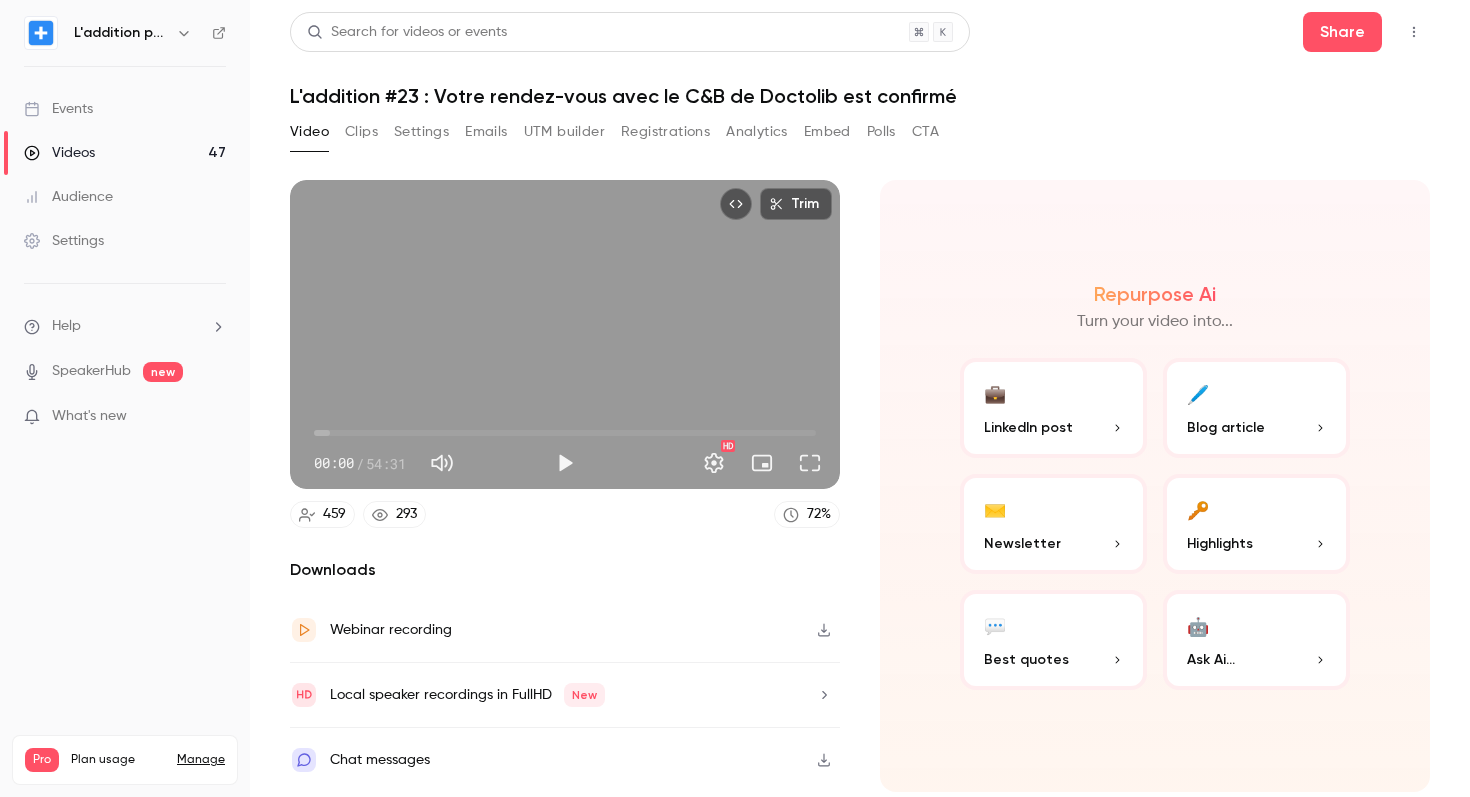 click on "Settings" at bounding box center (421, 132) 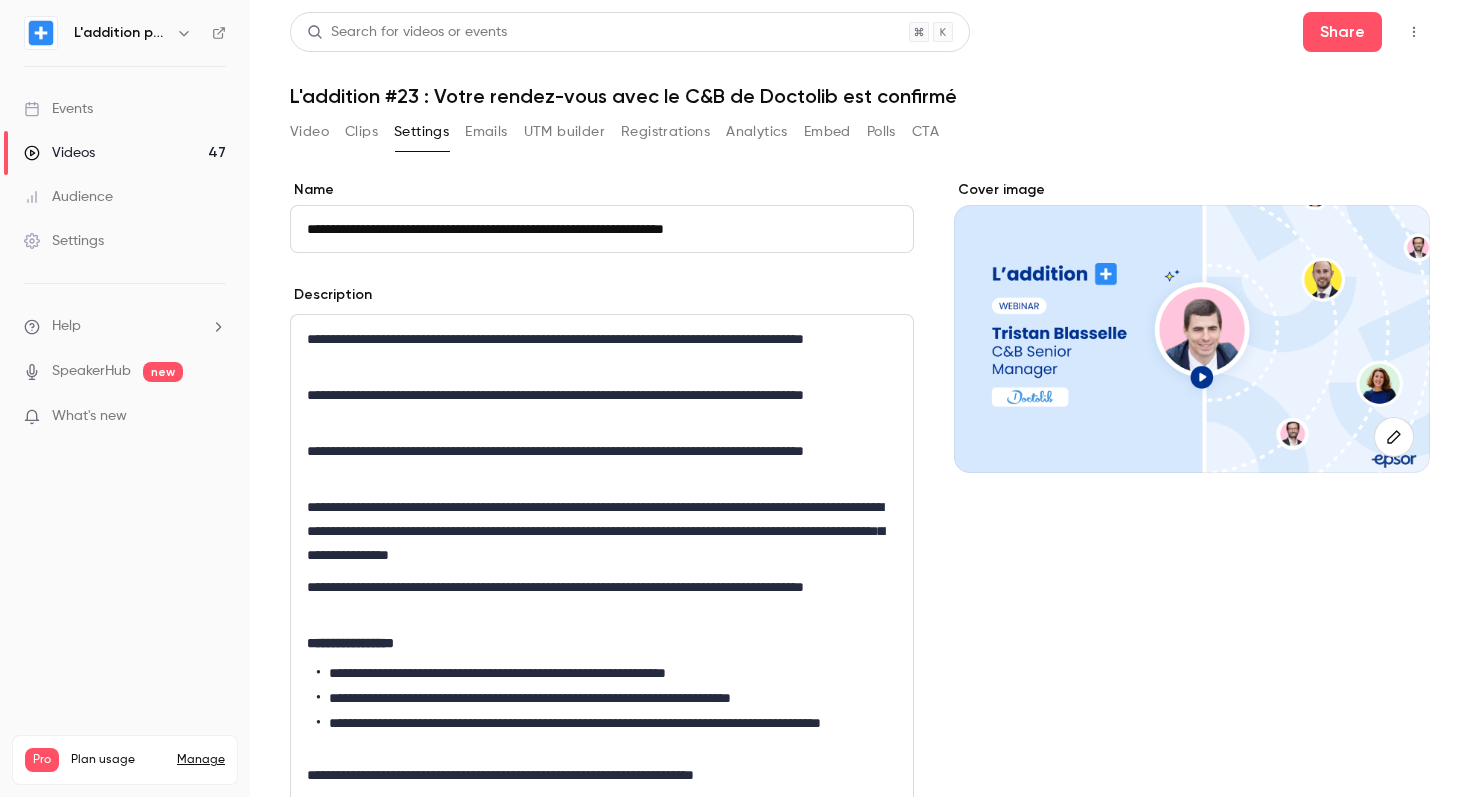 type 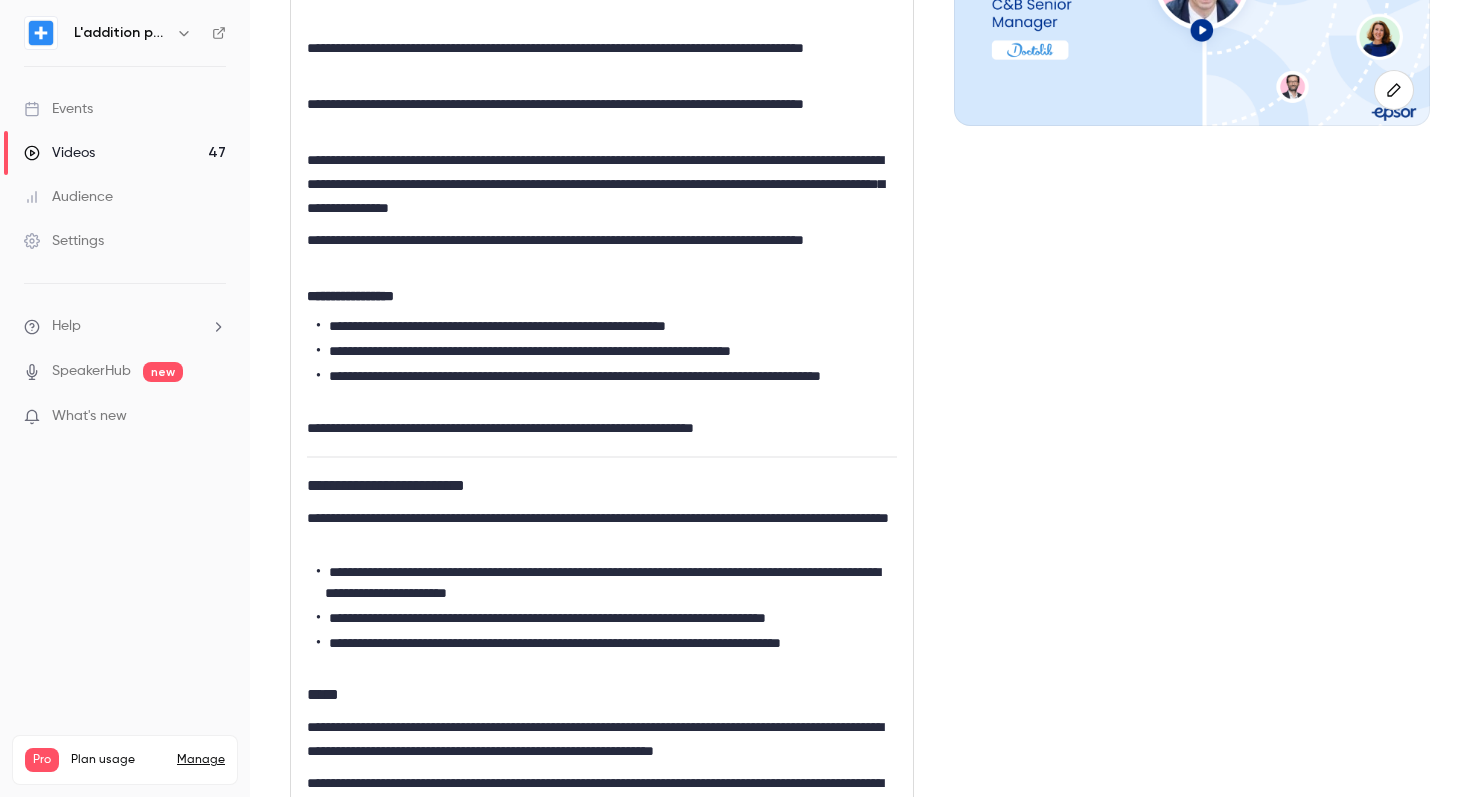 scroll, scrollTop: 0, scrollLeft: 0, axis: both 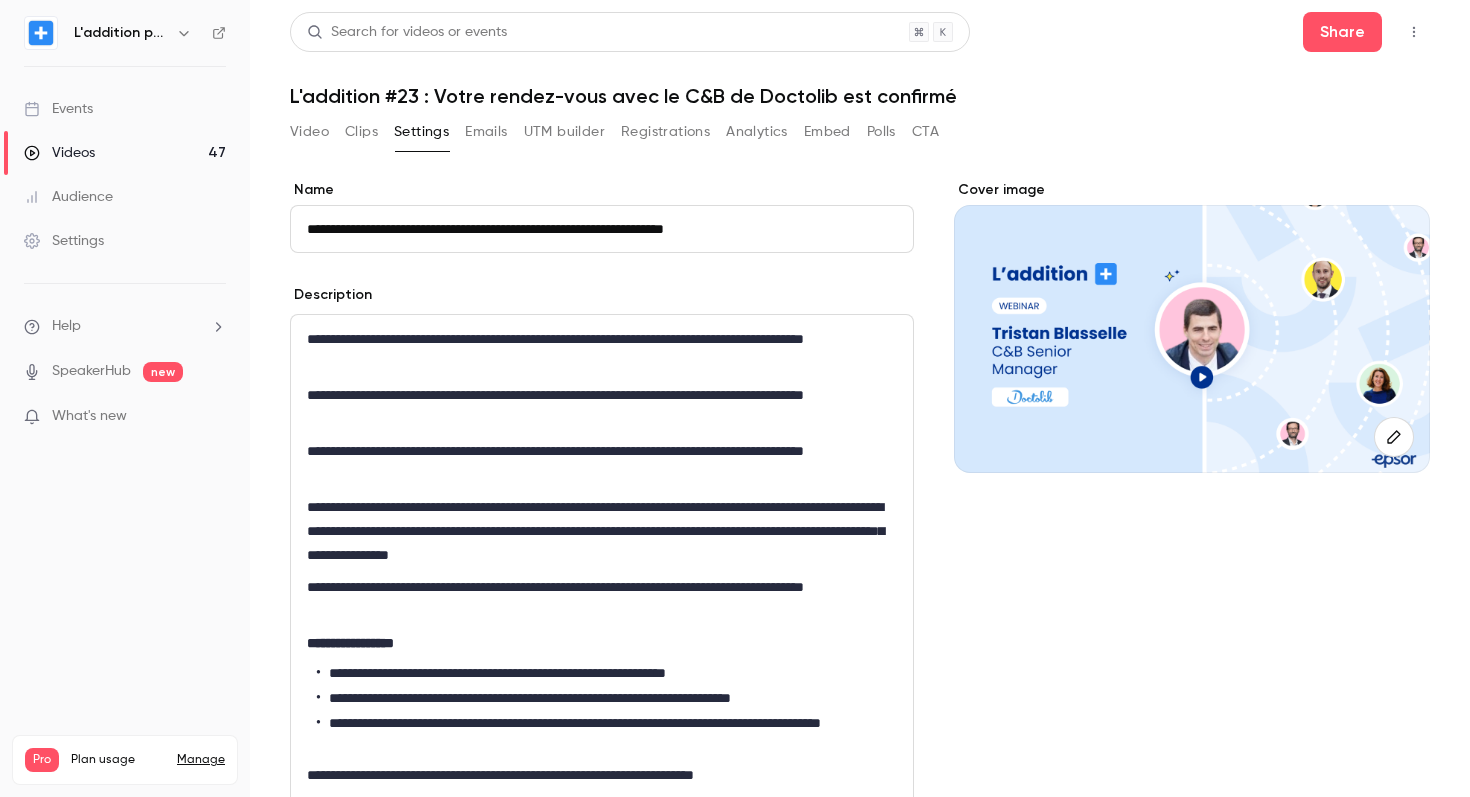 click on "Video" at bounding box center [309, 132] 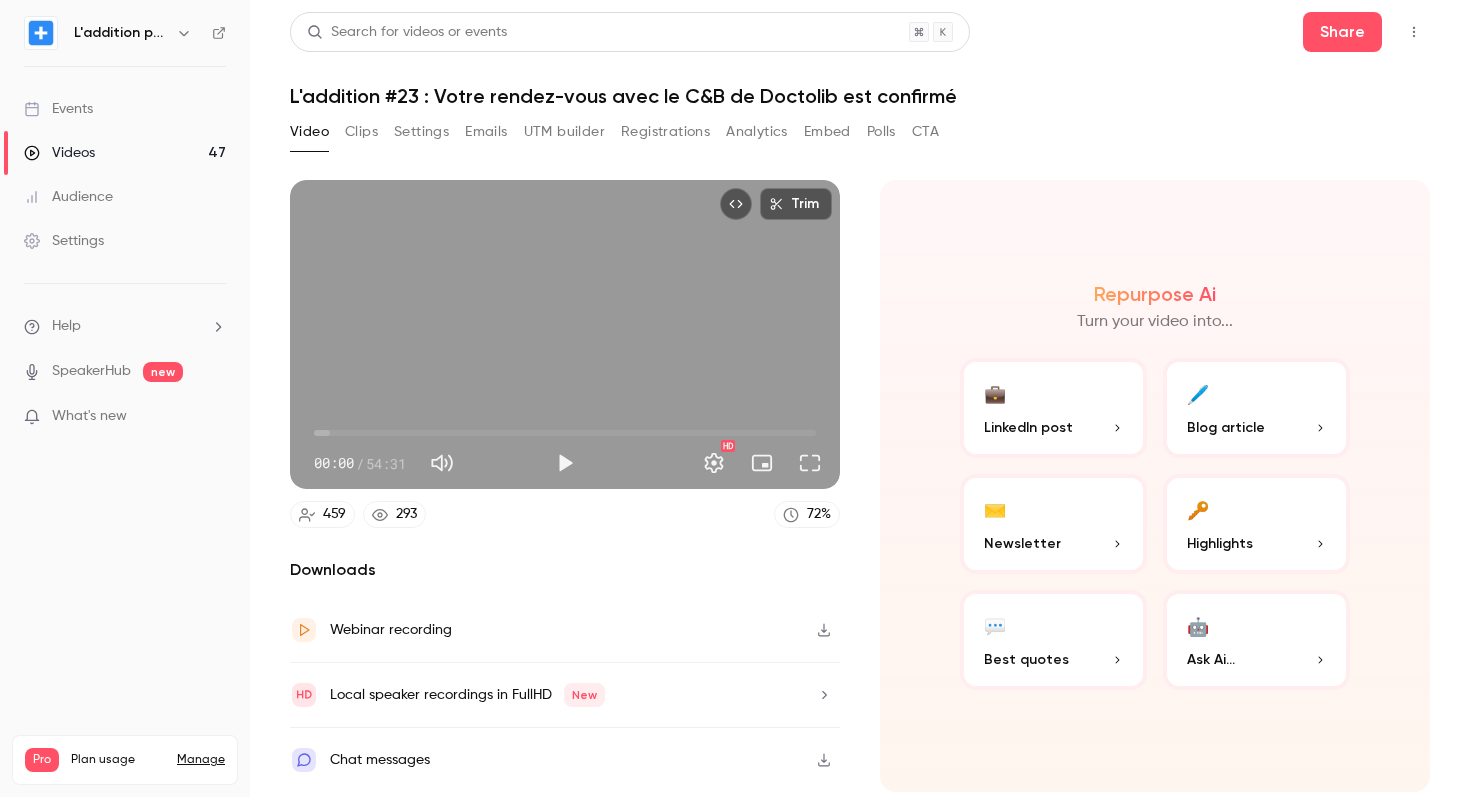 click on "Videos" at bounding box center [59, 153] 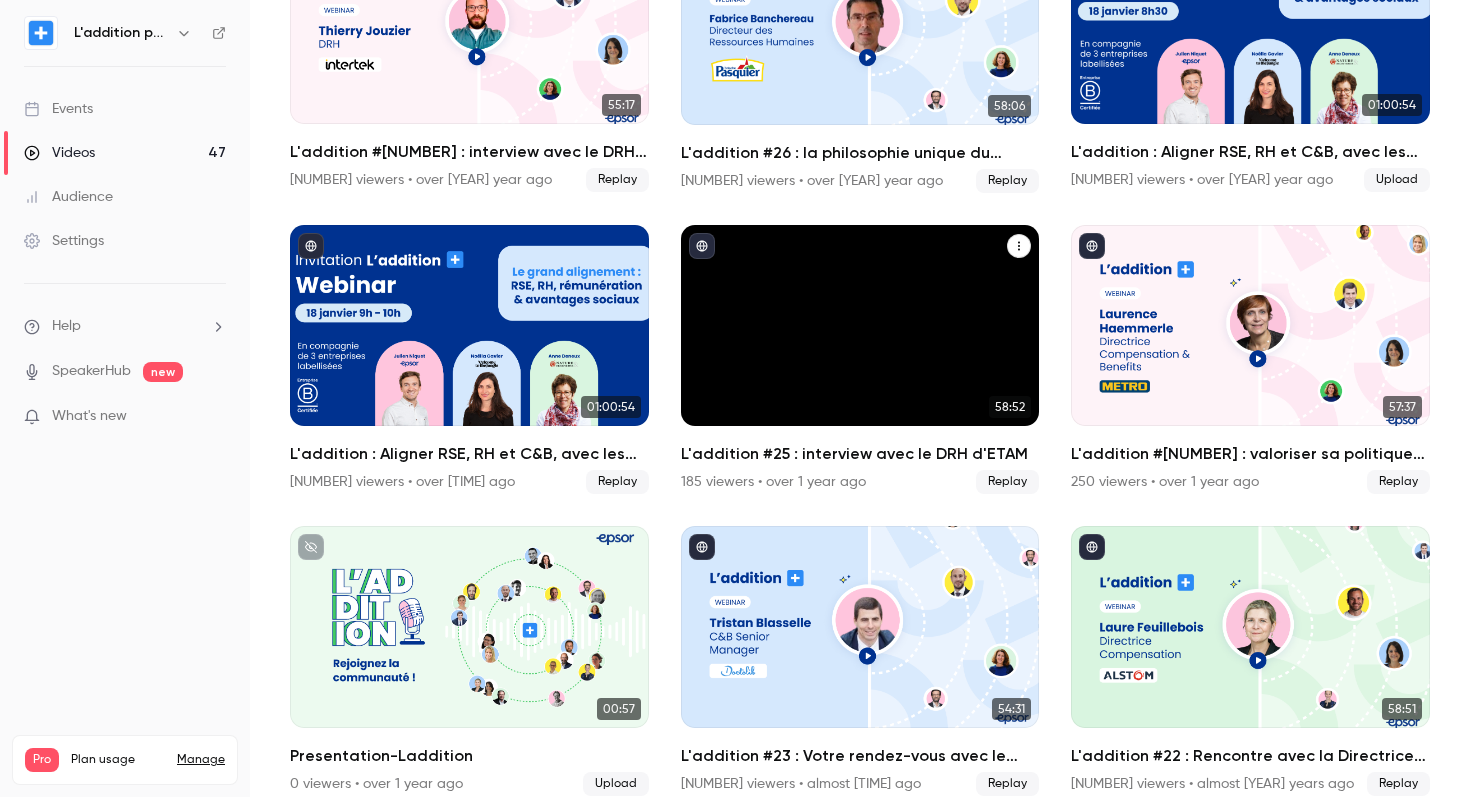 scroll, scrollTop: 1873, scrollLeft: 0, axis: vertical 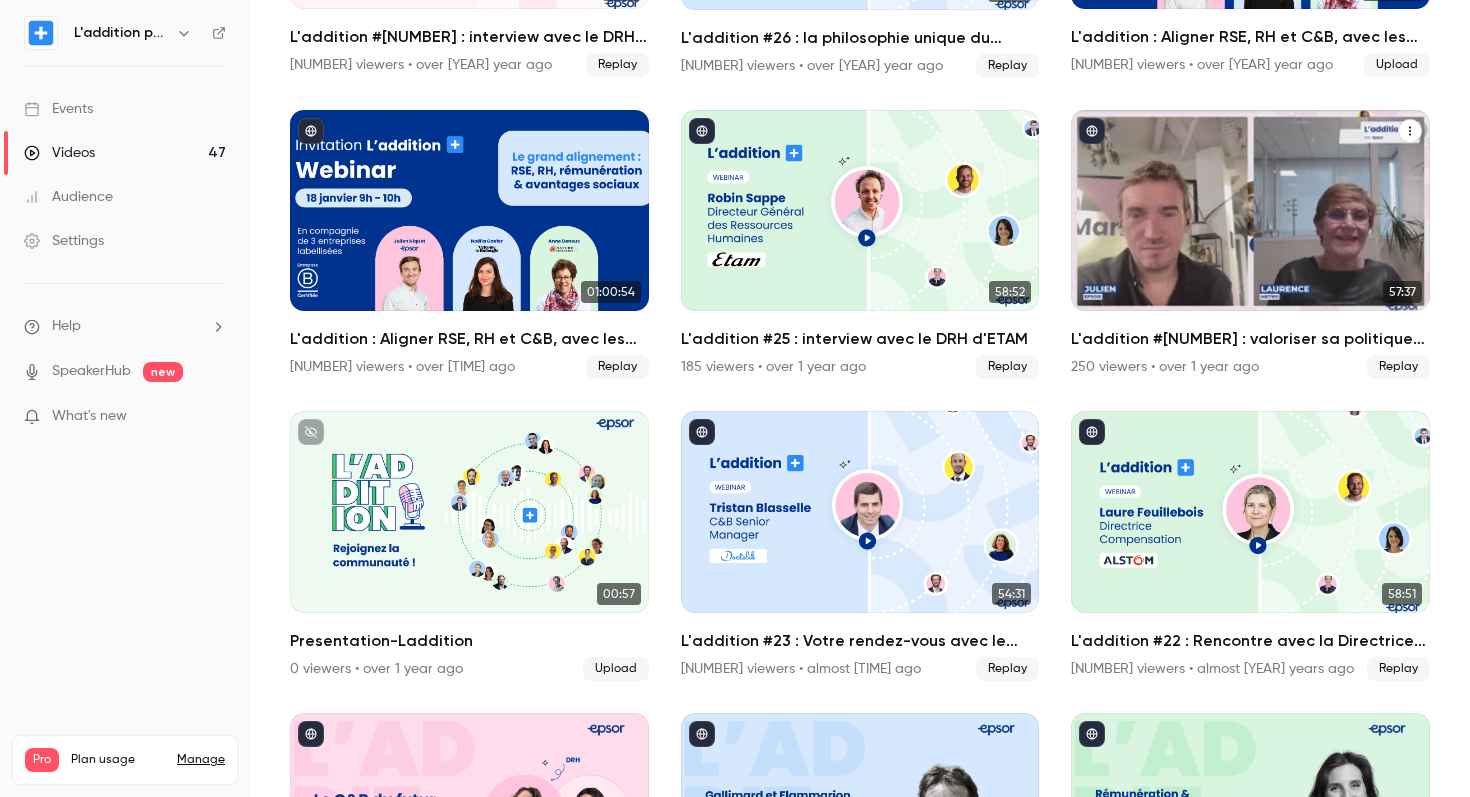 click on "L'addition #[NUMBER] : valoriser sa politique de rémunération - Le cas METRO" at bounding box center (1250, 339) 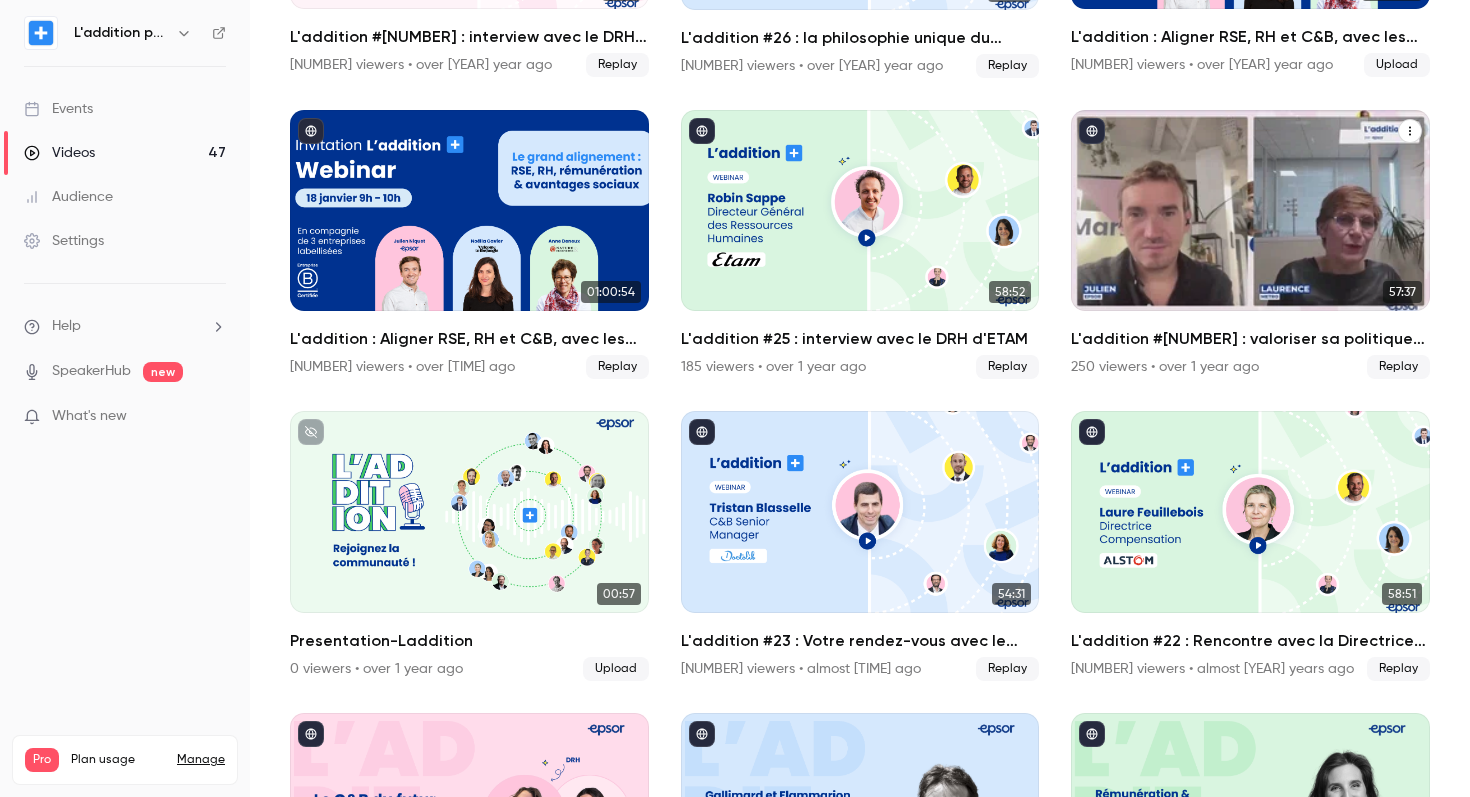 scroll, scrollTop: 0, scrollLeft: 0, axis: both 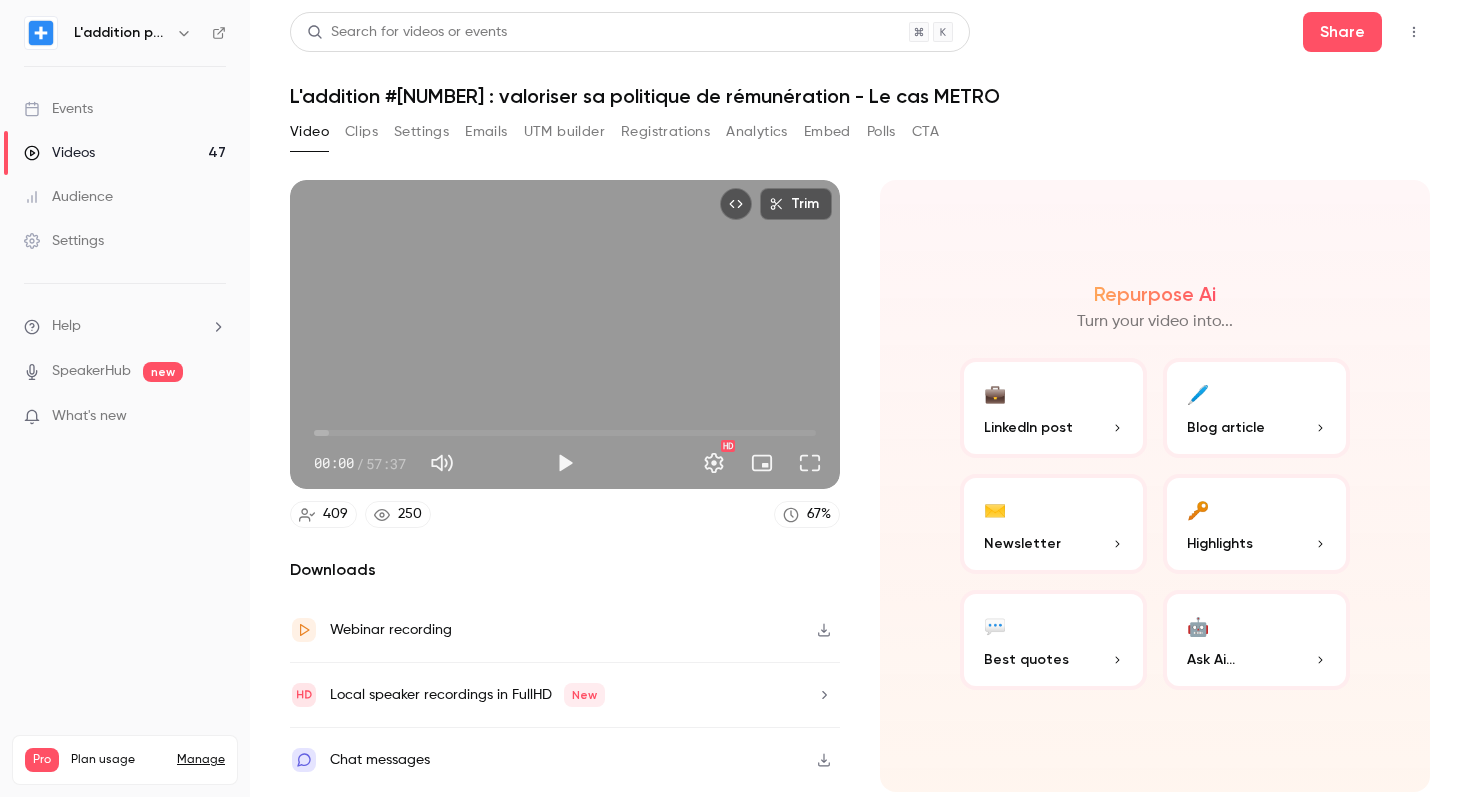 click on "Settings" at bounding box center (421, 132) 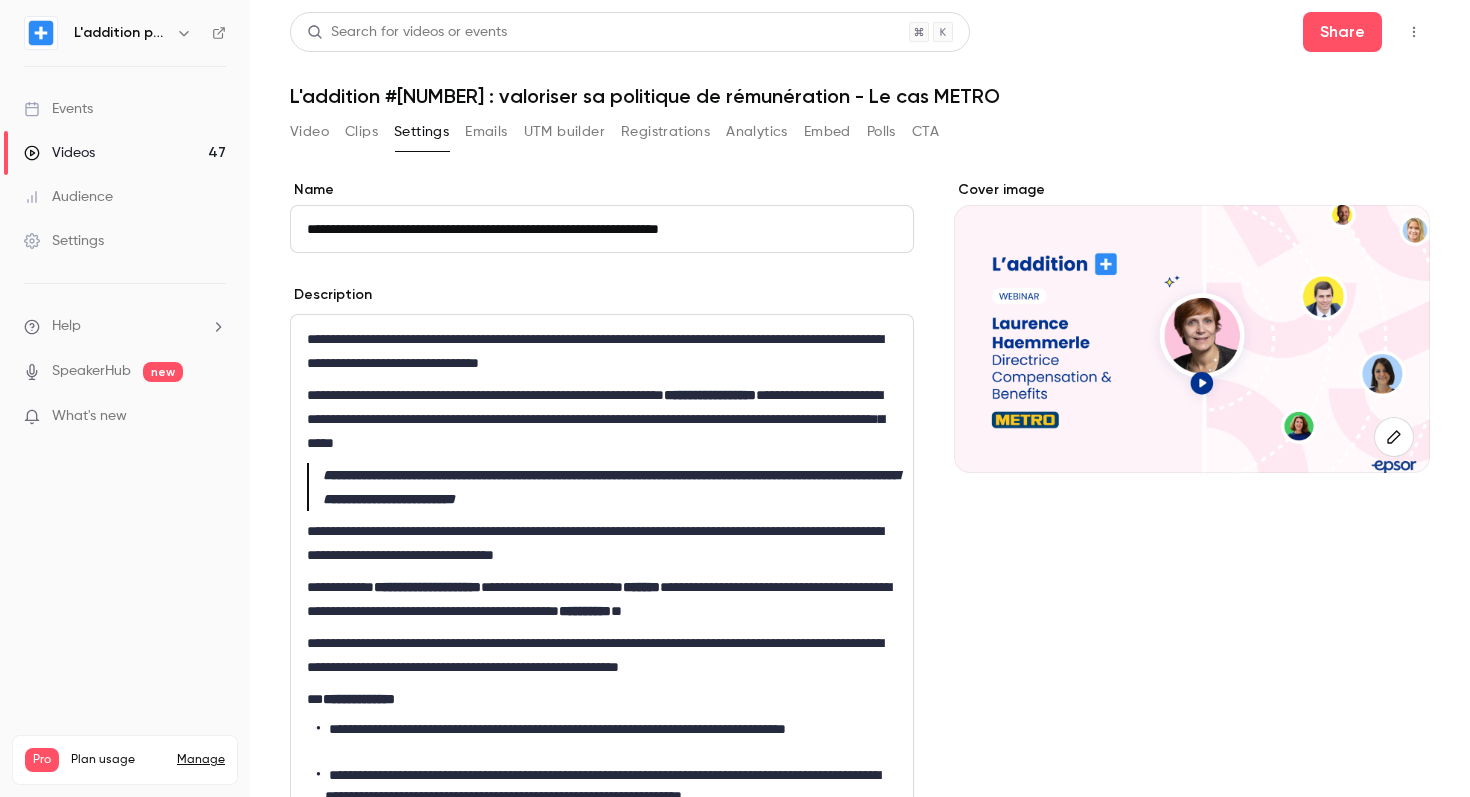 type 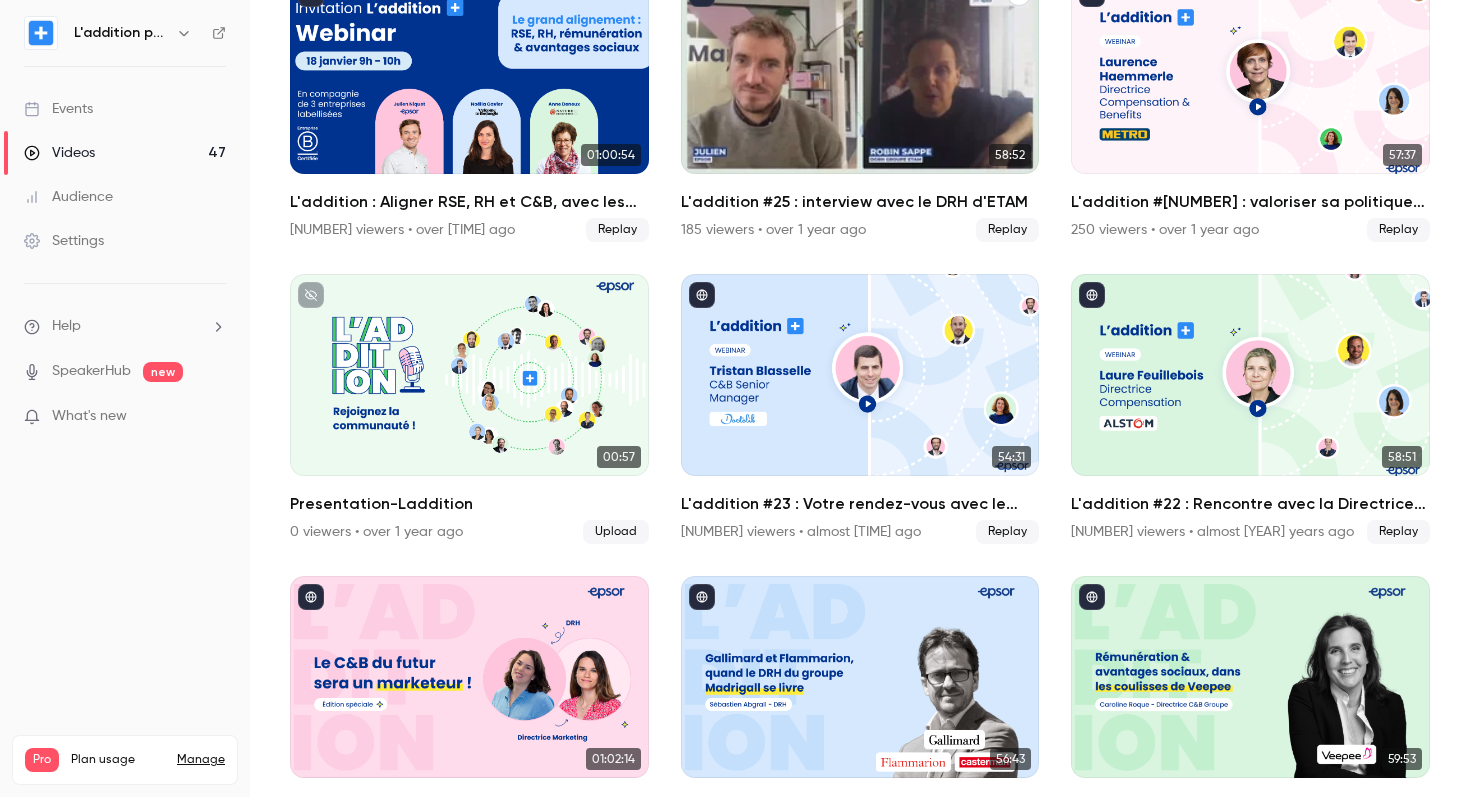 scroll, scrollTop: 1971, scrollLeft: 0, axis: vertical 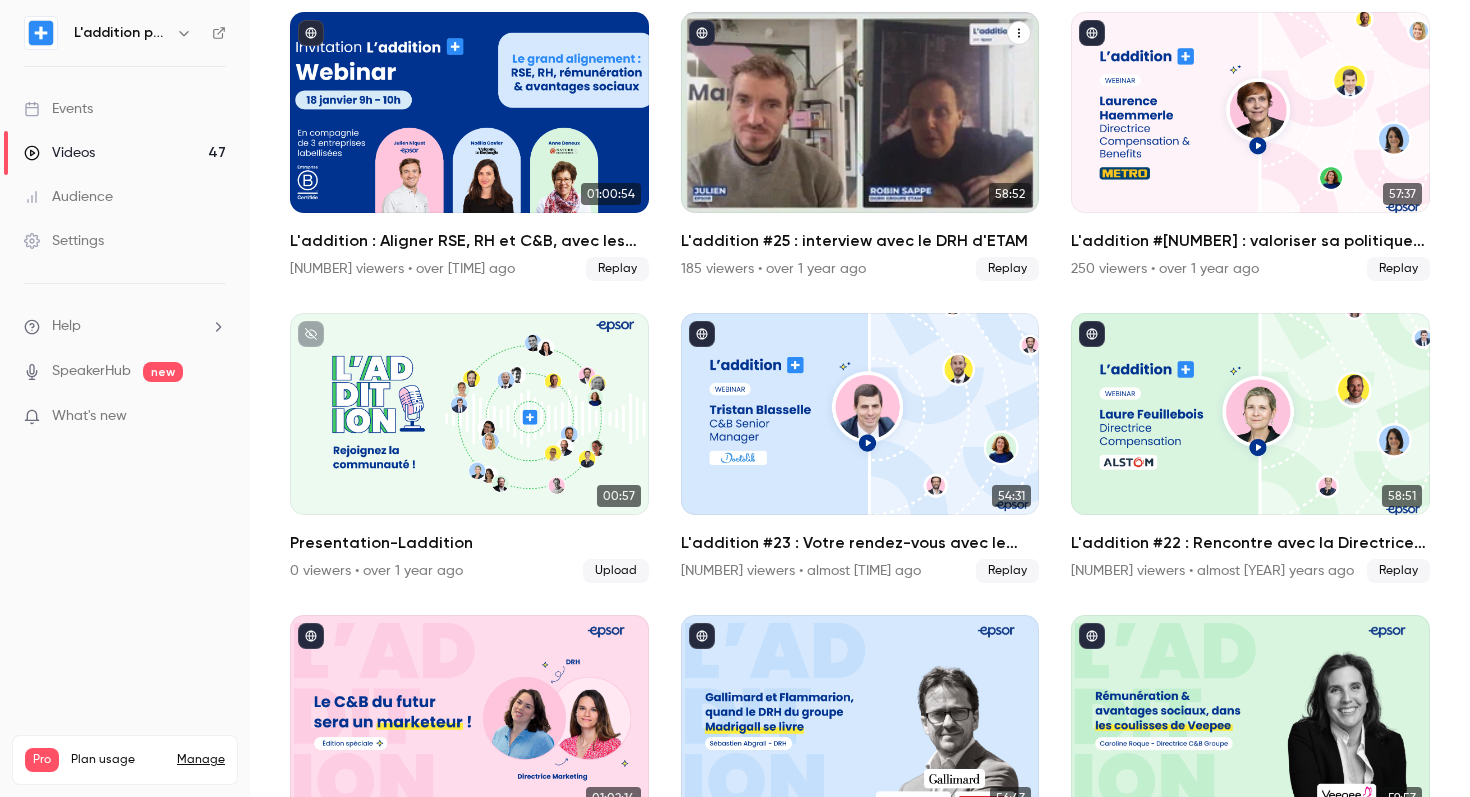 click at bounding box center [860, 113] 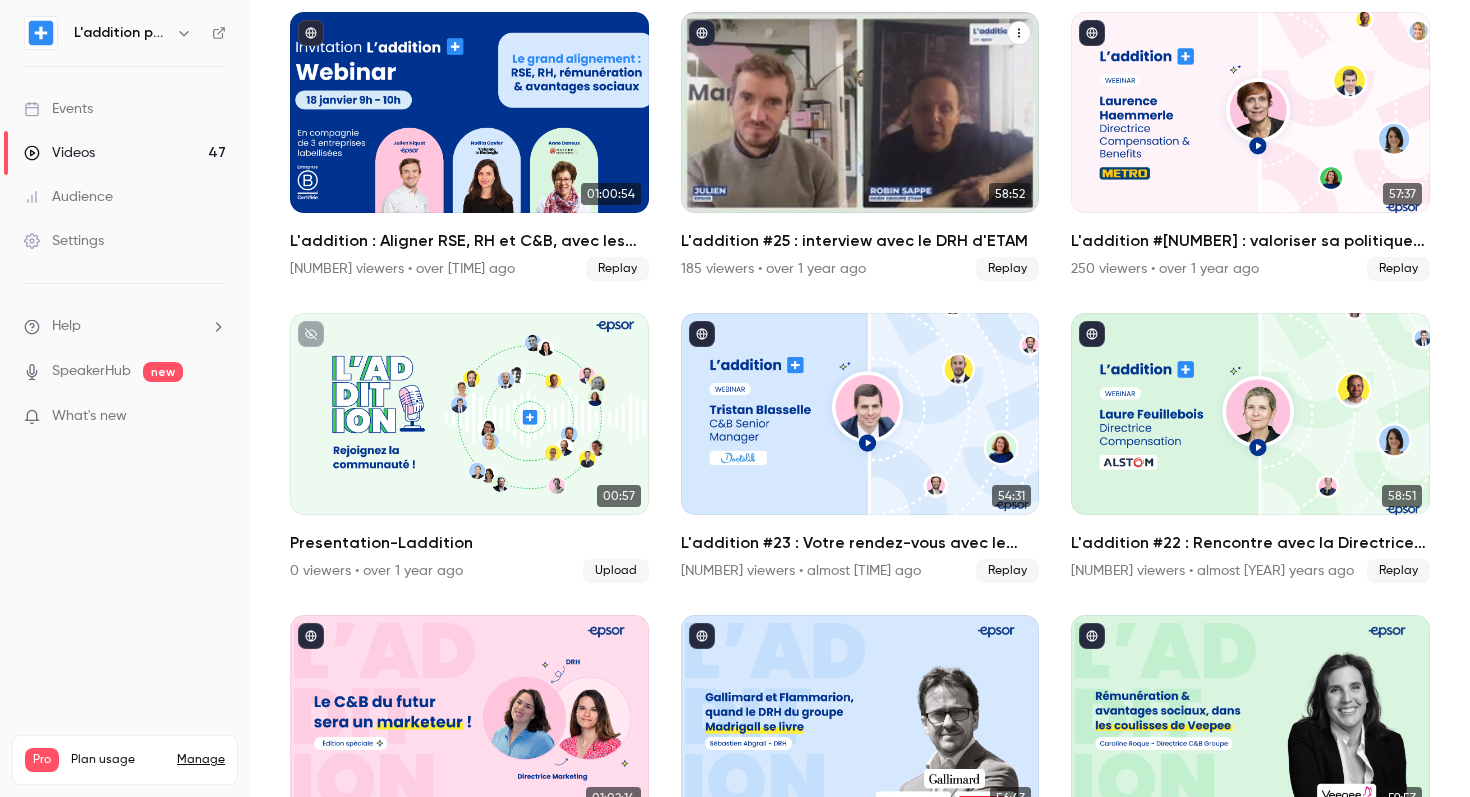scroll, scrollTop: 0, scrollLeft: 0, axis: both 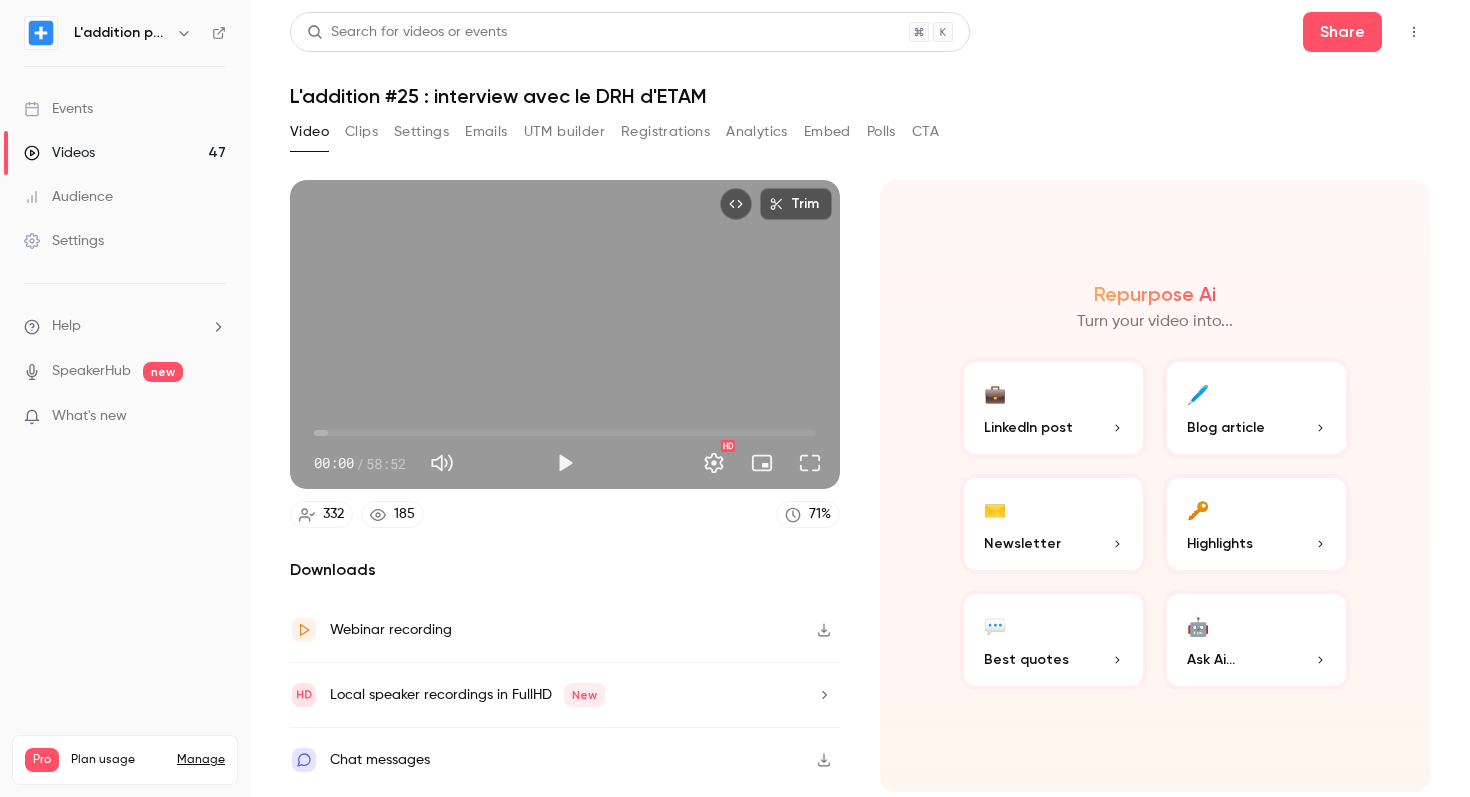 click on "Settings" at bounding box center (421, 132) 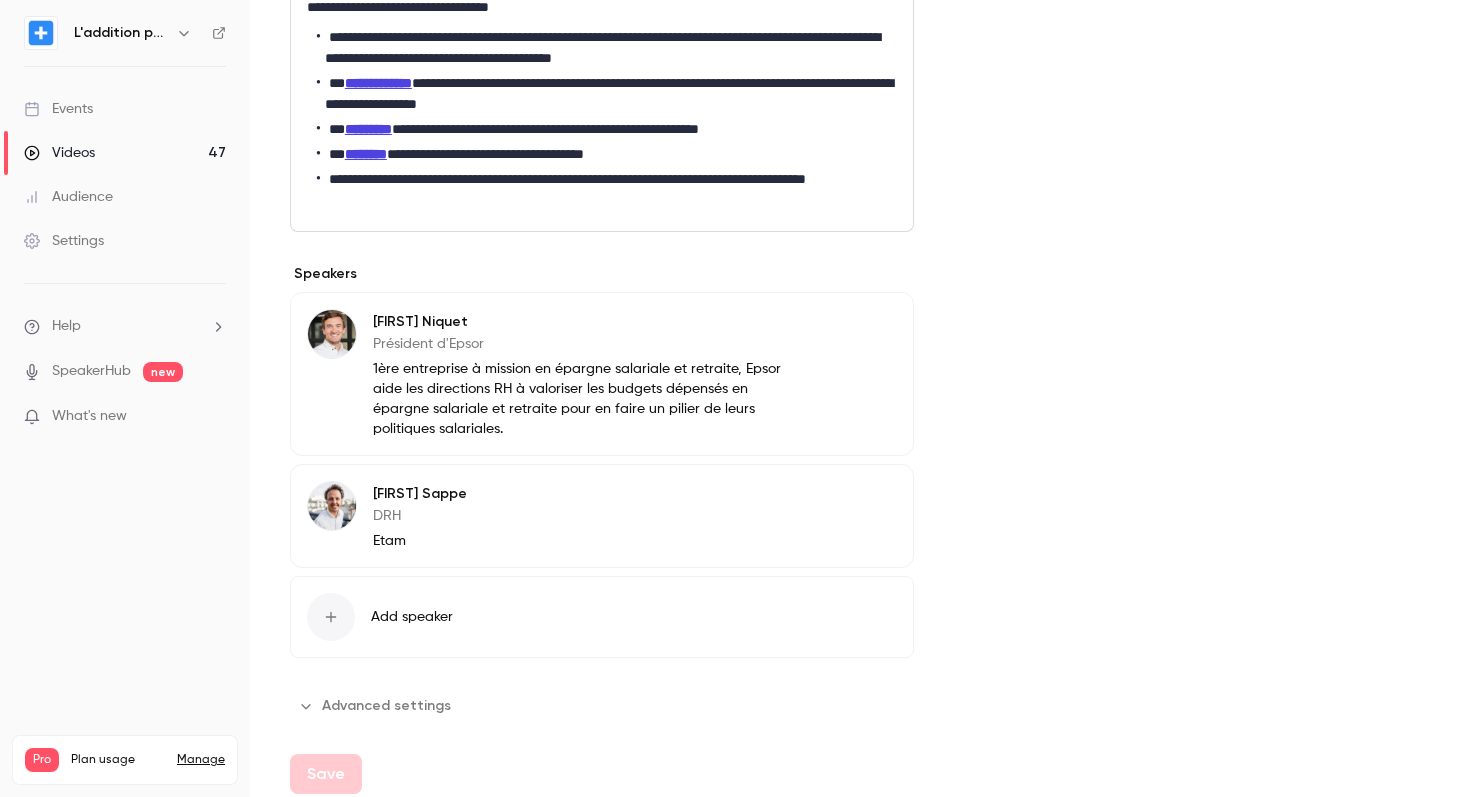 scroll, scrollTop: 810, scrollLeft: 0, axis: vertical 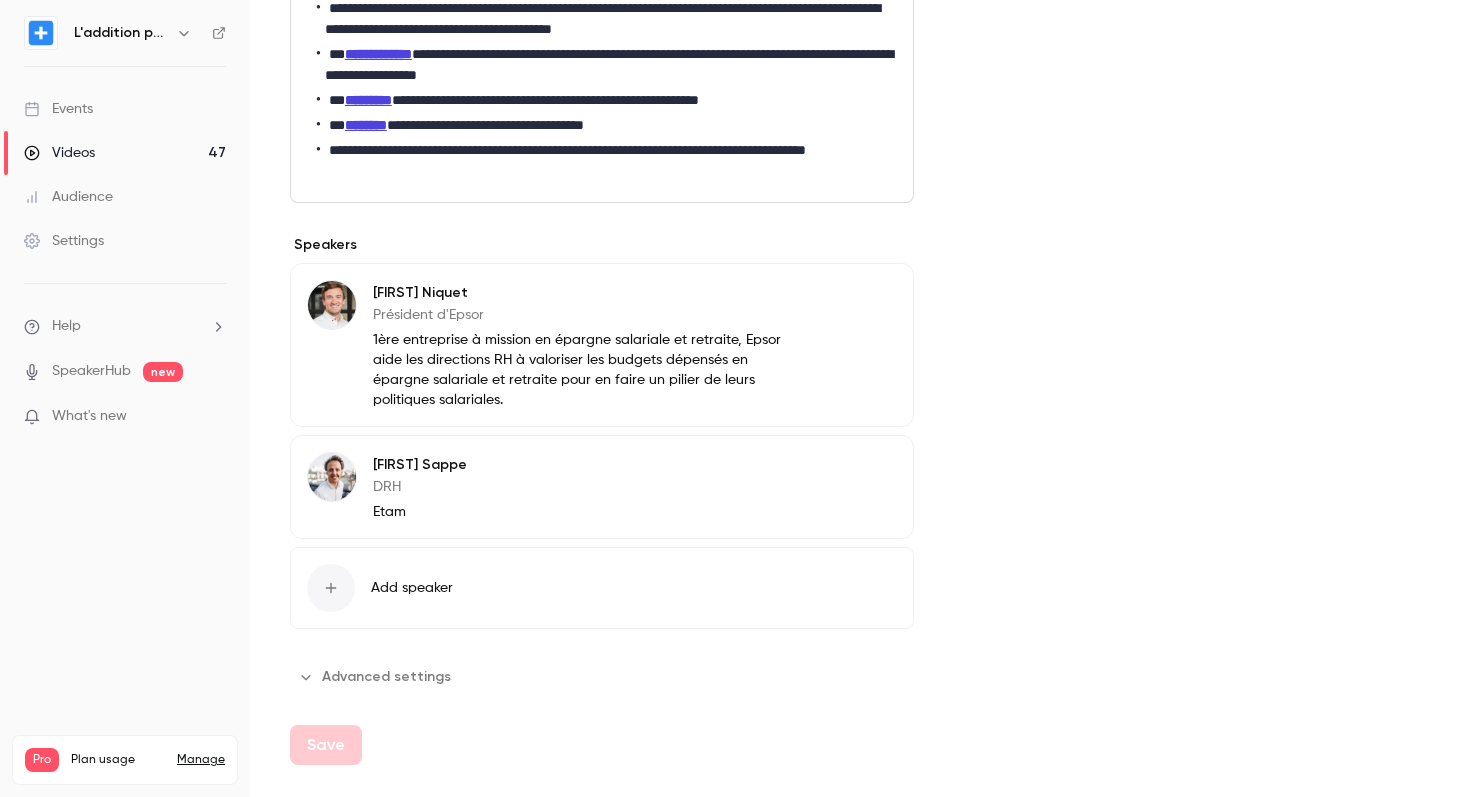 click on "**********" at bounding box center (602, 47) 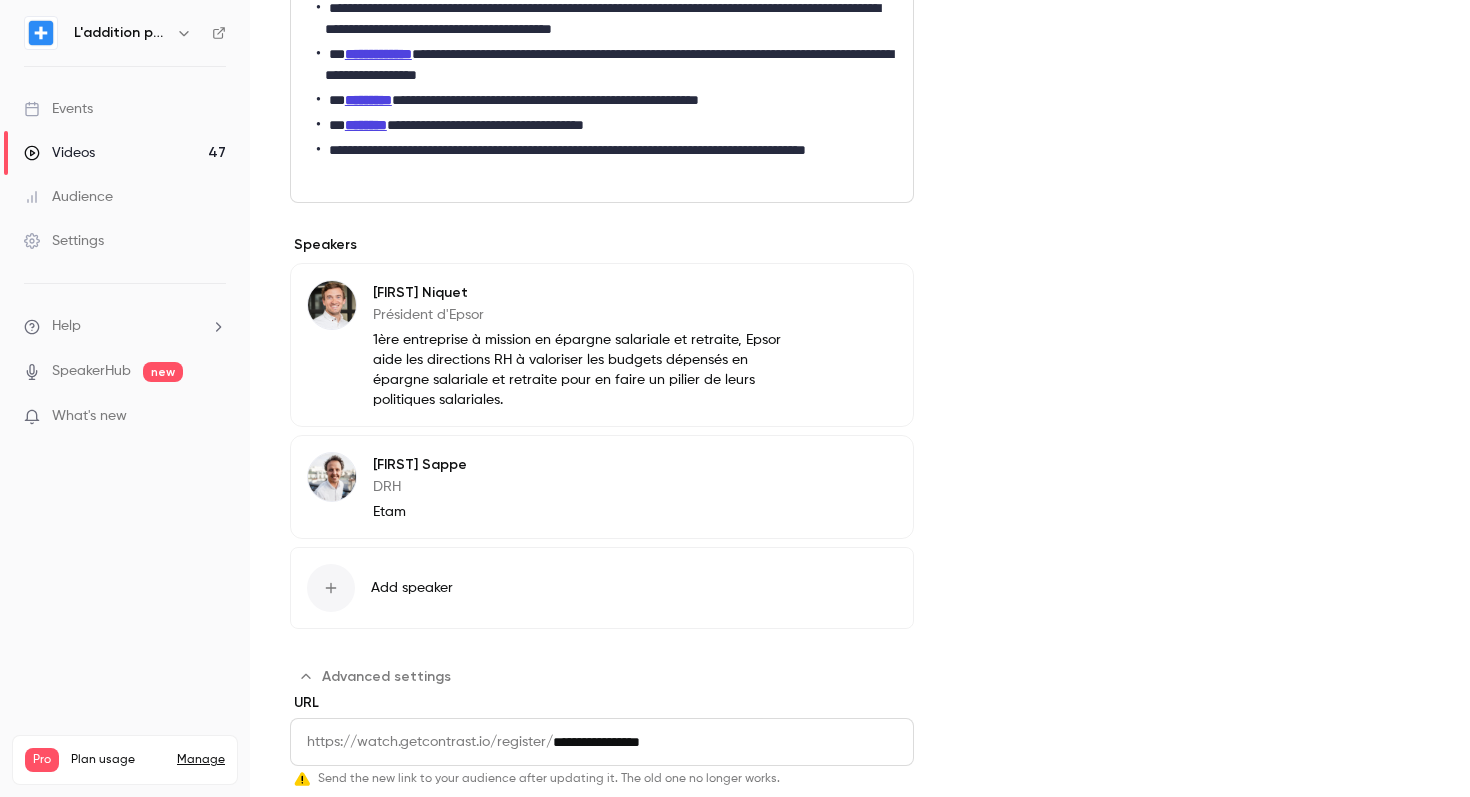 scroll, scrollTop: 1044, scrollLeft: 0, axis: vertical 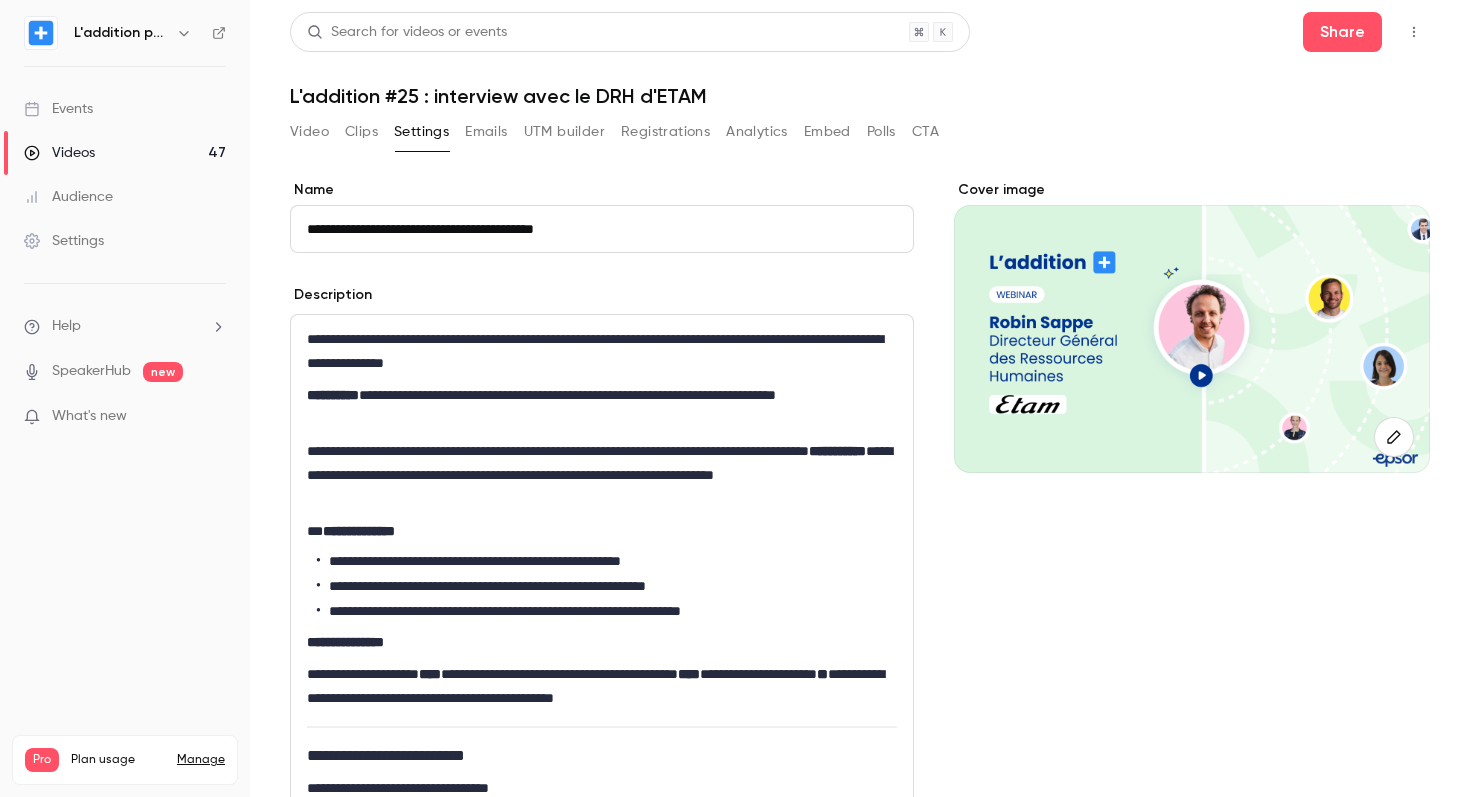 type 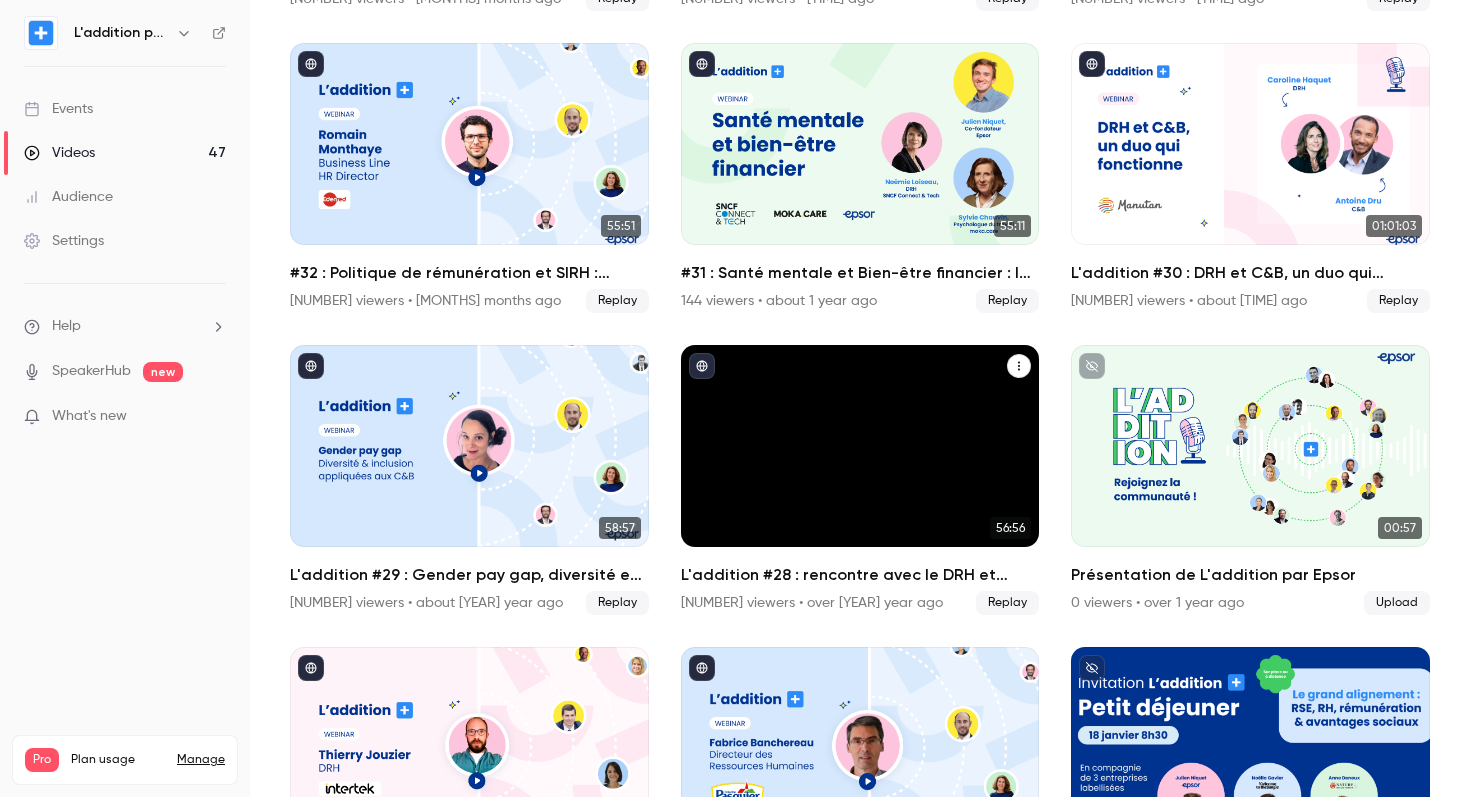 scroll, scrollTop: 1387, scrollLeft: 0, axis: vertical 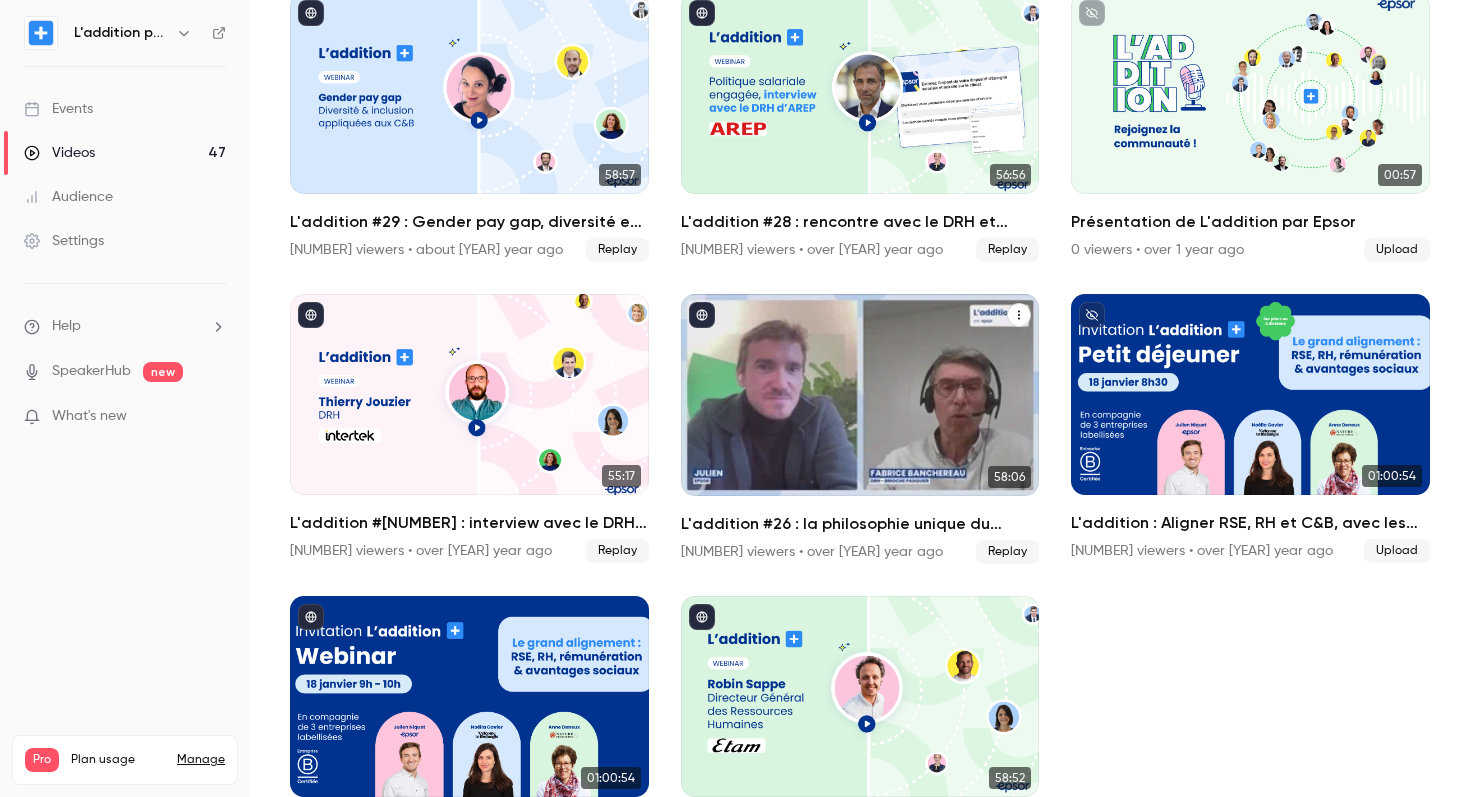 click on "L'addition #26 : la philosophie unique du partage de la valeur chez Brioche Pasquier" at bounding box center [860, 524] 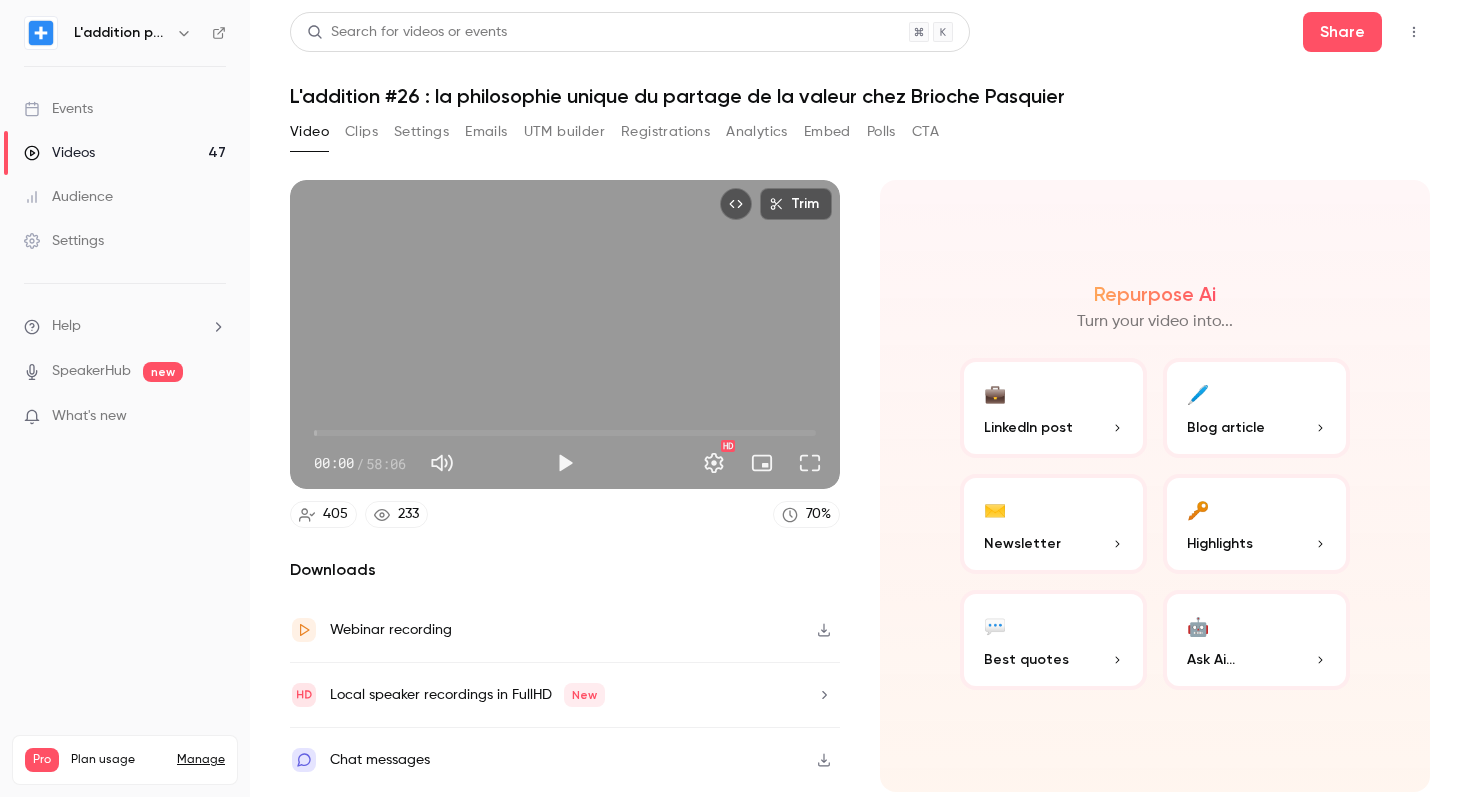 click on "Settings" at bounding box center [421, 132] 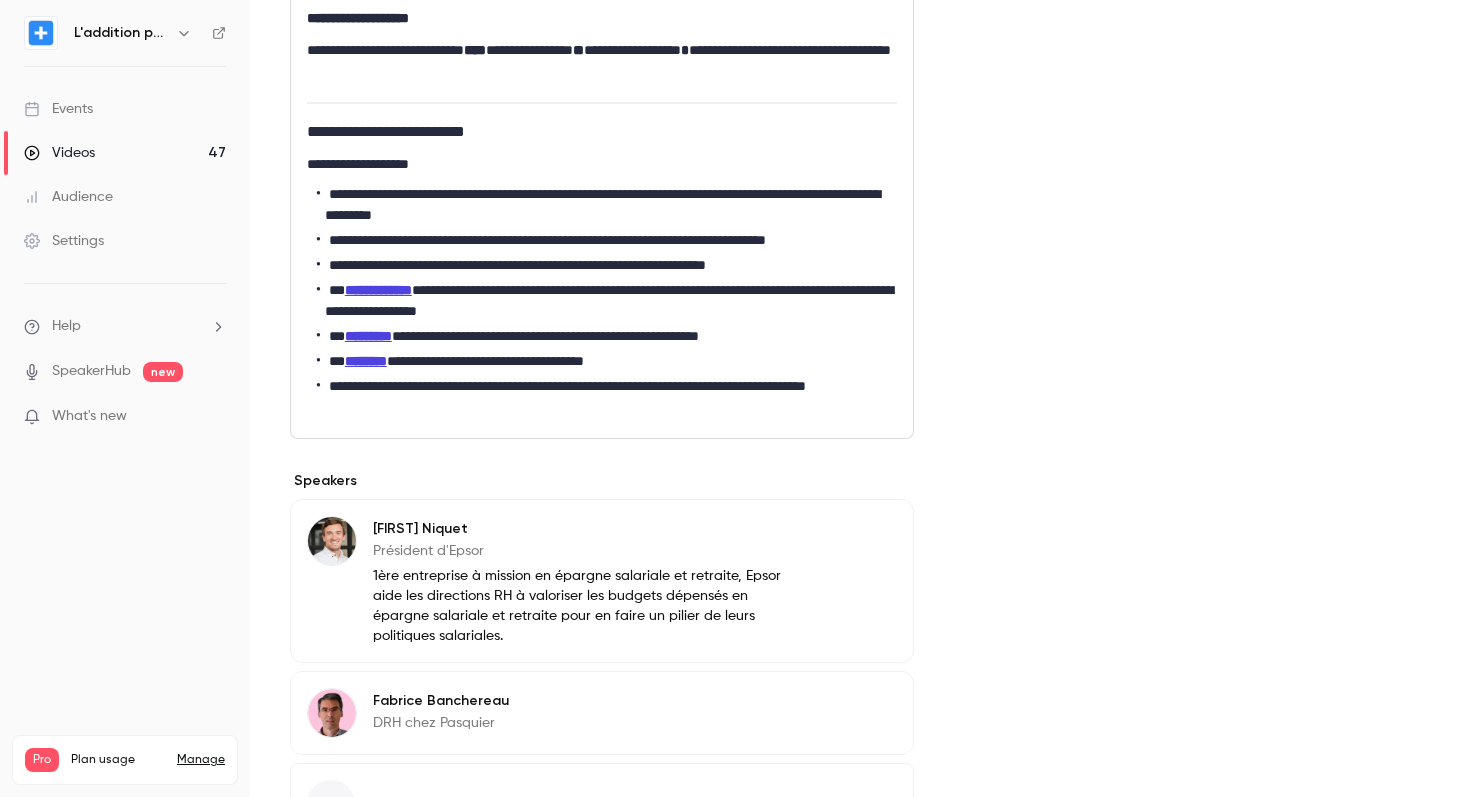 scroll, scrollTop: 937, scrollLeft: 0, axis: vertical 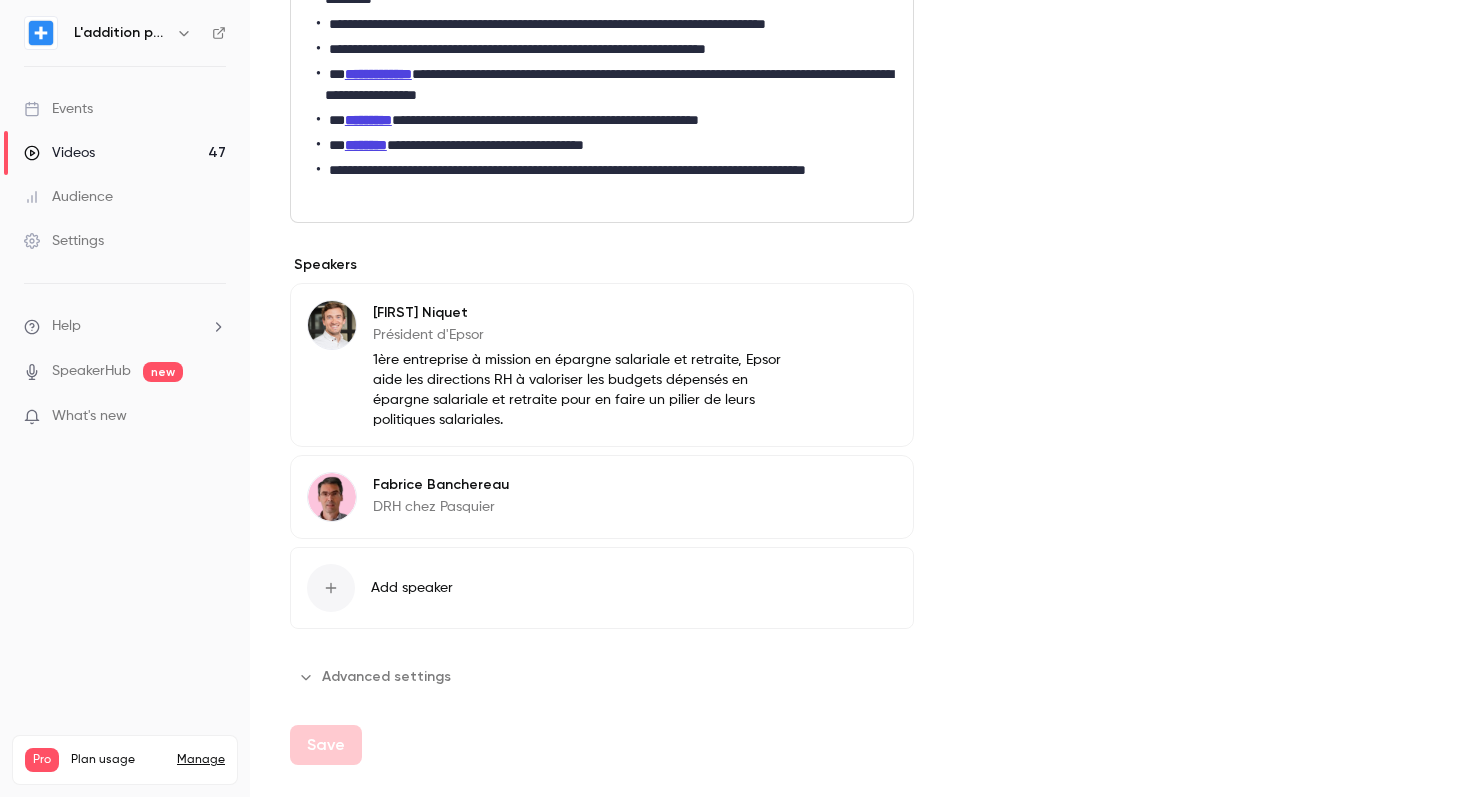 click on "**********" at bounding box center [602, -32] 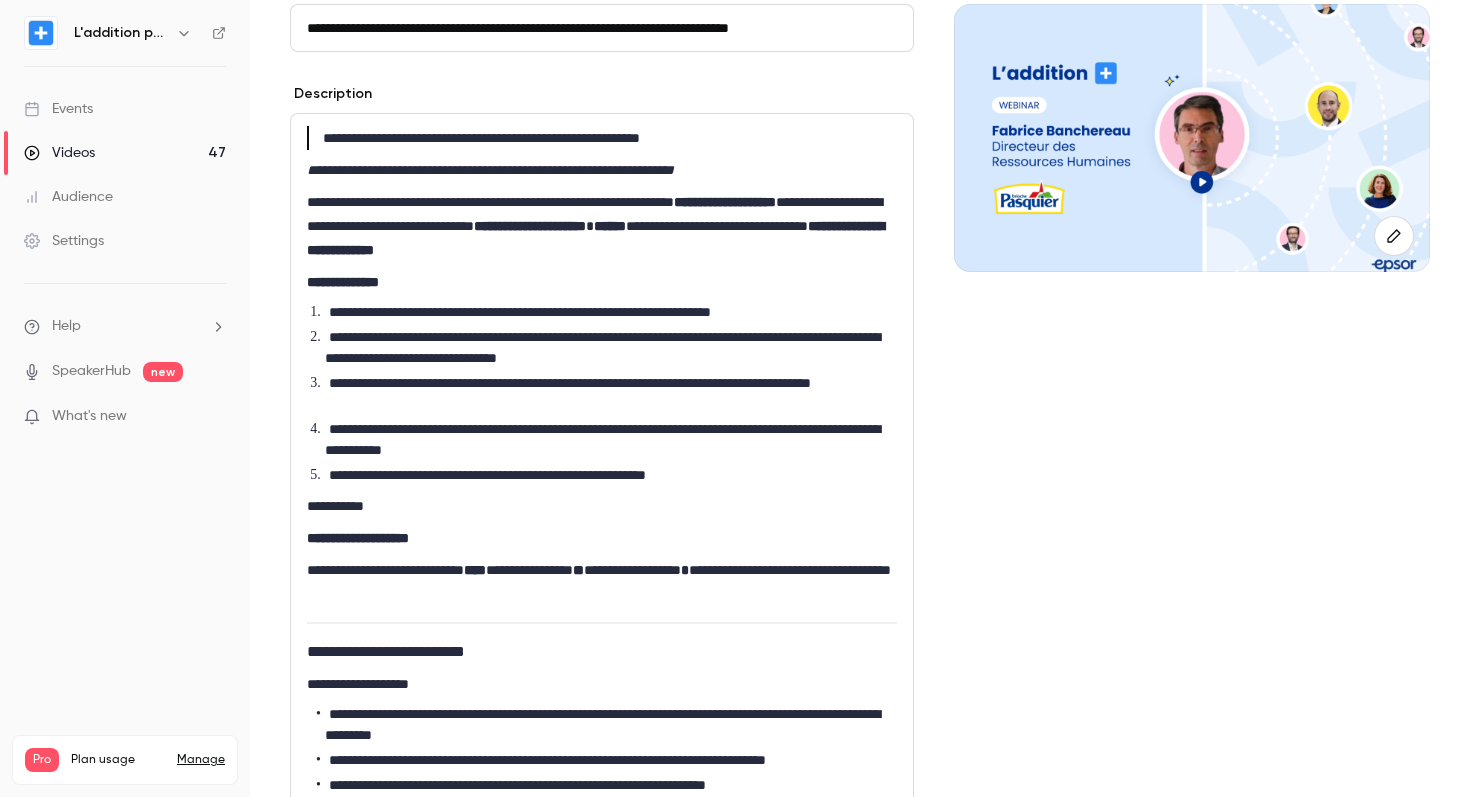 scroll, scrollTop: 116, scrollLeft: 0, axis: vertical 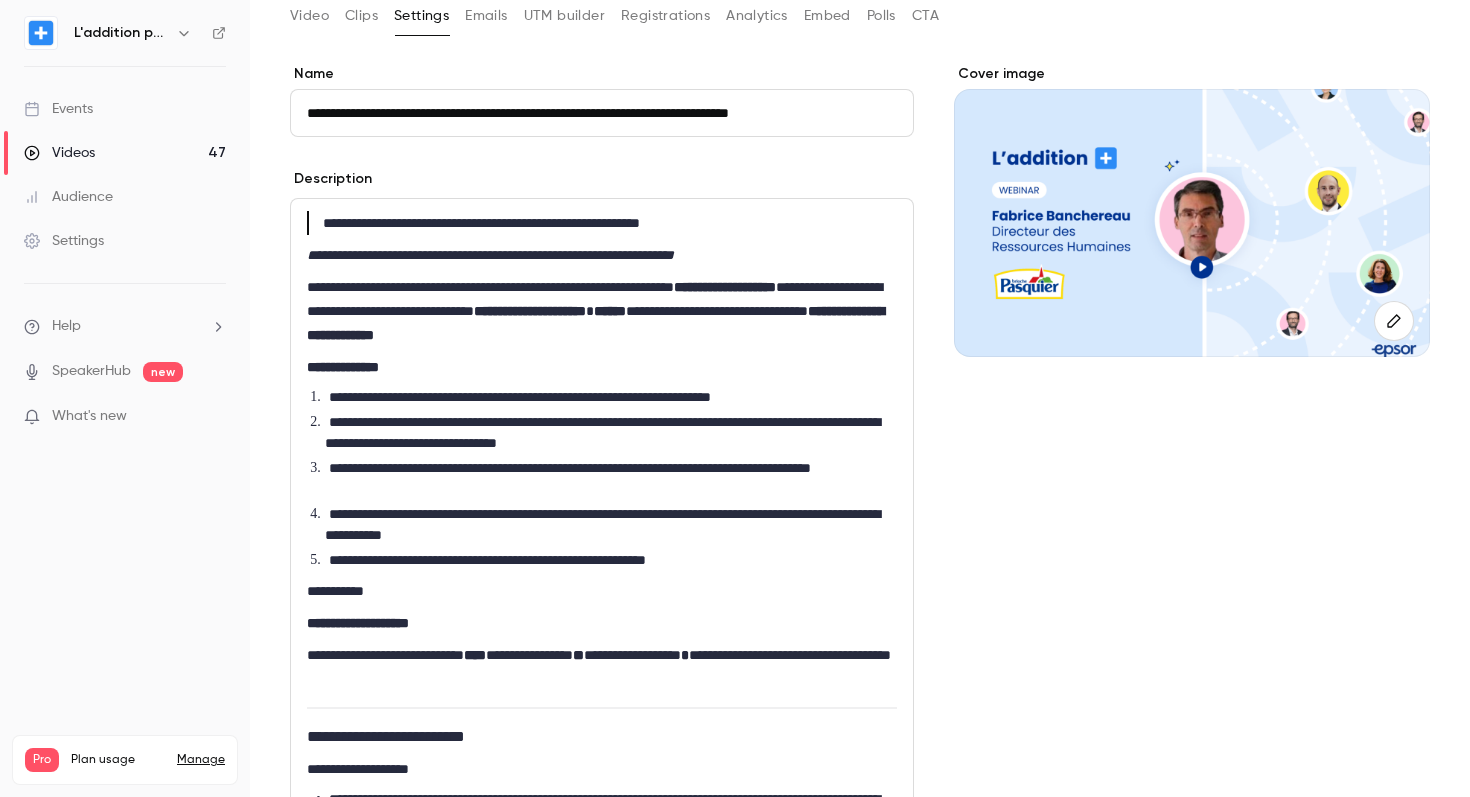 type 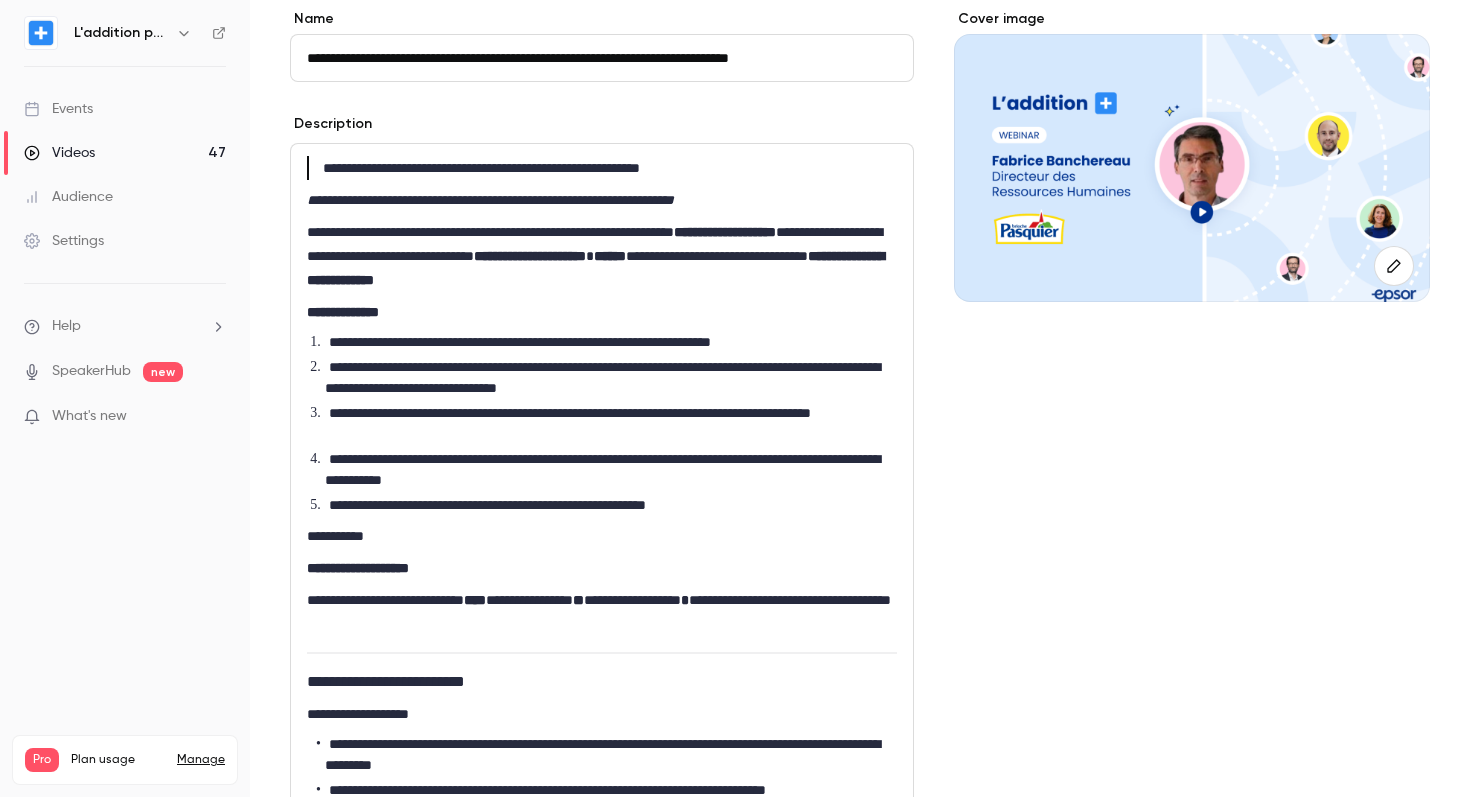 scroll, scrollTop: 0, scrollLeft: 0, axis: both 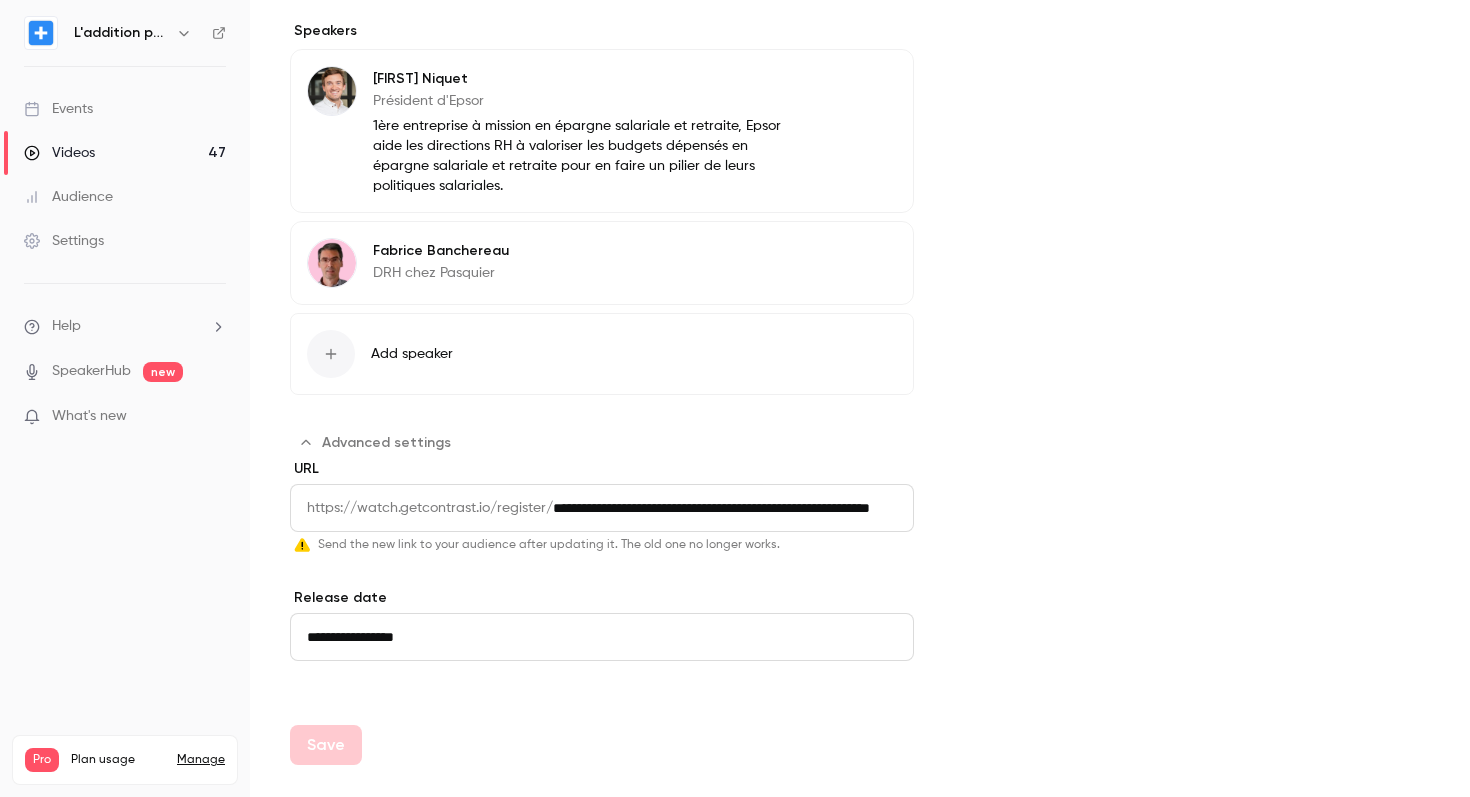 click on "Videos 47" at bounding box center [125, 153] 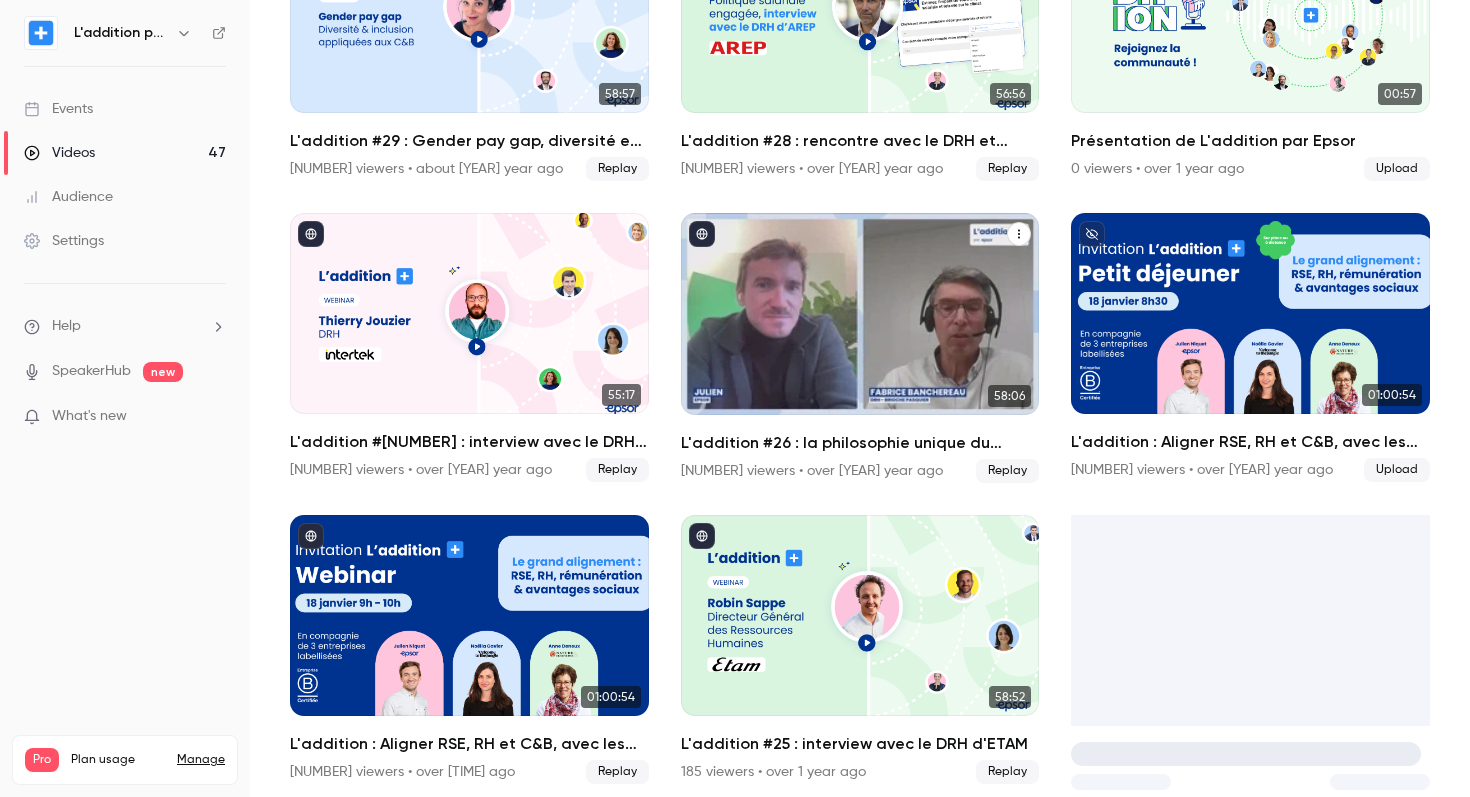 scroll, scrollTop: 1576, scrollLeft: 0, axis: vertical 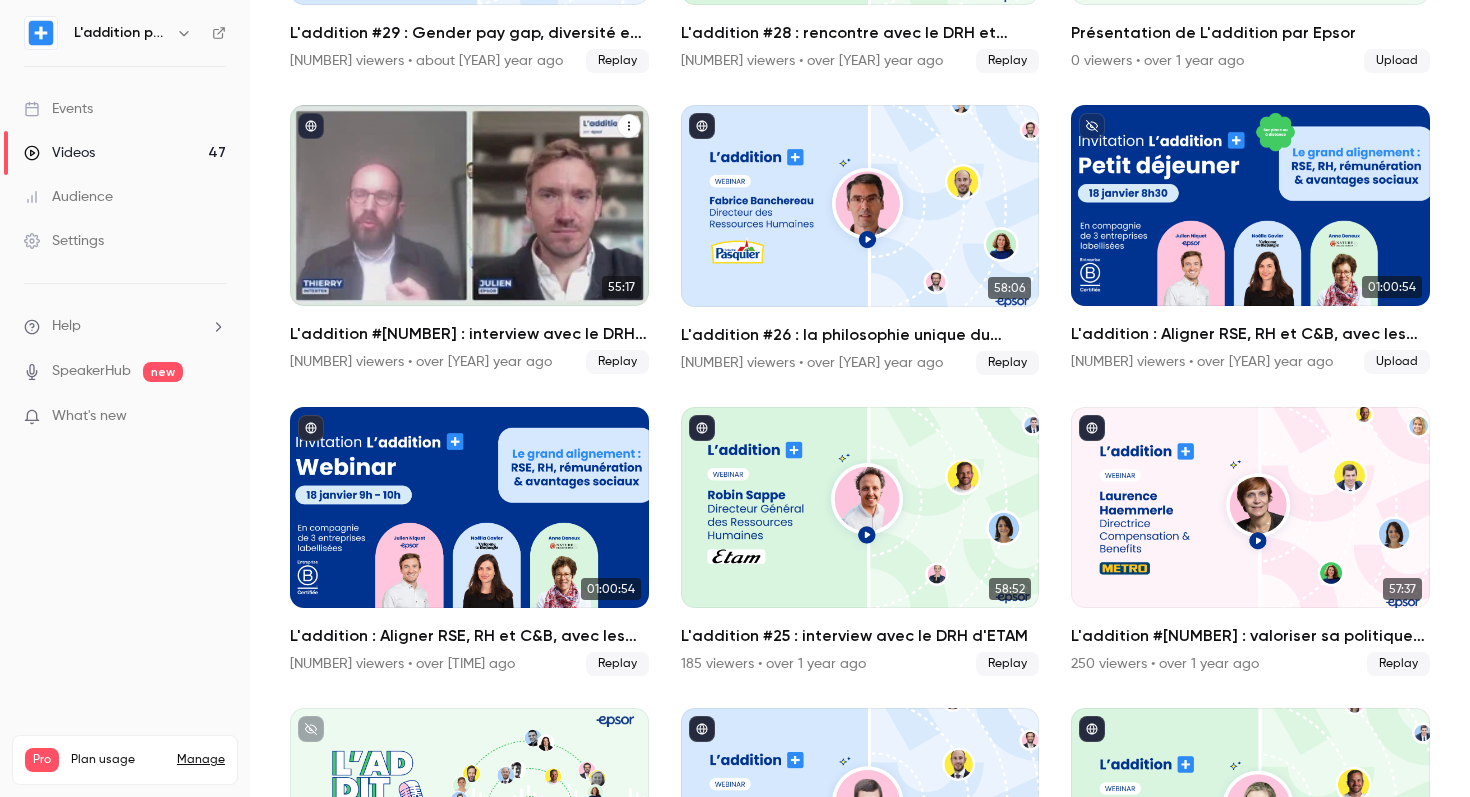 click on "L'addition #[NUMBER] : interview avec le DRH d'[COMPANY]" at bounding box center (469, 334) 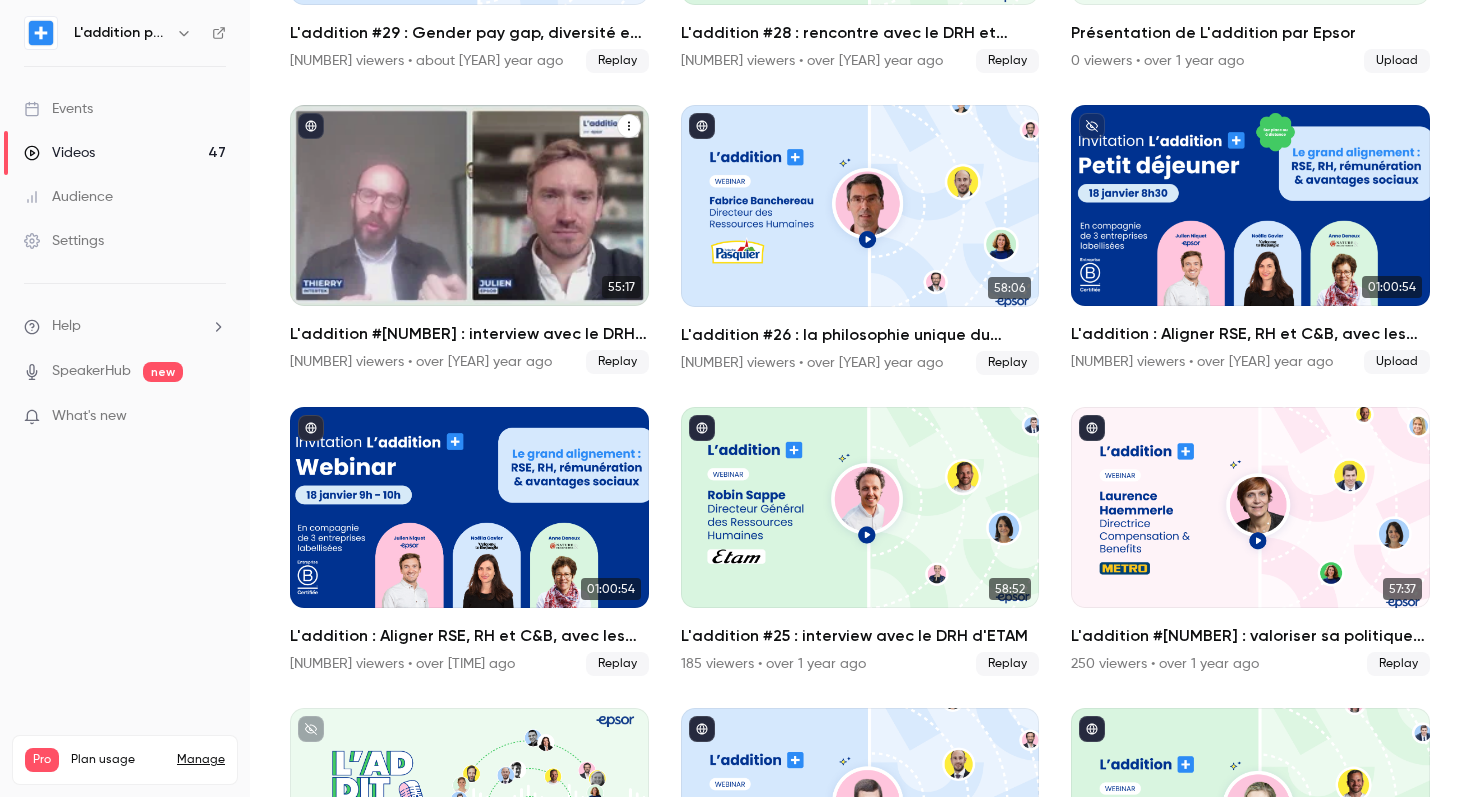 scroll, scrollTop: 0, scrollLeft: 0, axis: both 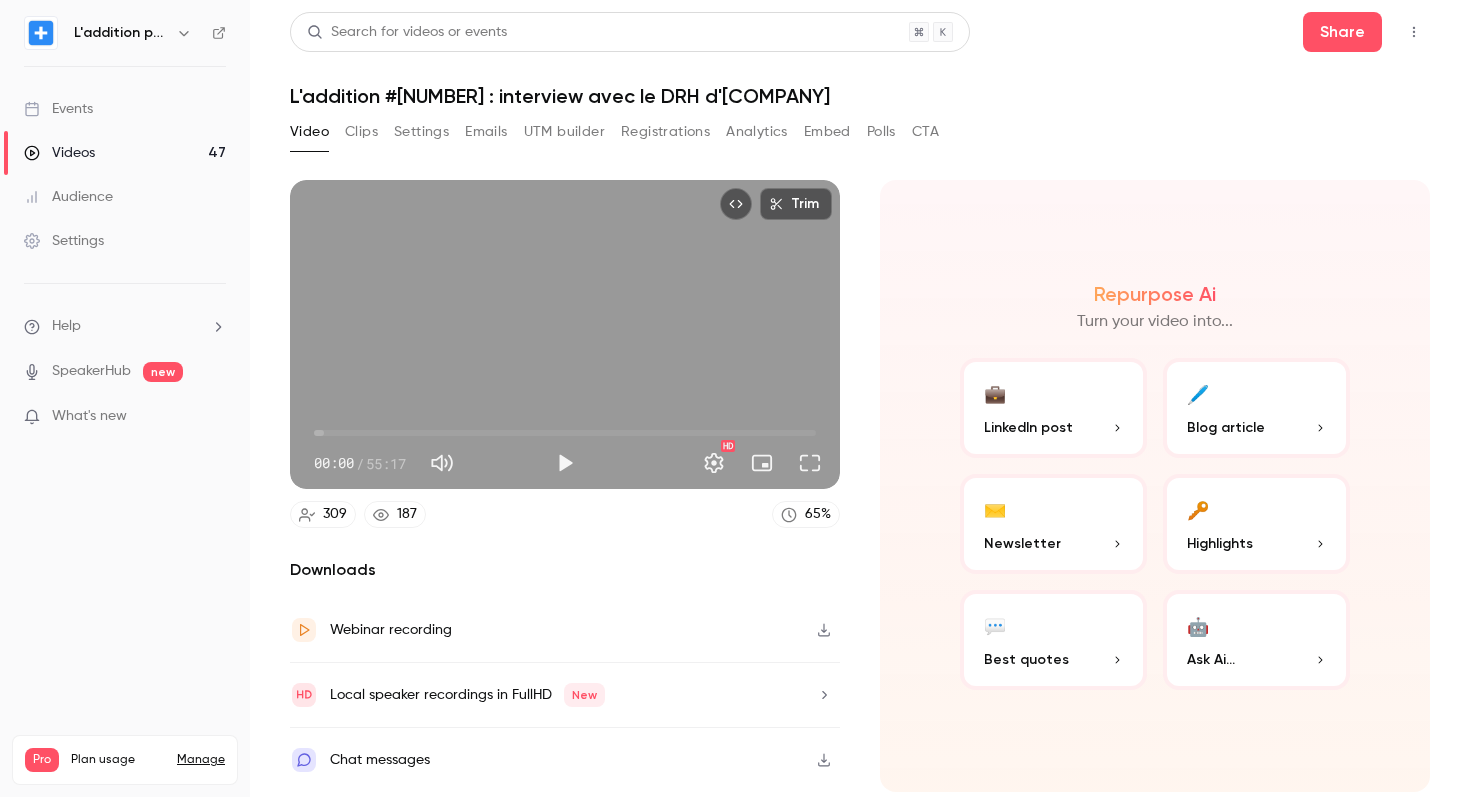 click on "Settings" at bounding box center [421, 132] 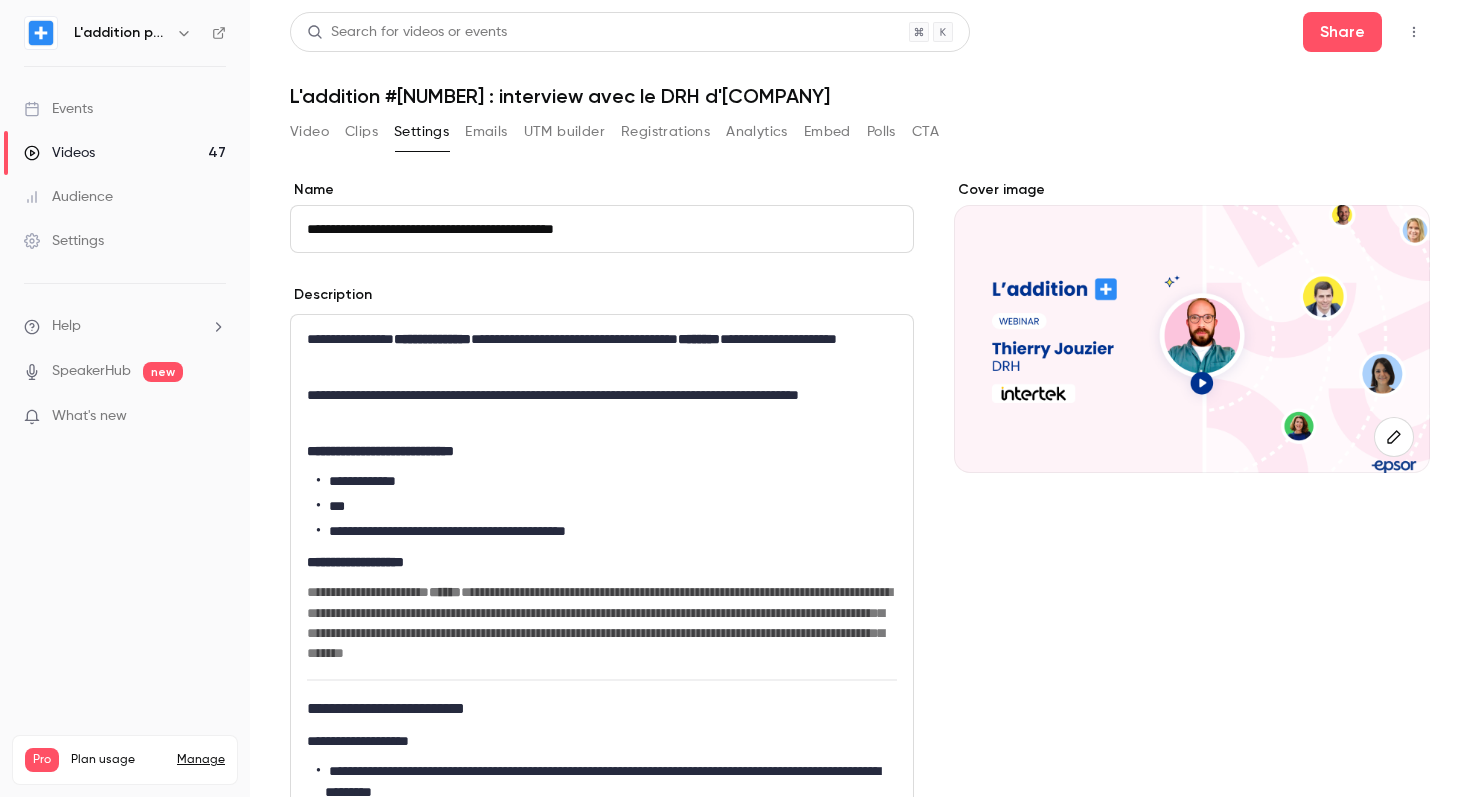 type 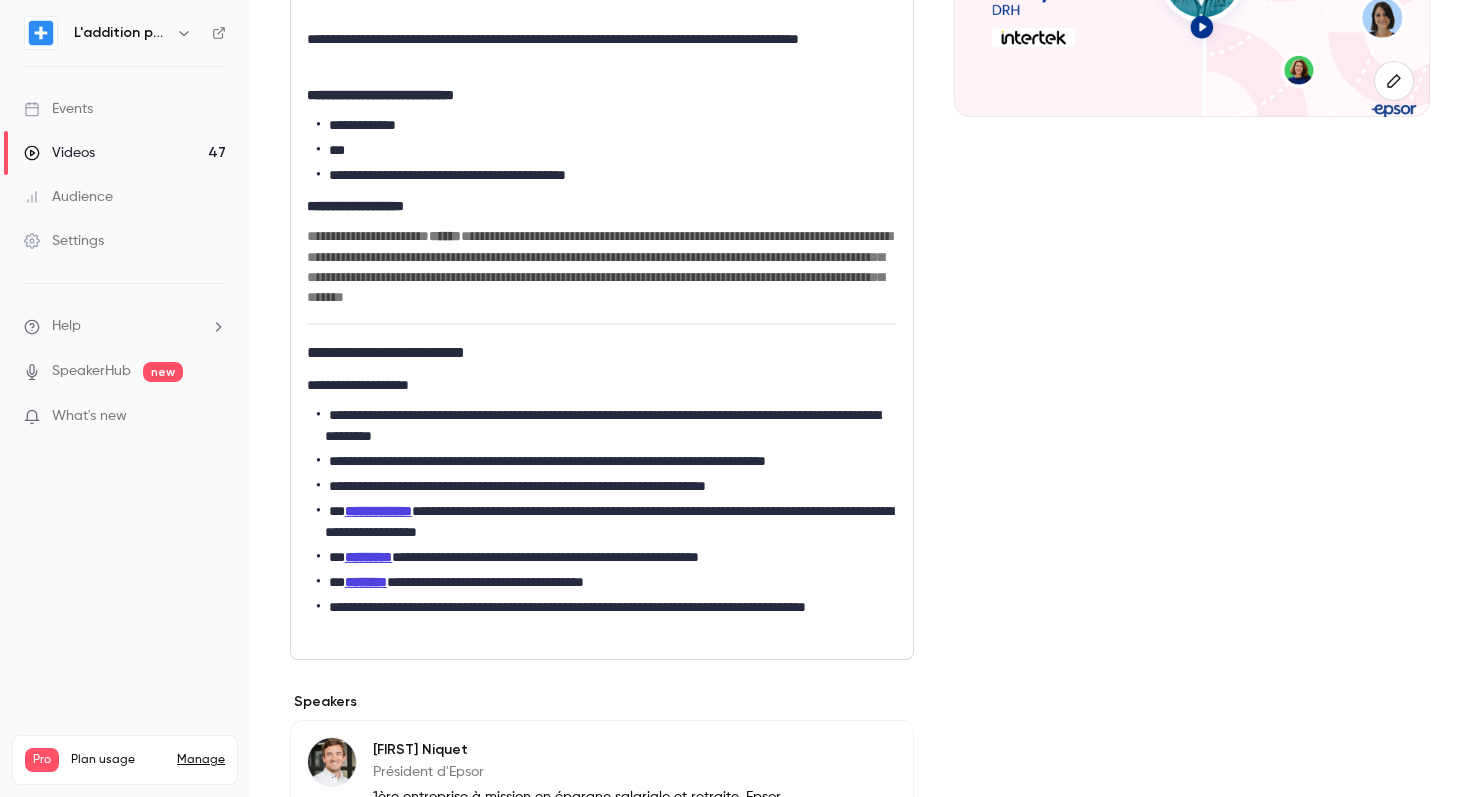 scroll, scrollTop: 793, scrollLeft: 0, axis: vertical 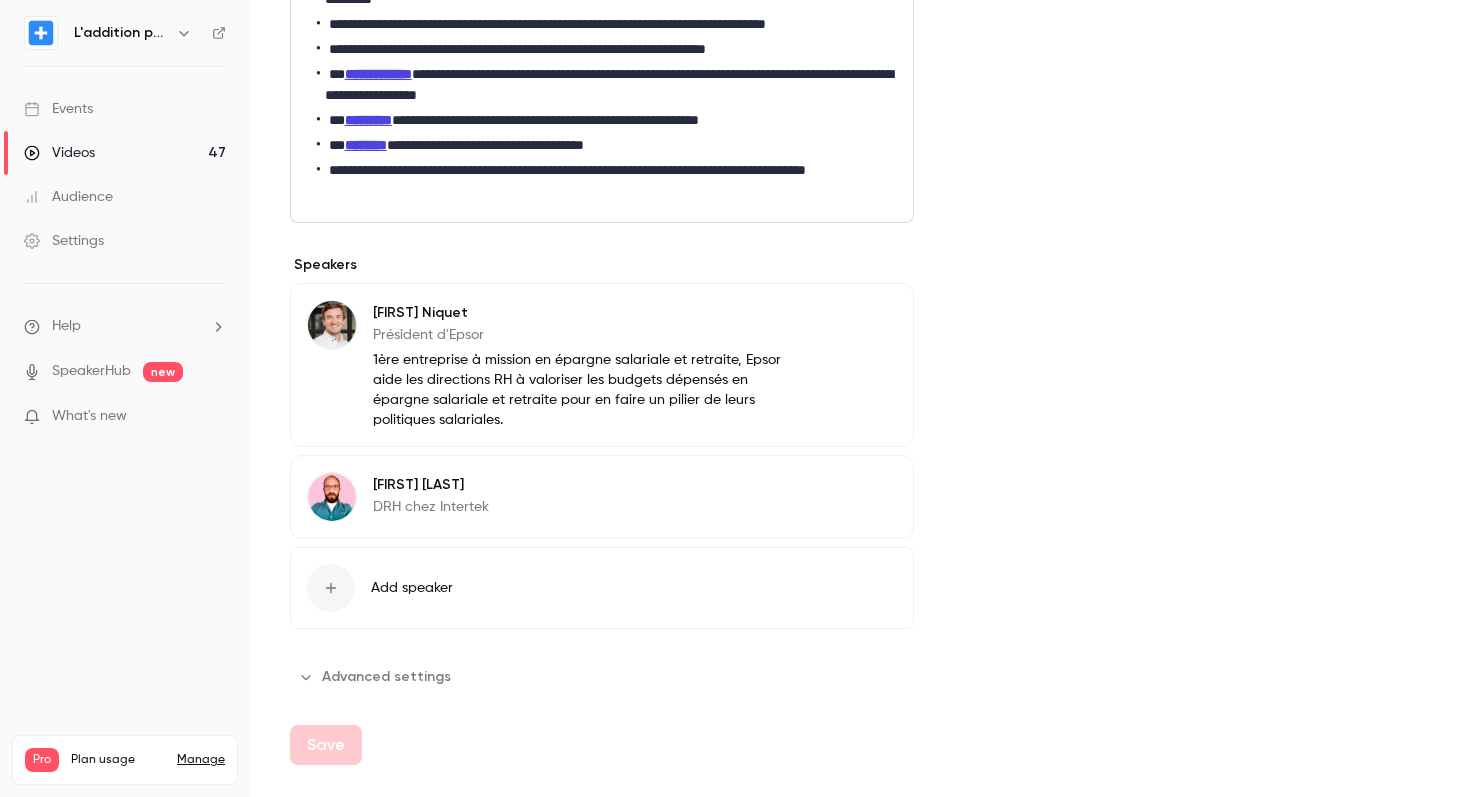 click on "**********" at bounding box center [602, 56] 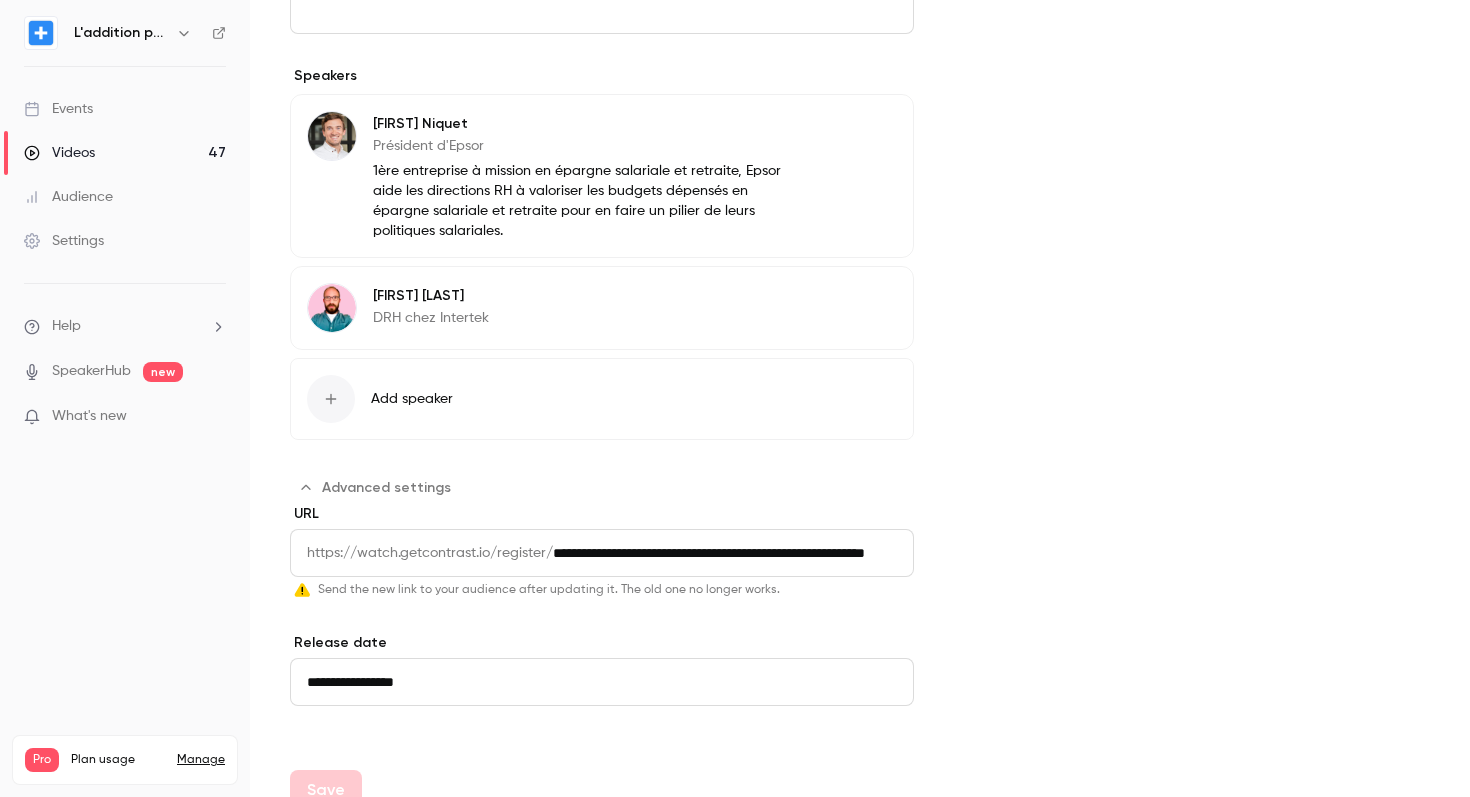 scroll, scrollTop: 1027, scrollLeft: 0, axis: vertical 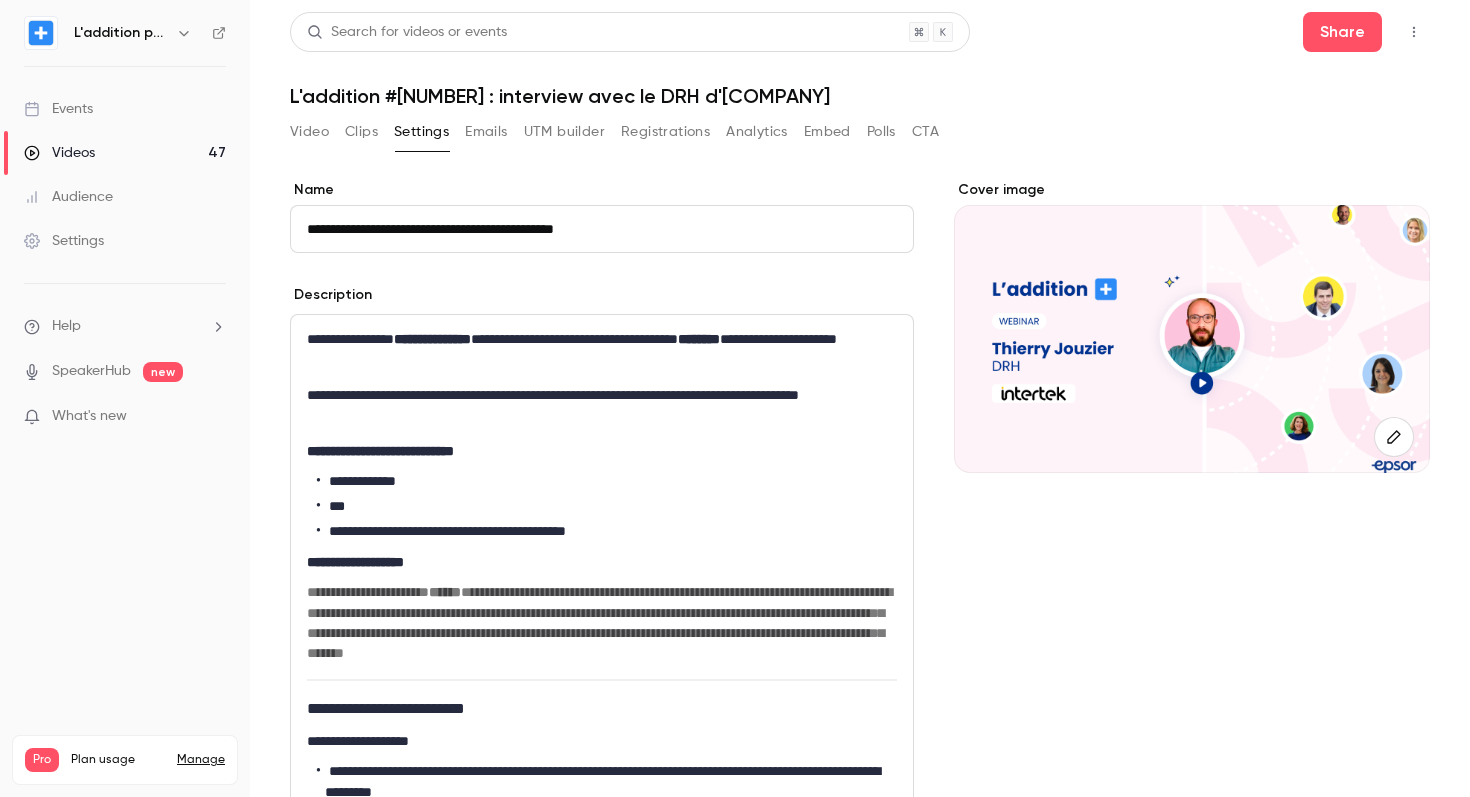 click on "L'addition #[NUMBER] : interview avec le DRH d'[COMPANY]" at bounding box center [860, 96] 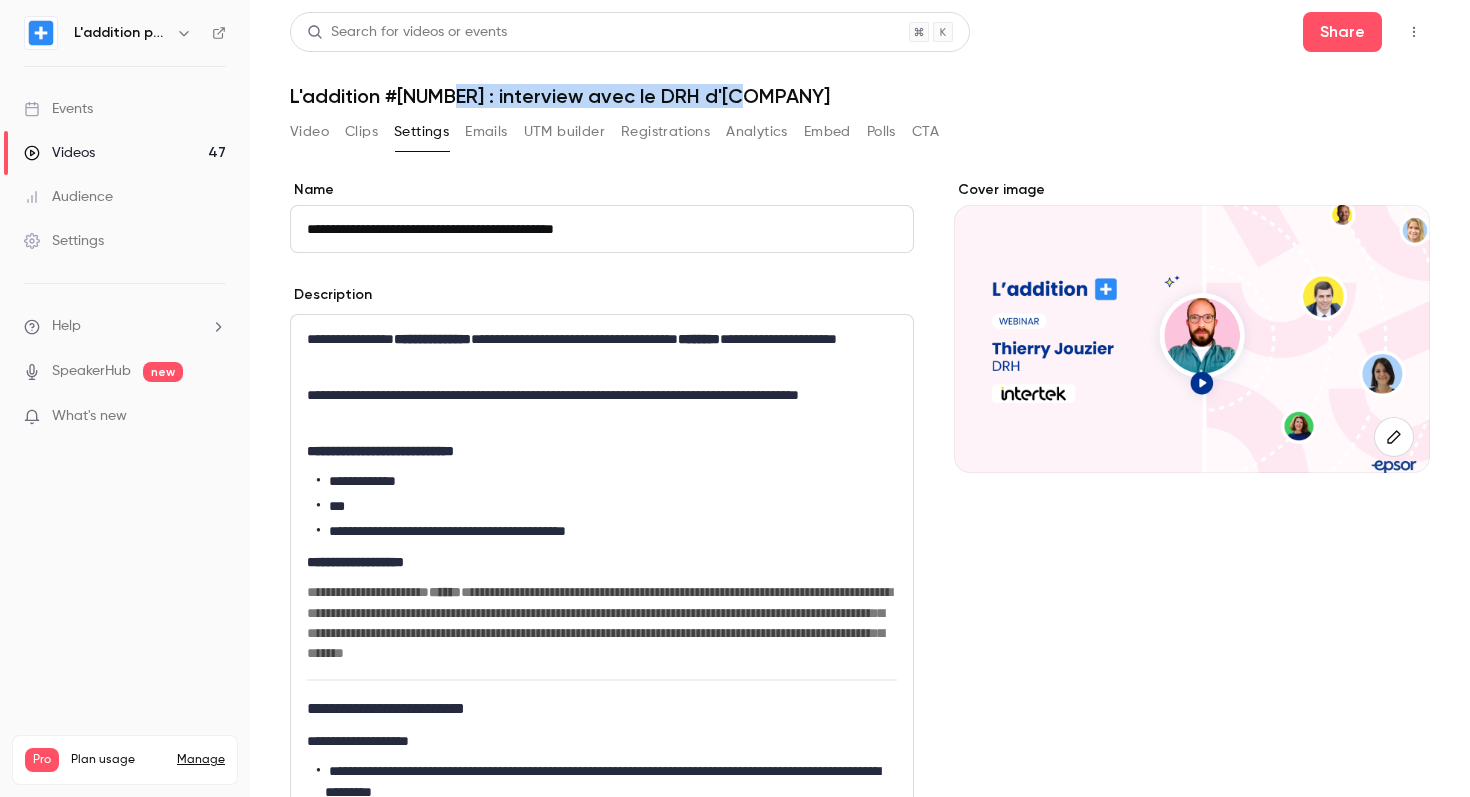drag, startPoint x: 433, startPoint y: 93, endPoint x: 734, endPoint y: 93, distance: 301 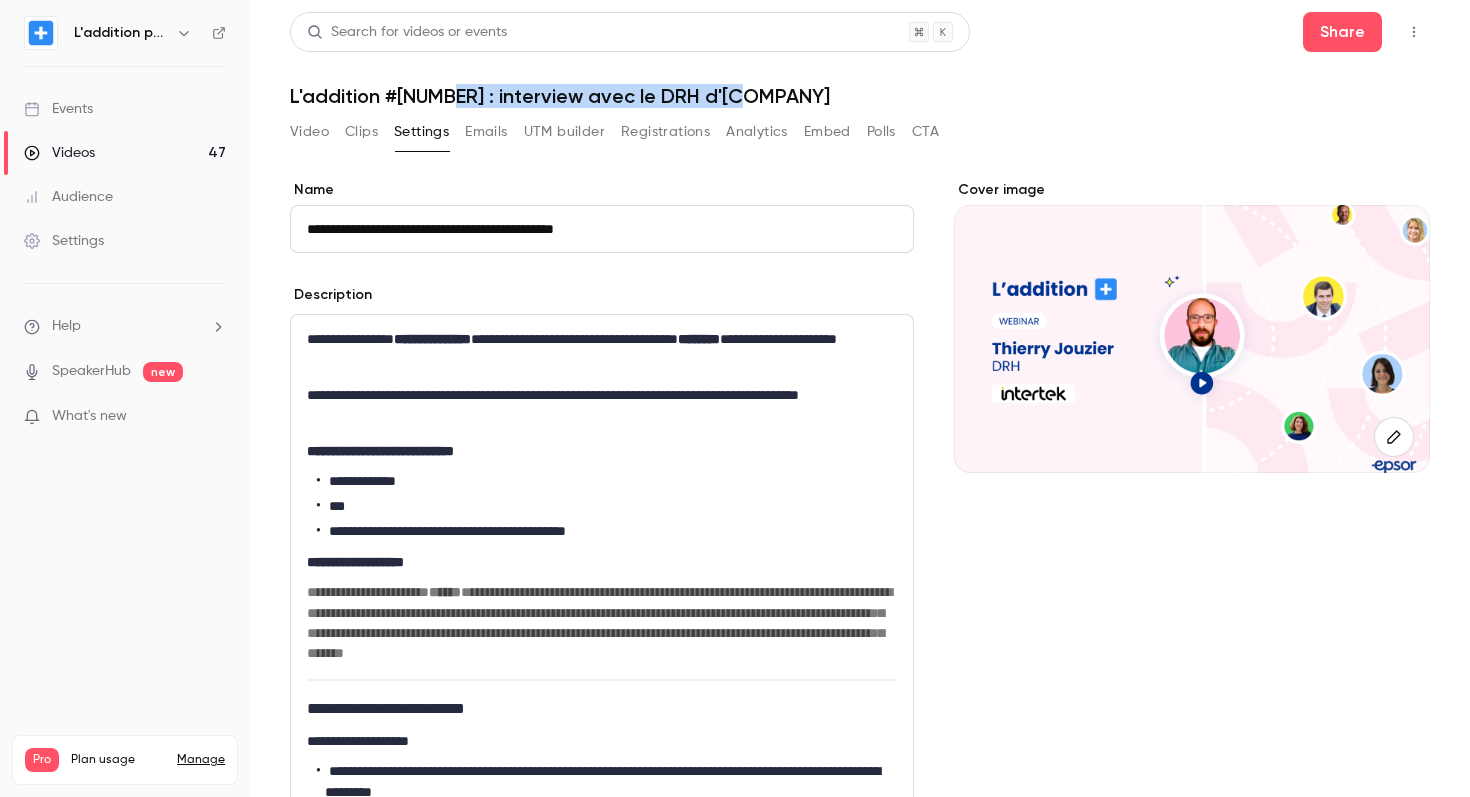 click on "Videos" at bounding box center (59, 153) 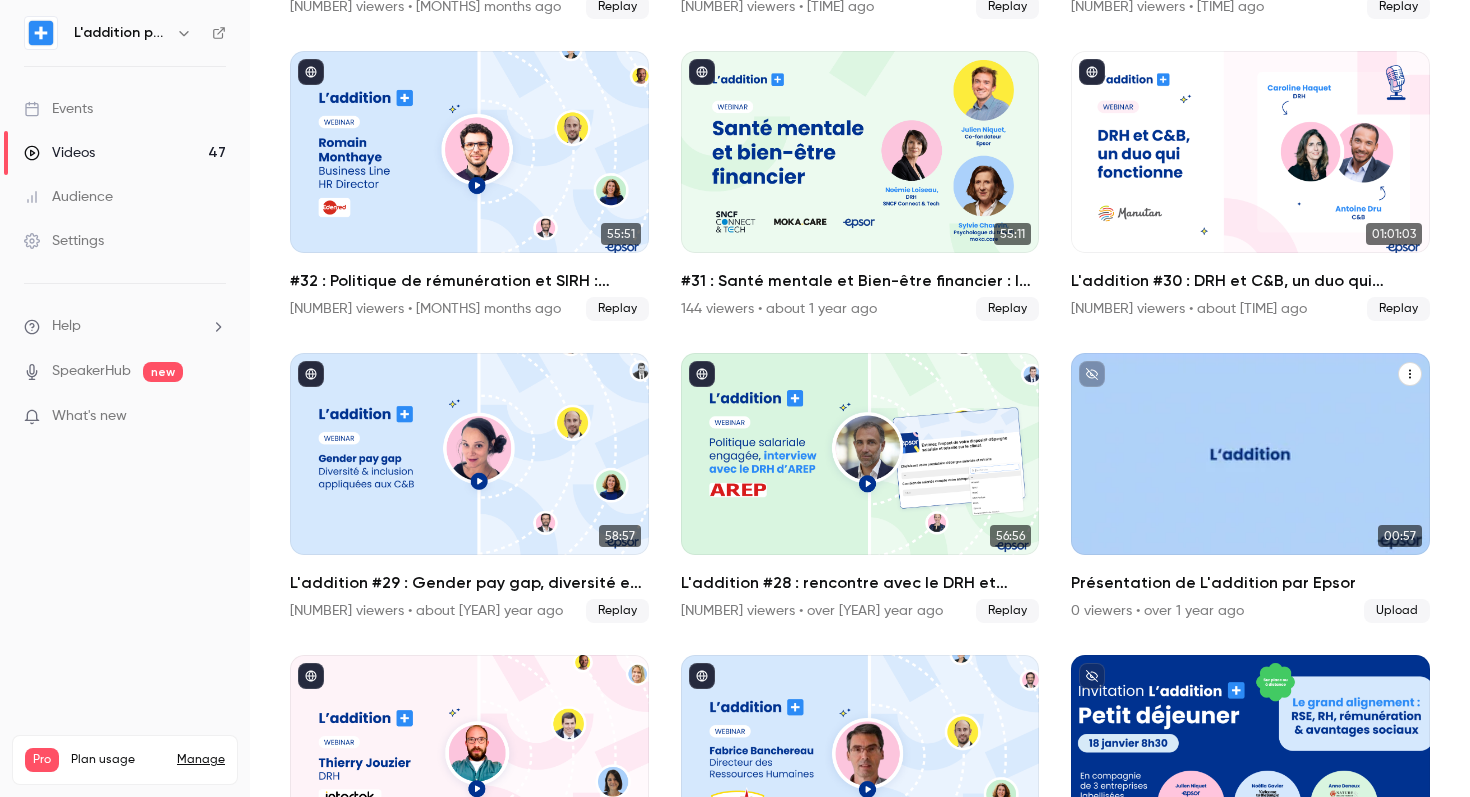 scroll, scrollTop: 1028, scrollLeft: 0, axis: vertical 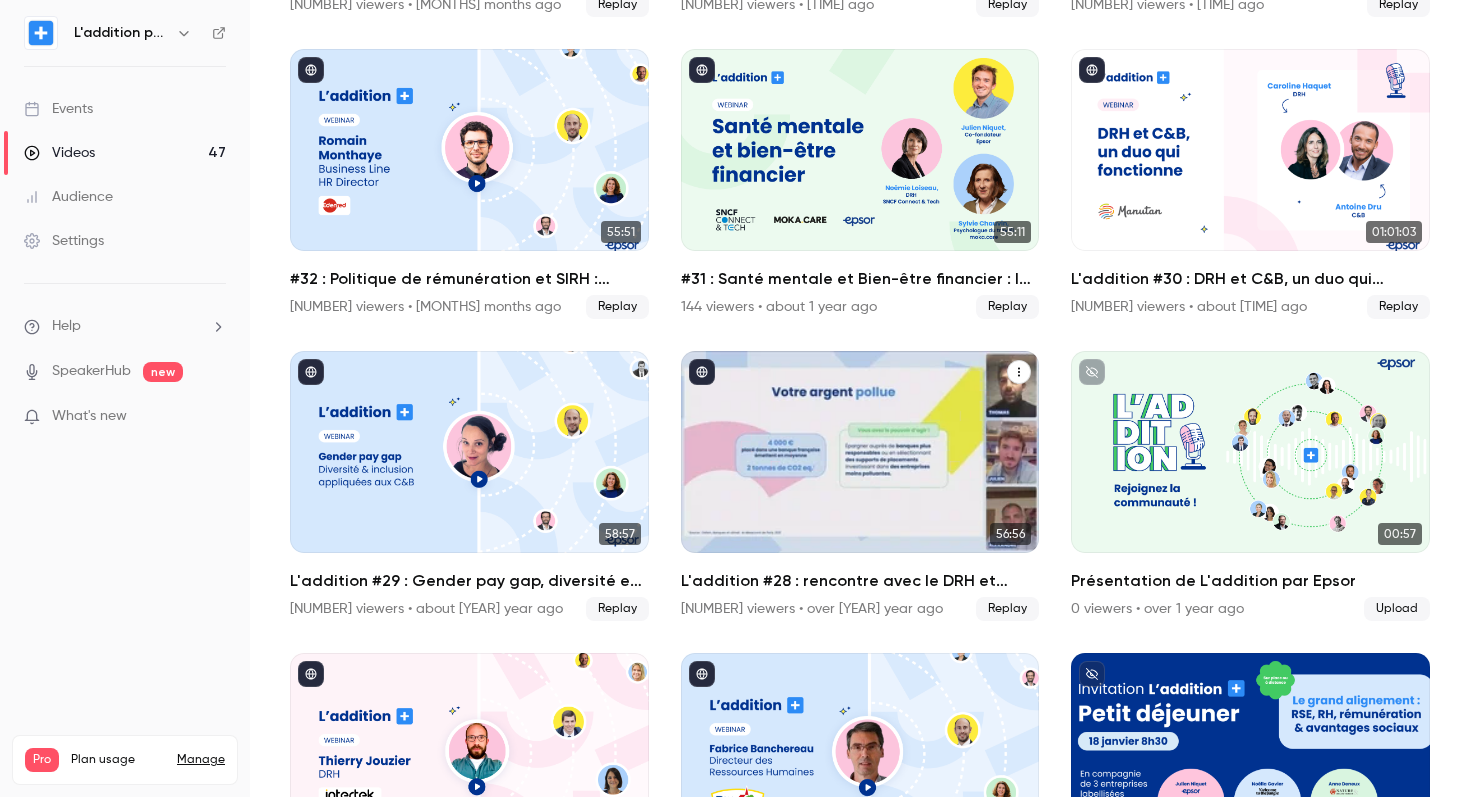 click on "L'addition #28 : rencontre avec le DRH et Directeur RSE d'AREP (filiale SNCF)" at bounding box center [860, 581] 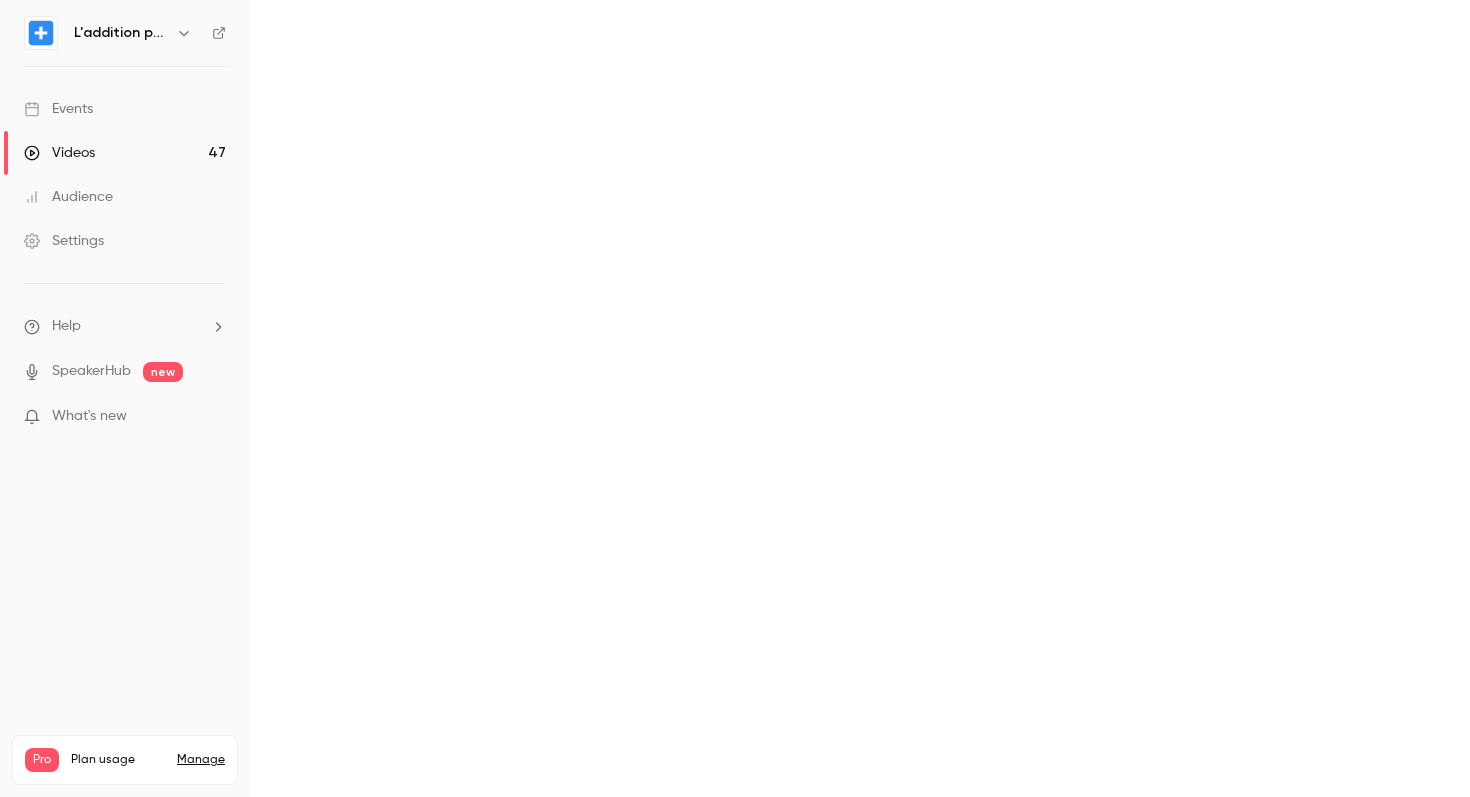 scroll, scrollTop: 0, scrollLeft: 0, axis: both 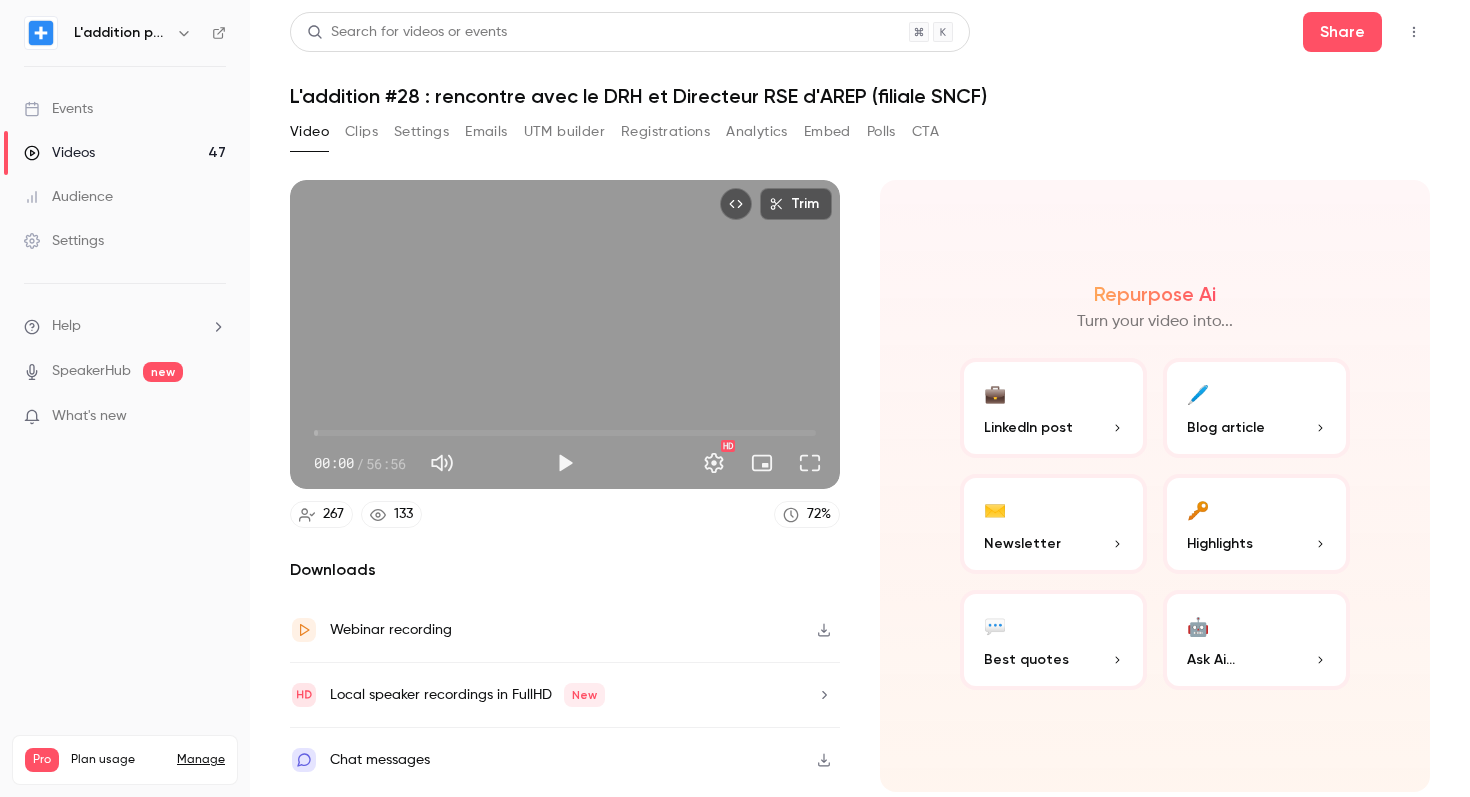 click on "Settings" at bounding box center (421, 132) 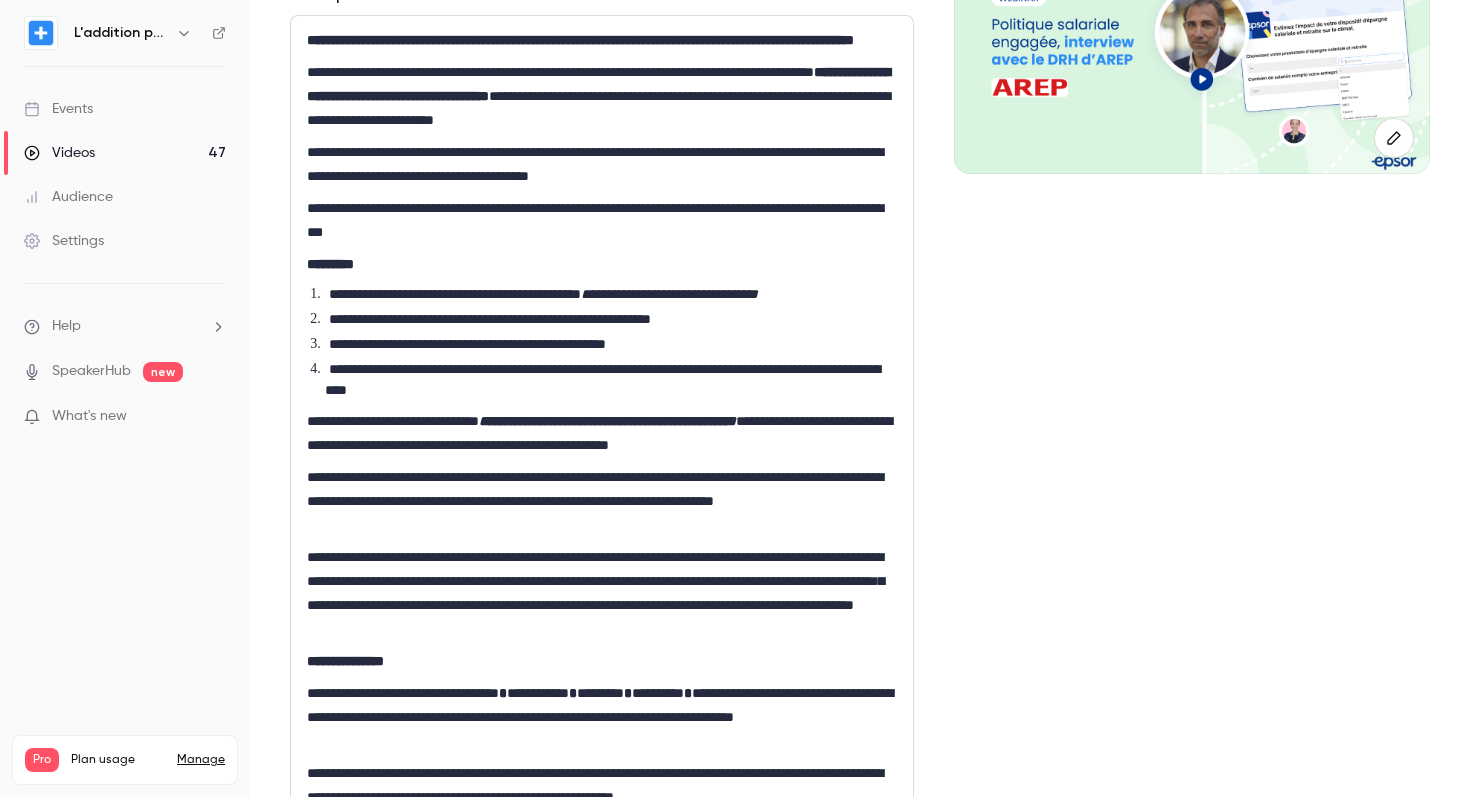 scroll, scrollTop: 1354, scrollLeft: 0, axis: vertical 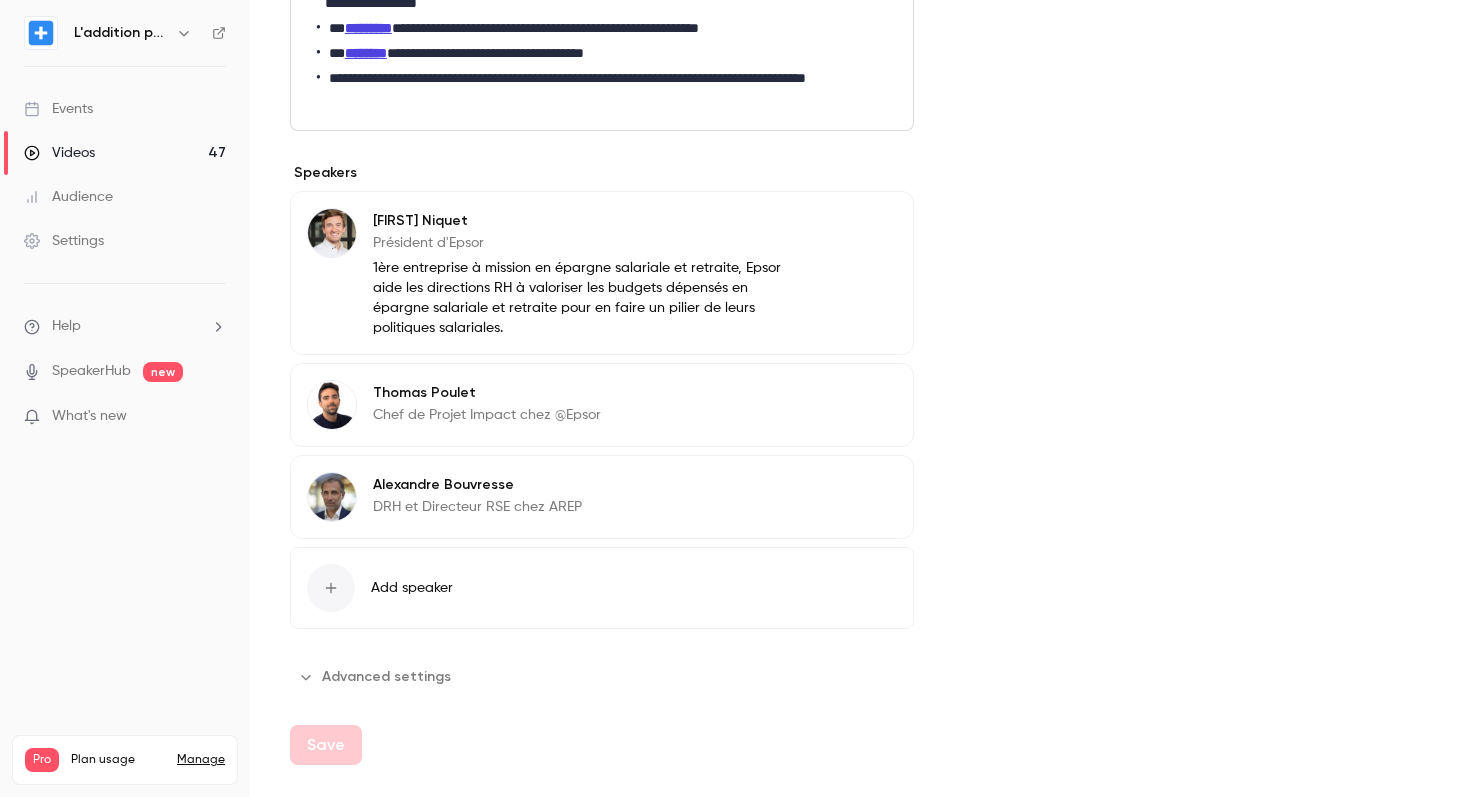 click on "Advanced settings" at bounding box center [376, 677] 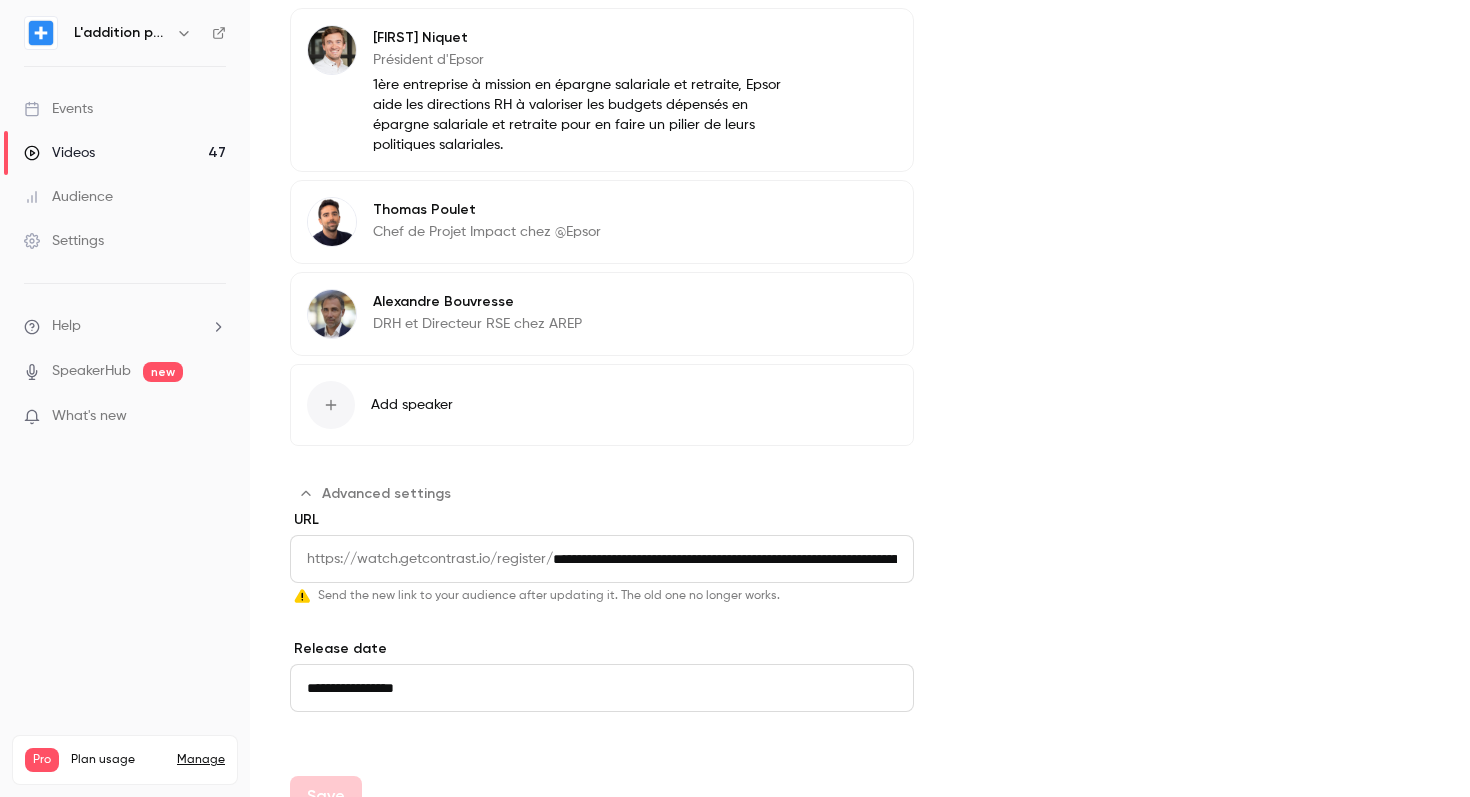 scroll, scrollTop: 1588, scrollLeft: 0, axis: vertical 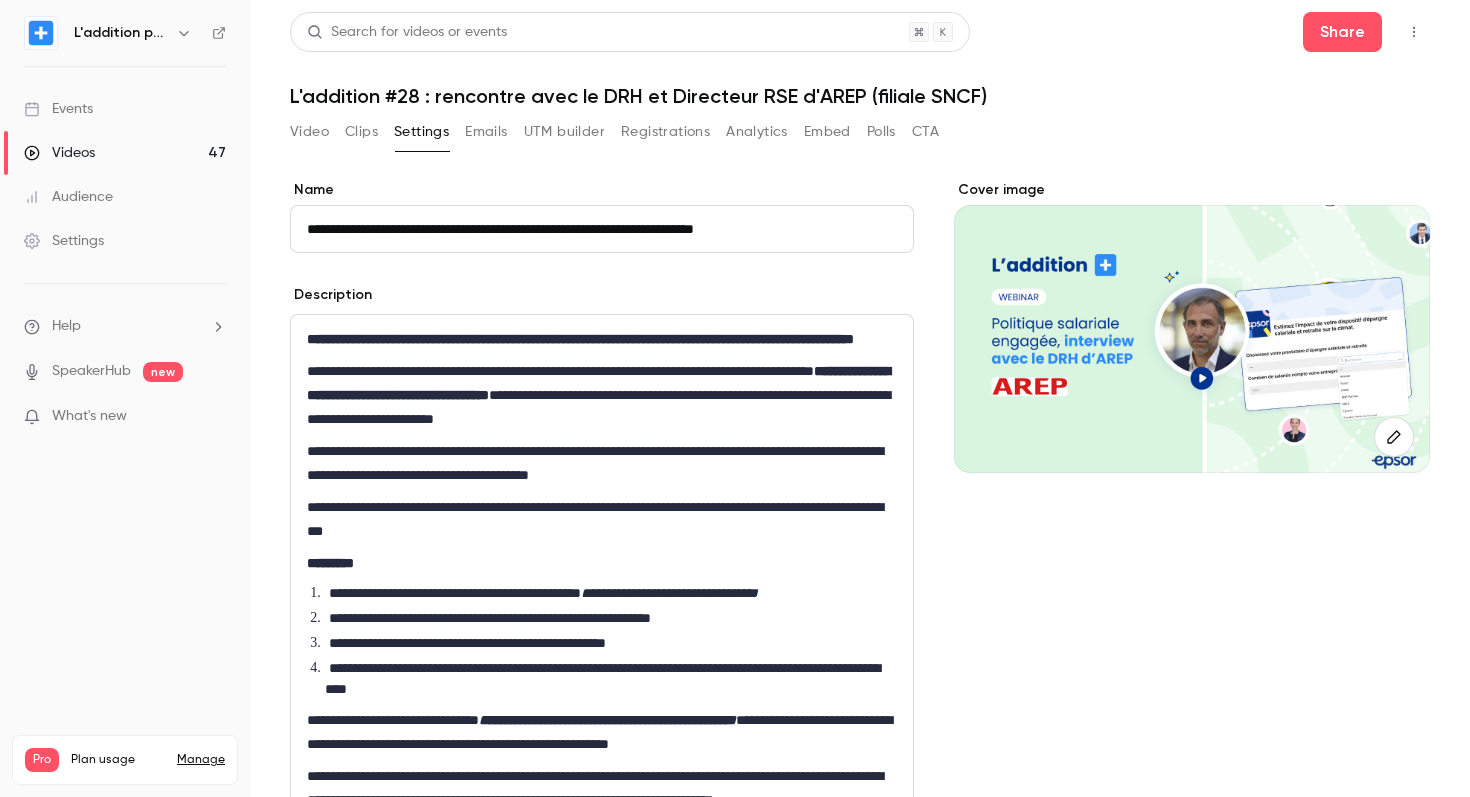 type 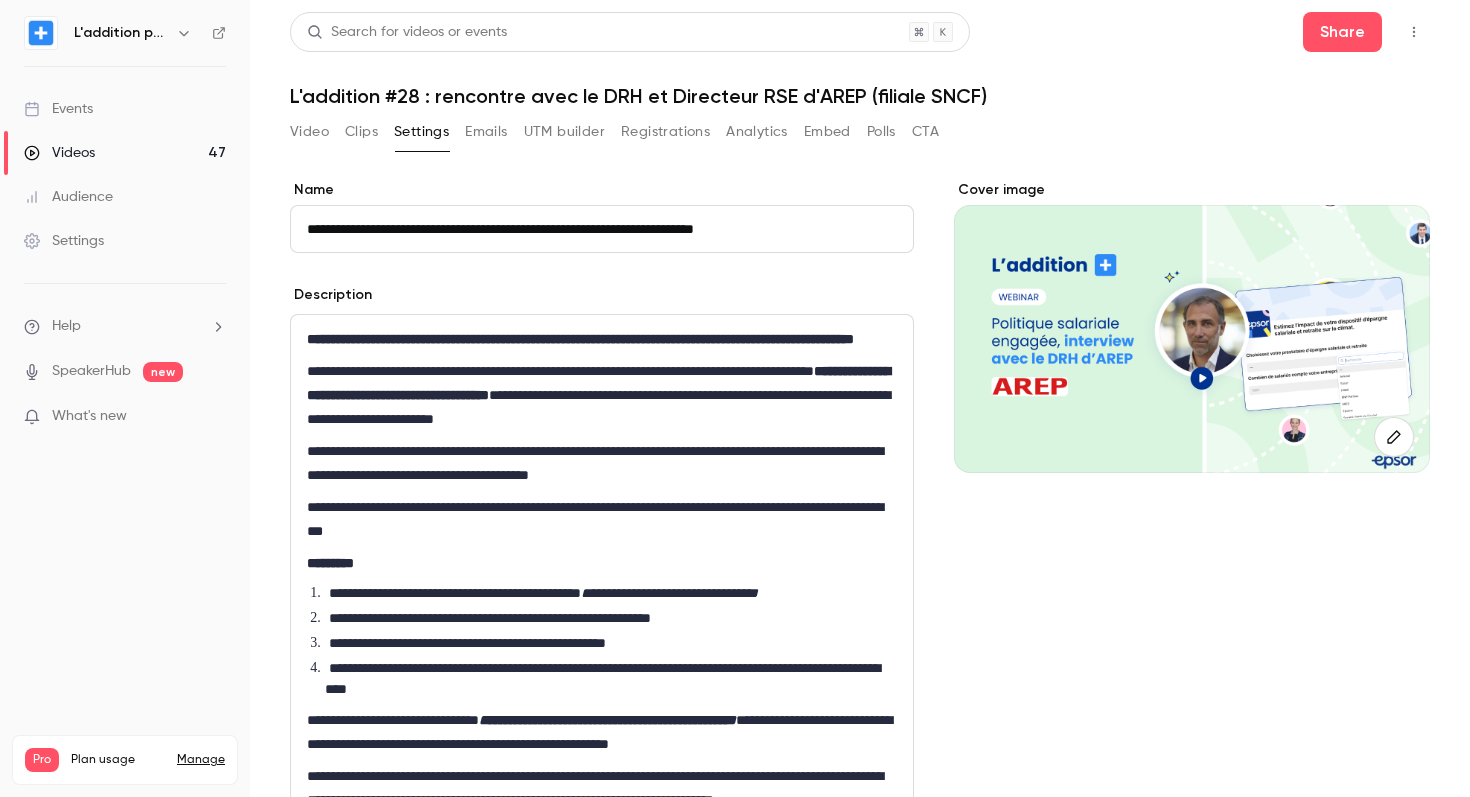 click on "Videos 47" at bounding box center (125, 153) 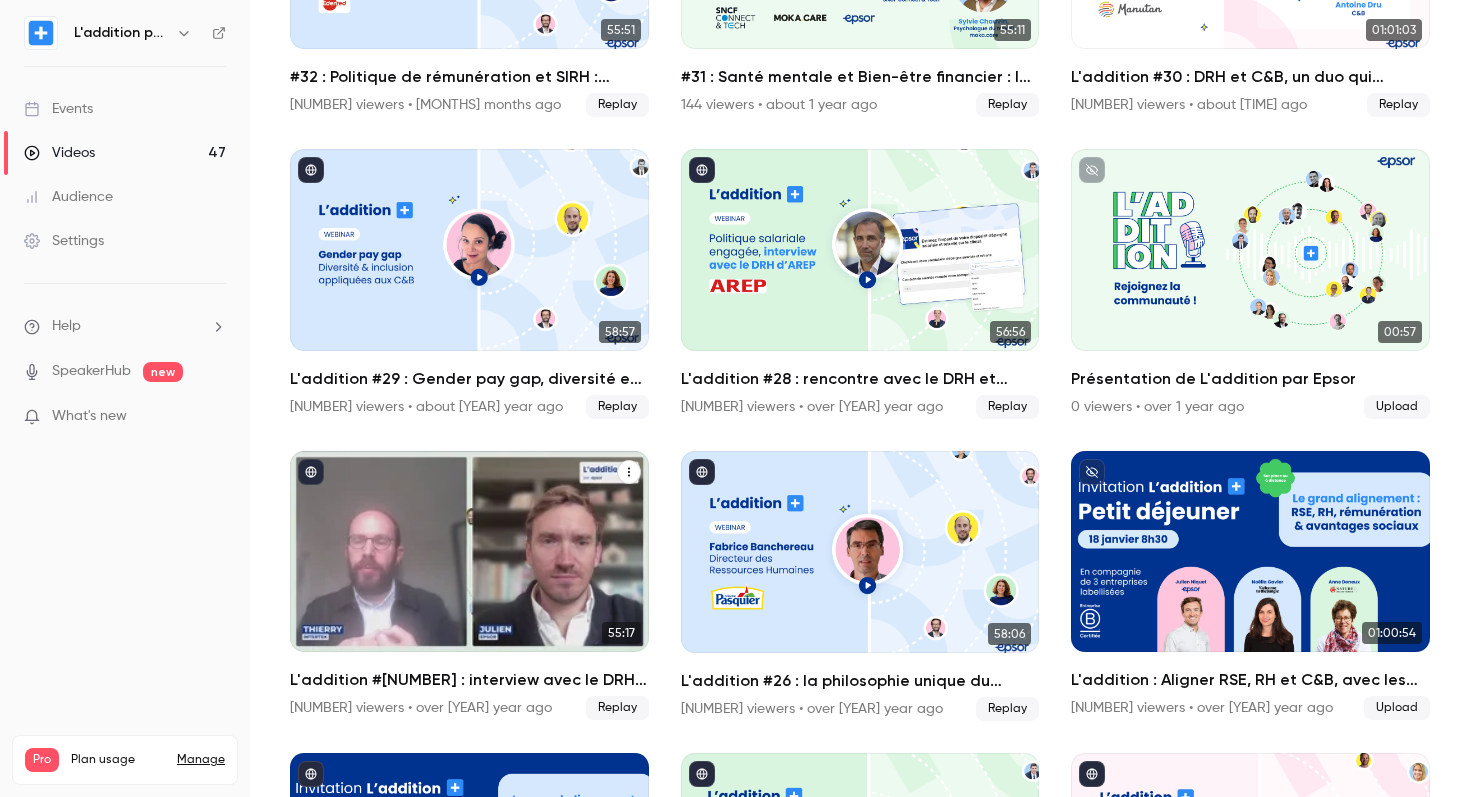 scroll, scrollTop: 1211, scrollLeft: 0, axis: vertical 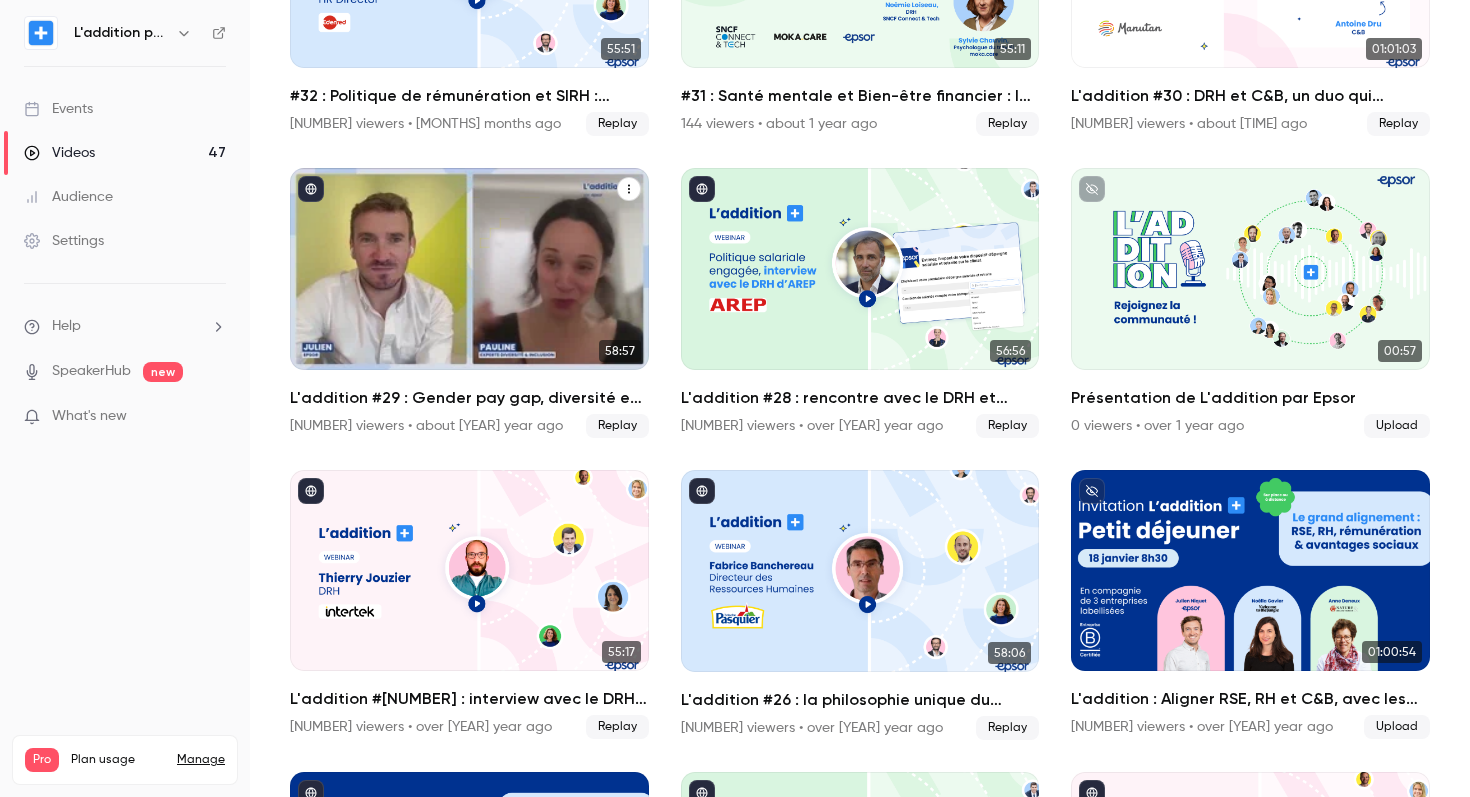 click on "L'addition #29 : Gender pay gap, diversité et inclusion appliquée à la rémunération & aux avantages sociaux" at bounding box center (469, 398) 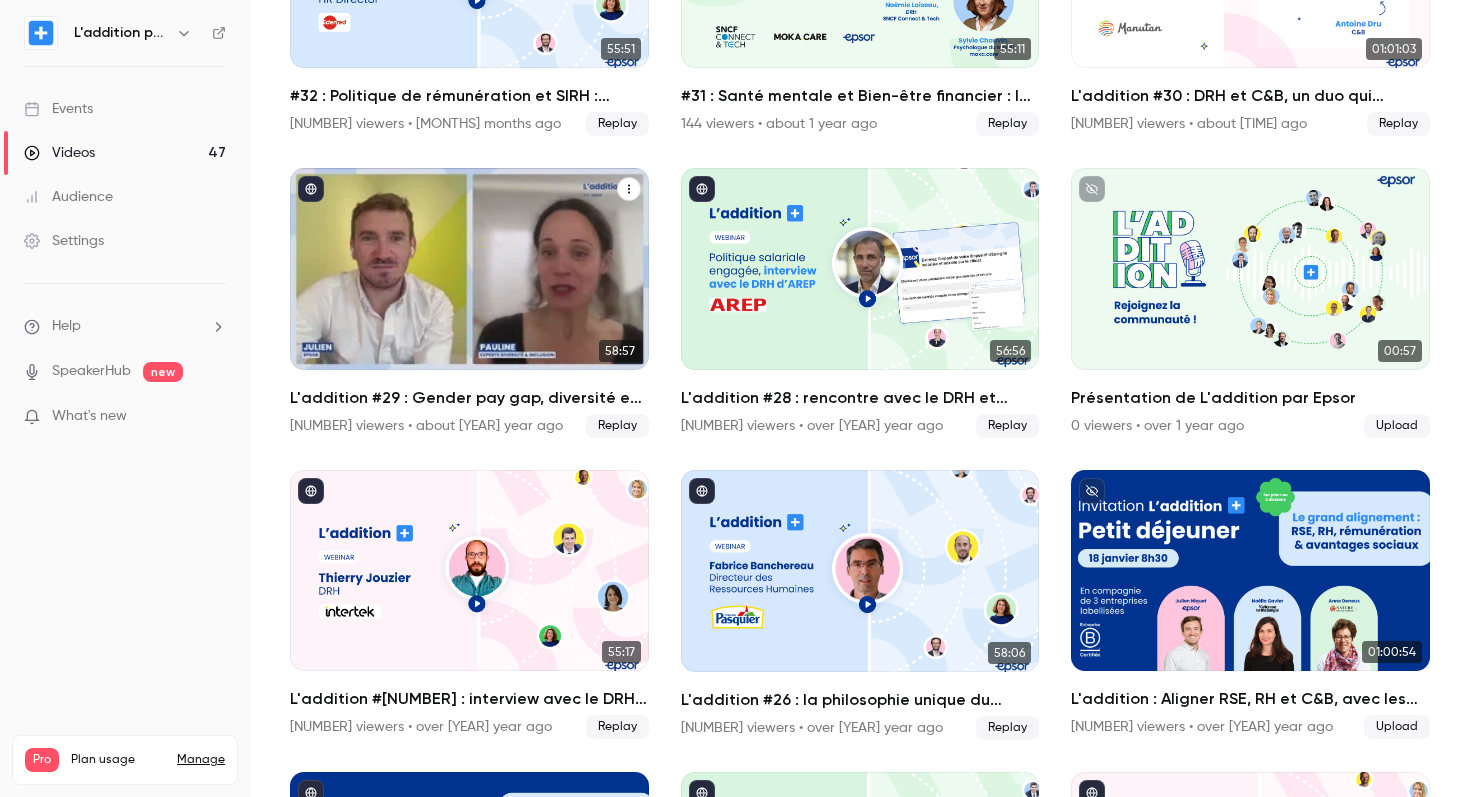 scroll, scrollTop: 0, scrollLeft: 0, axis: both 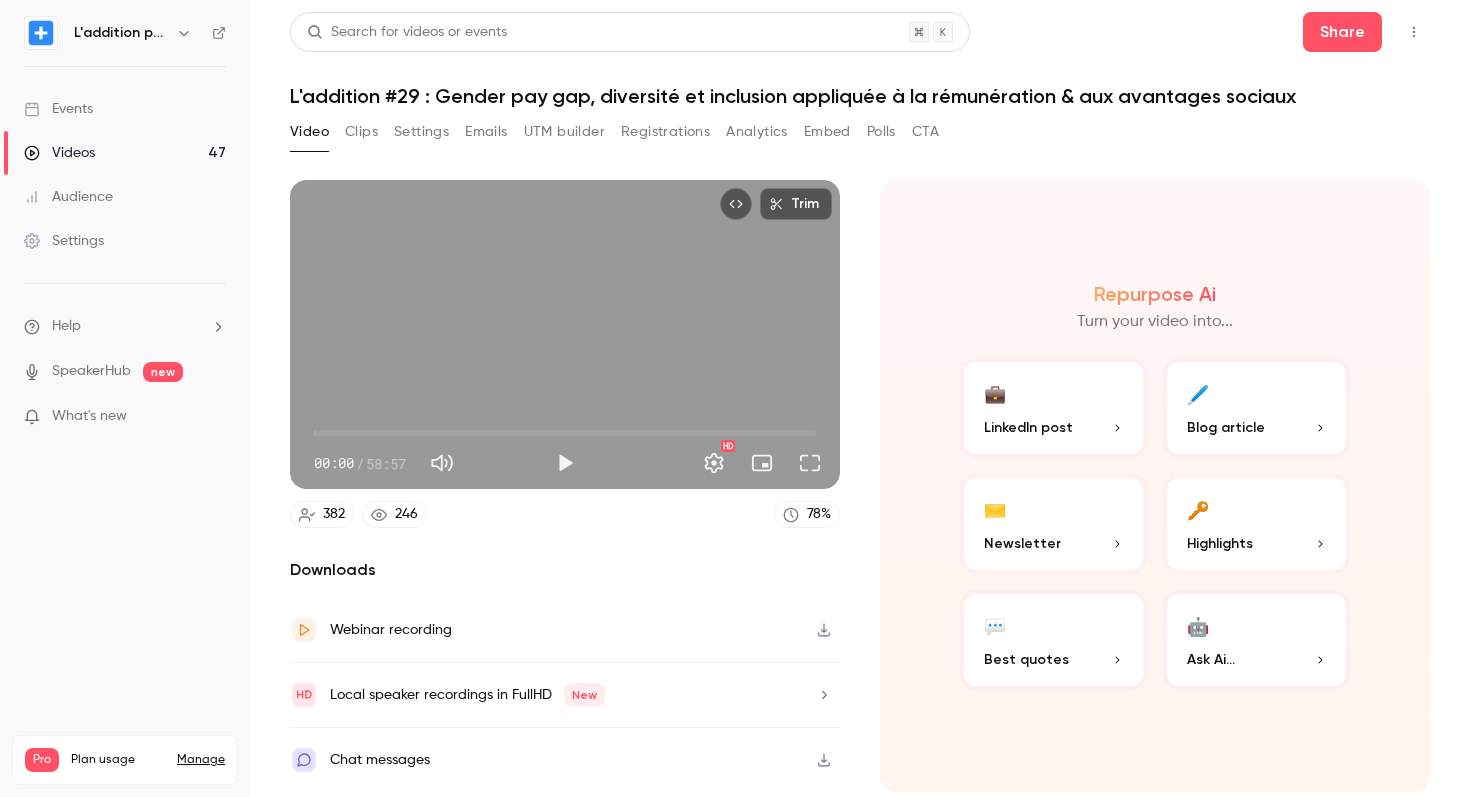 click on "Settings" at bounding box center (421, 132) 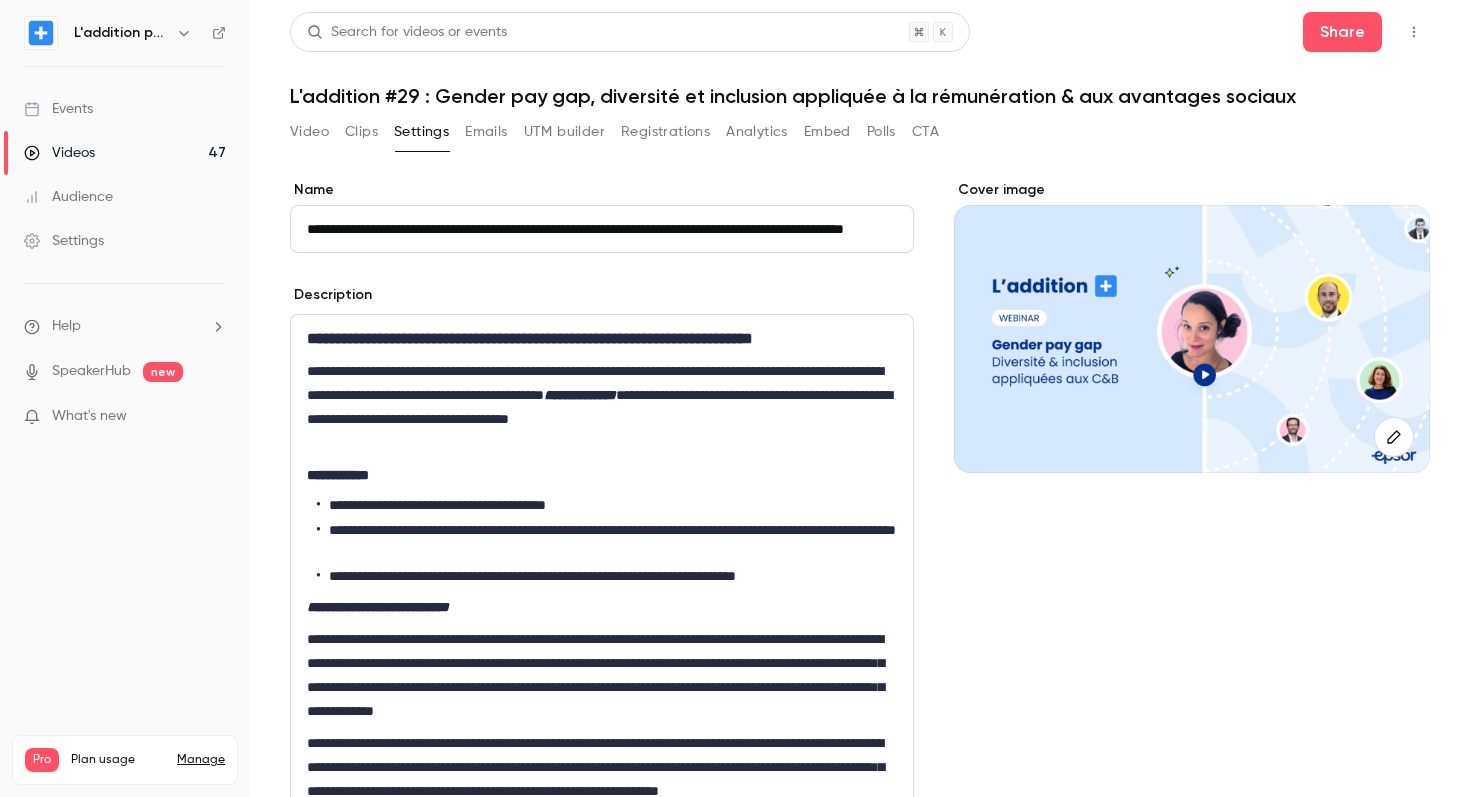 type 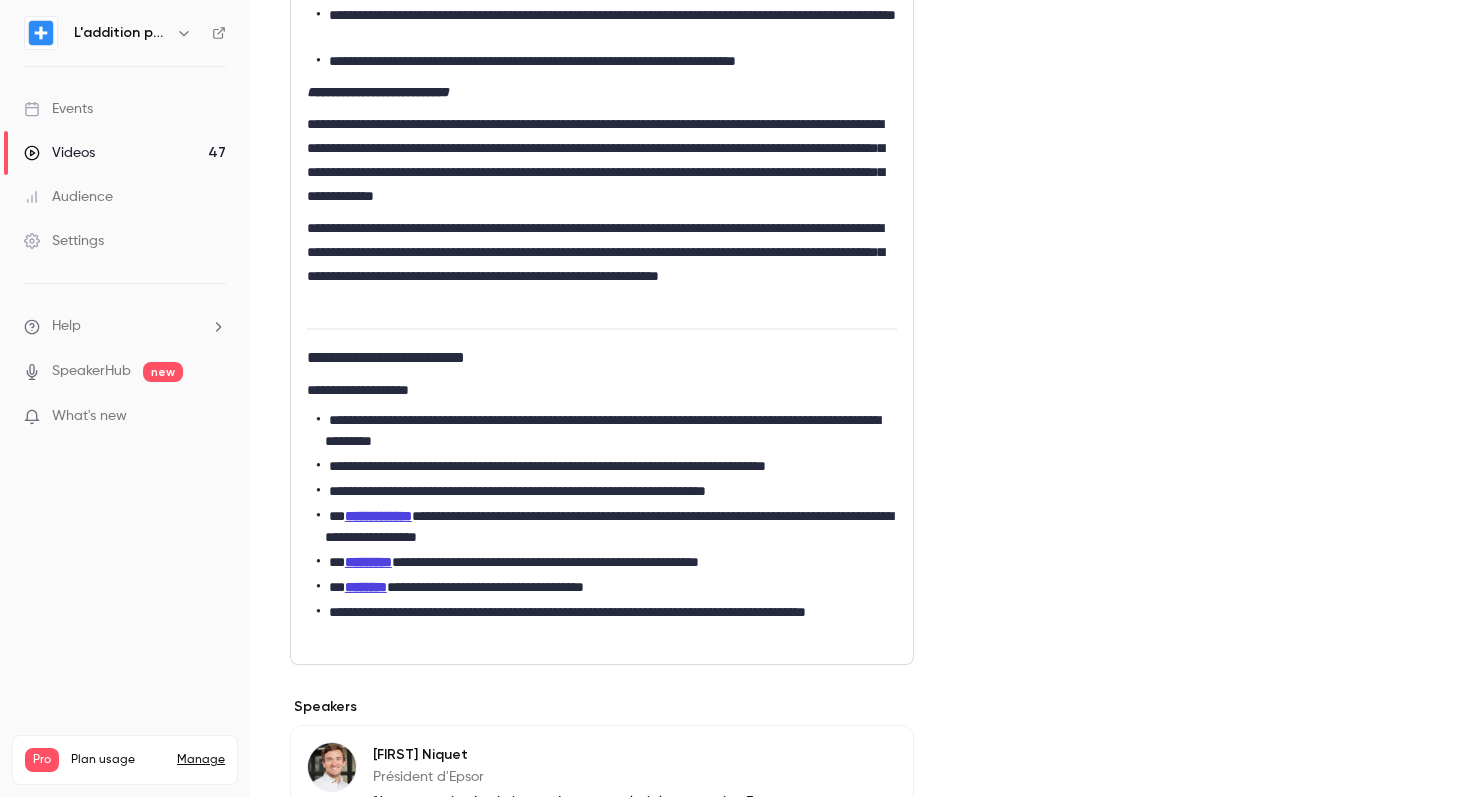 scroll, scrollTop: 957, scrollLeft: 0, axis: vertical 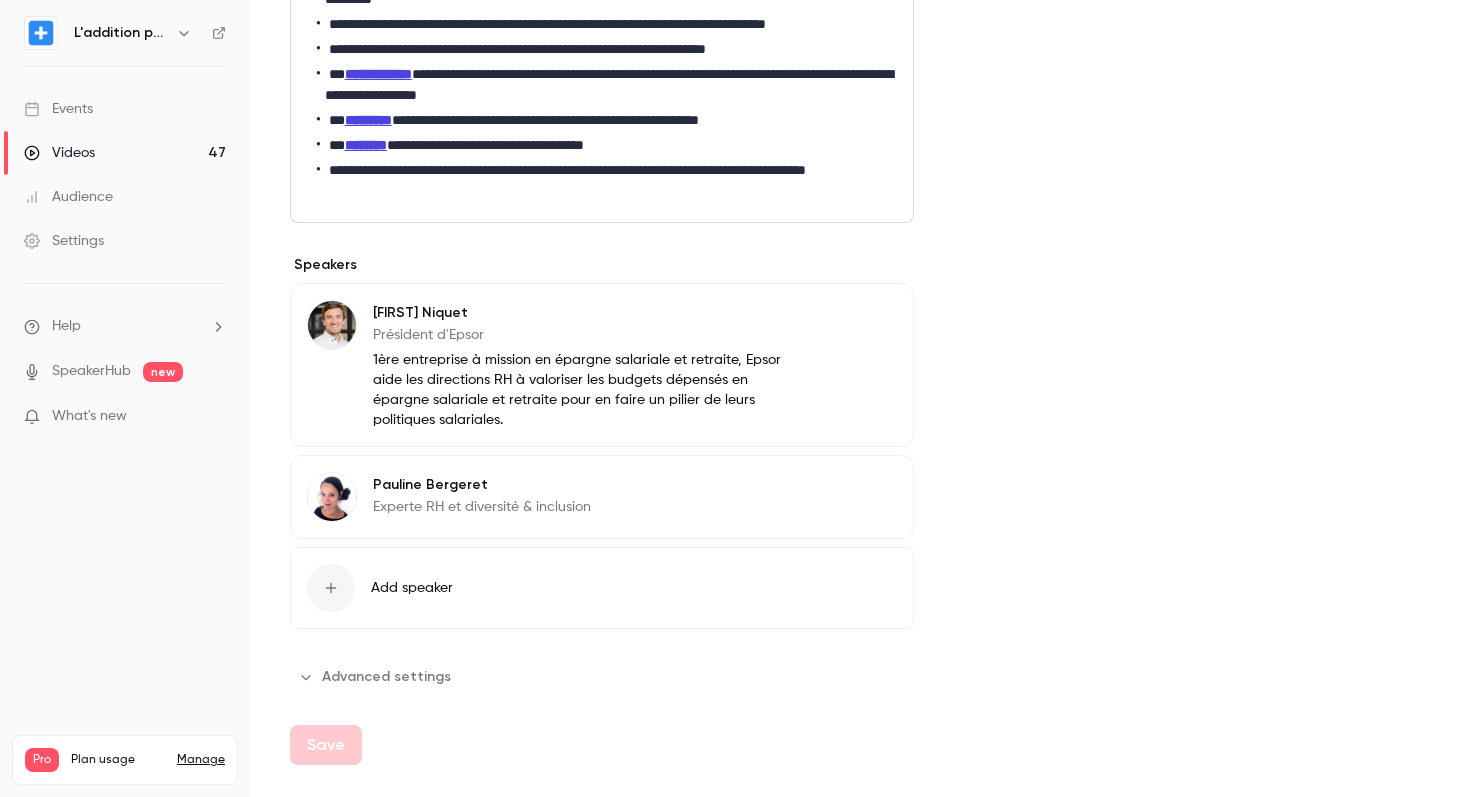 click on "Advanced settings" at bounding box center [376, 677] 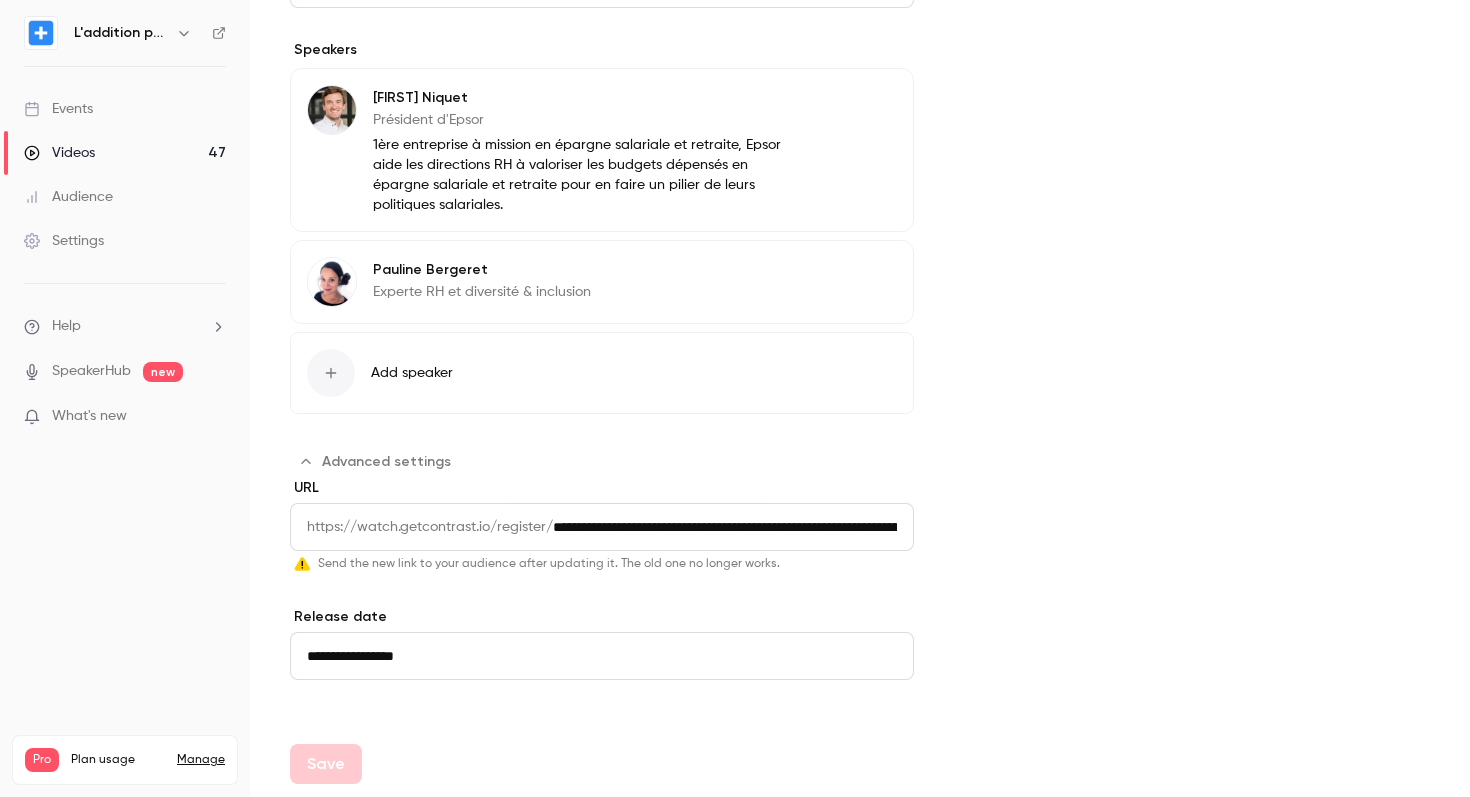 scroll, scrollTop: 1191, scrollLeft: 0, axis: vertical 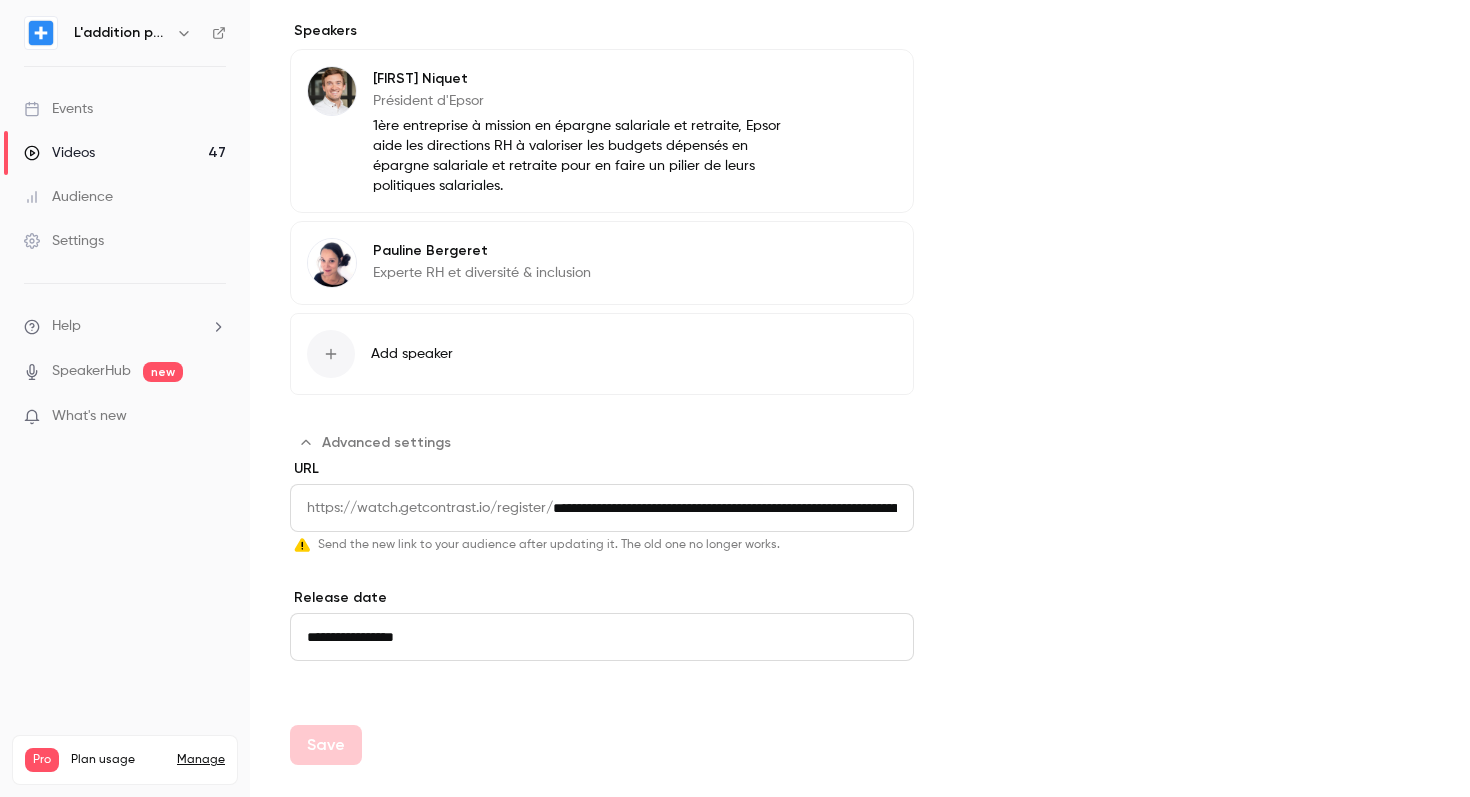 click on "Videos 47" at bounding box center (125, 153) 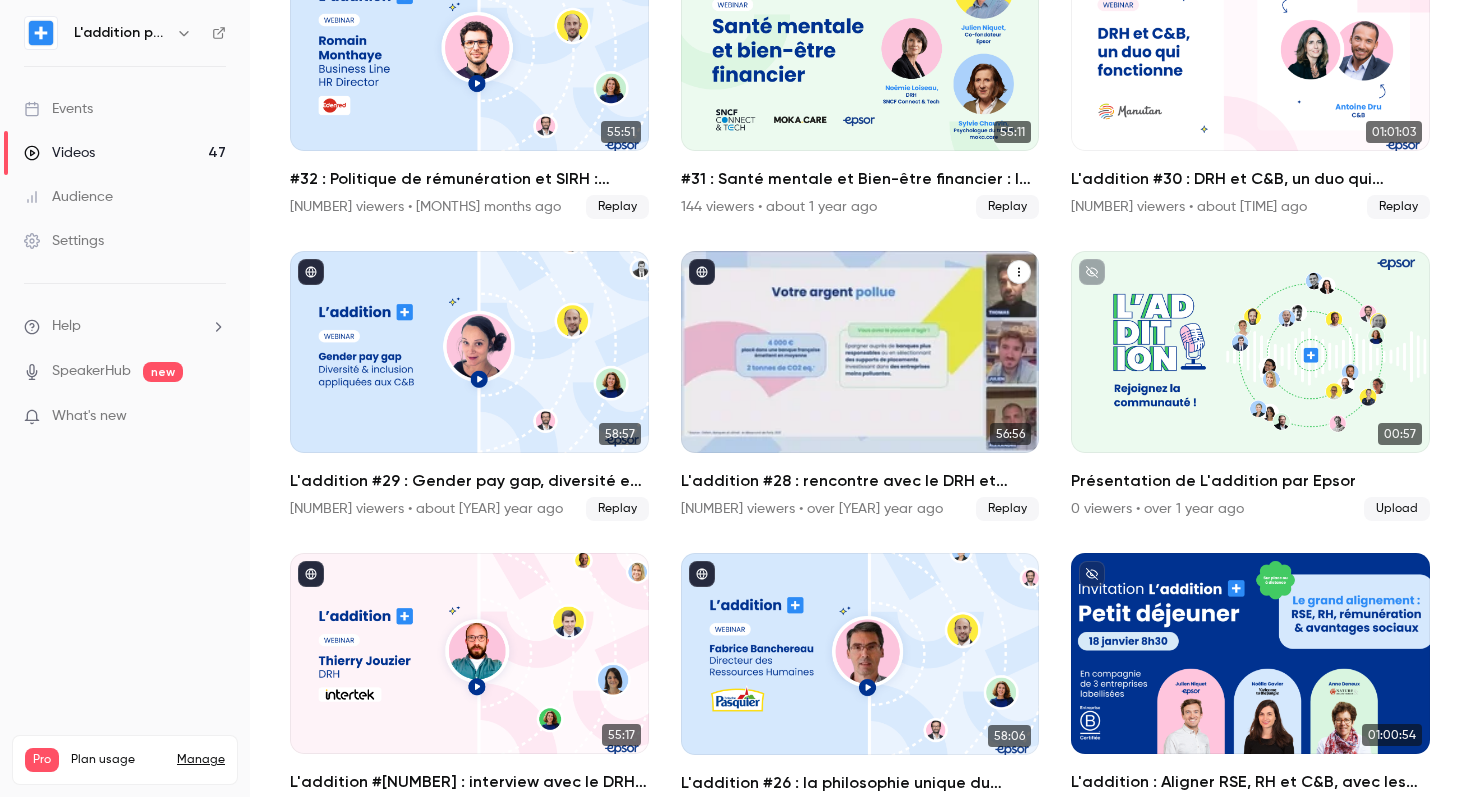 scroll, scrollTop: 917, scrollLeft: 0, axis: vertical 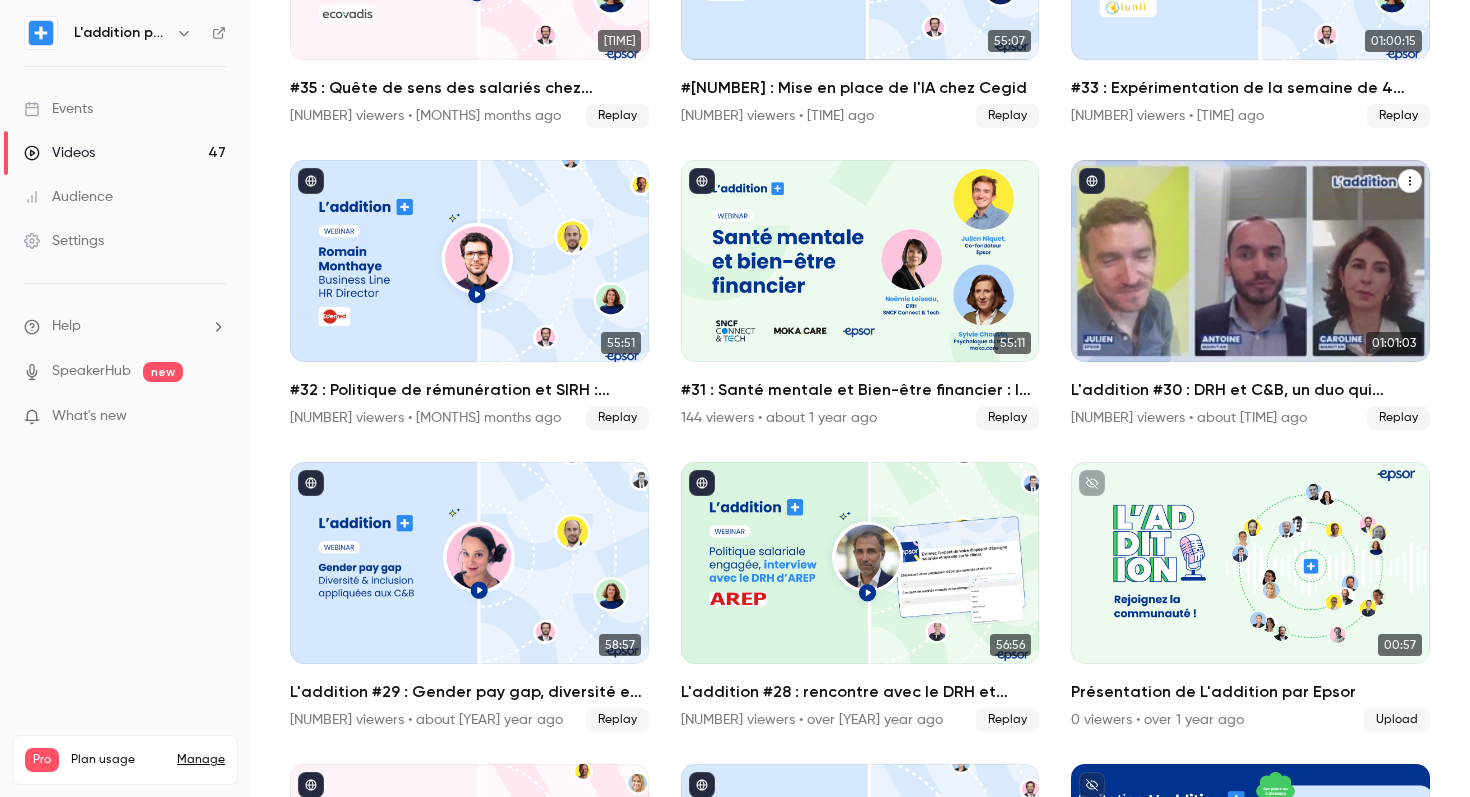click on "L'addition #30 : DRH et C&B, un duo qui fonctionne chez Manutan" at bounding box center (1250, 390) 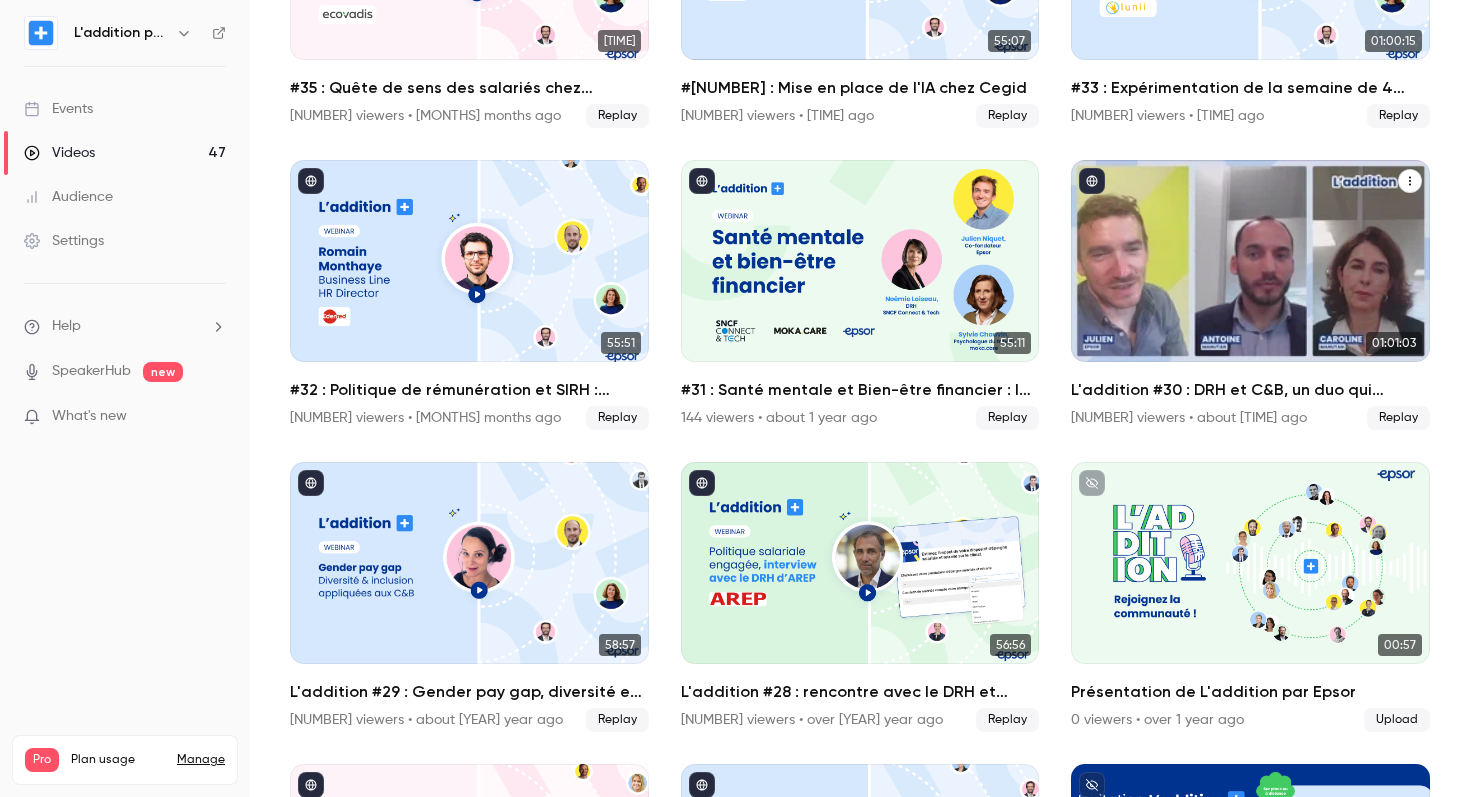 scroll, scrollTop: 0, scrollLeft: 0, axis: both 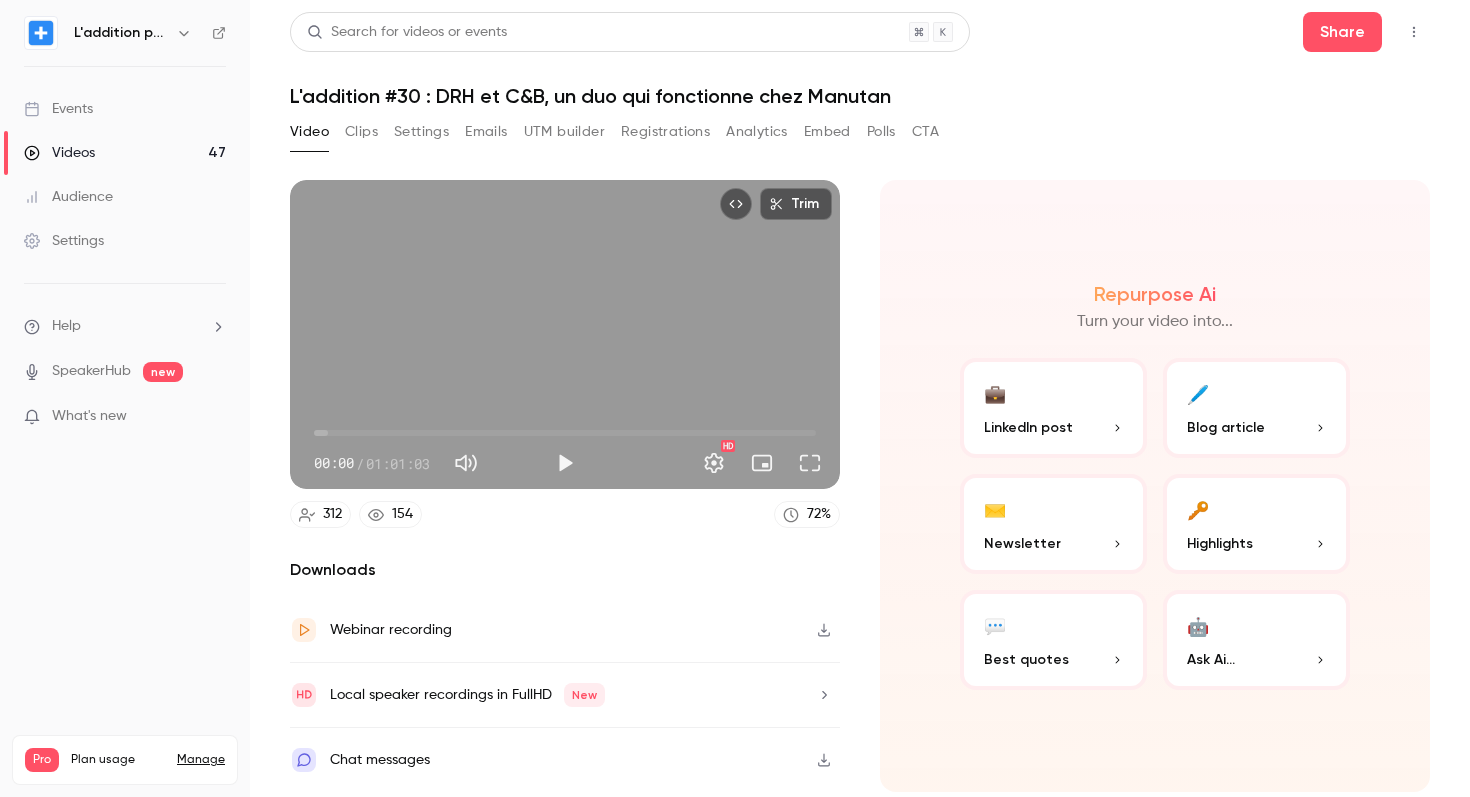 click on "Settings" at bounding box center [421, 132] 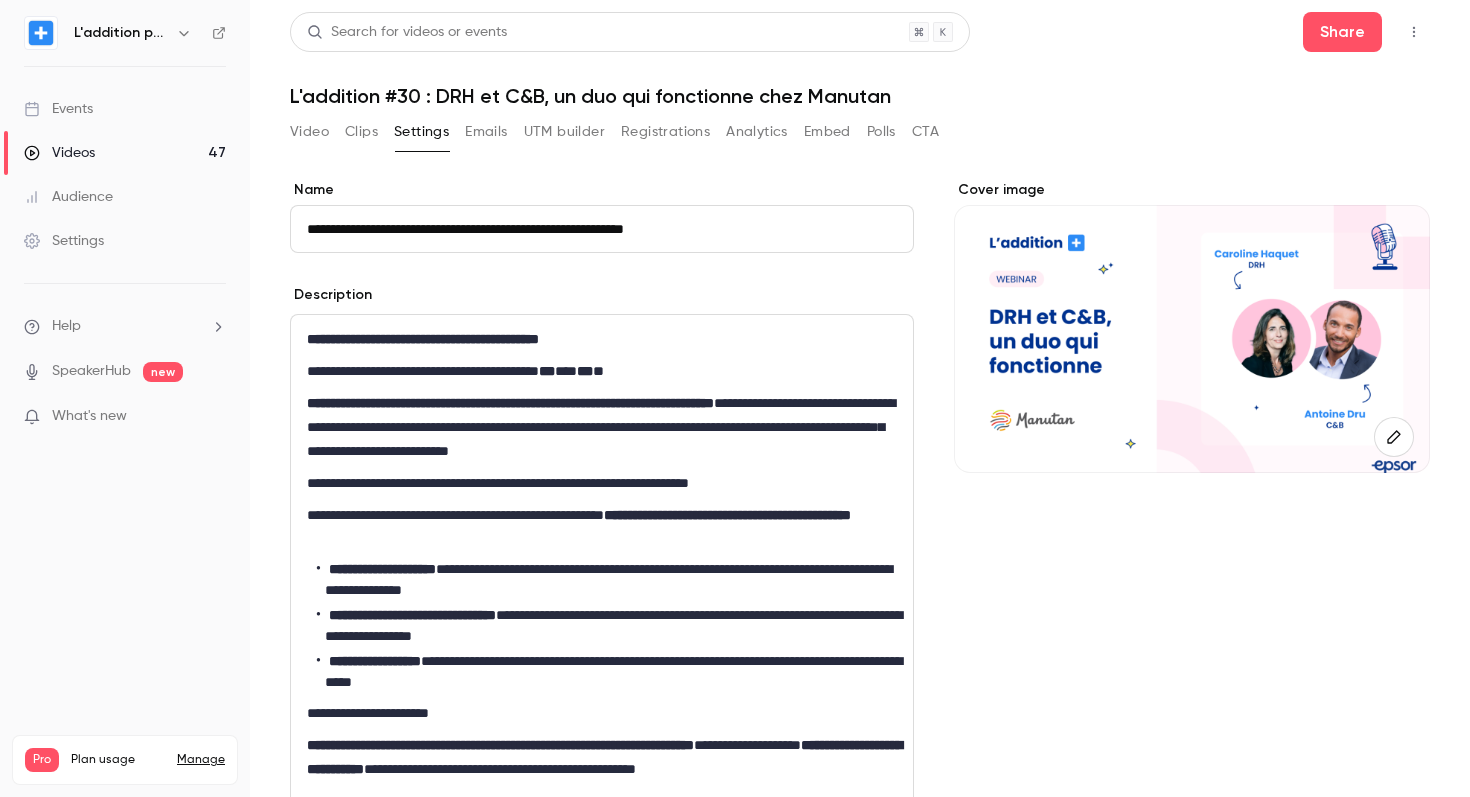 type 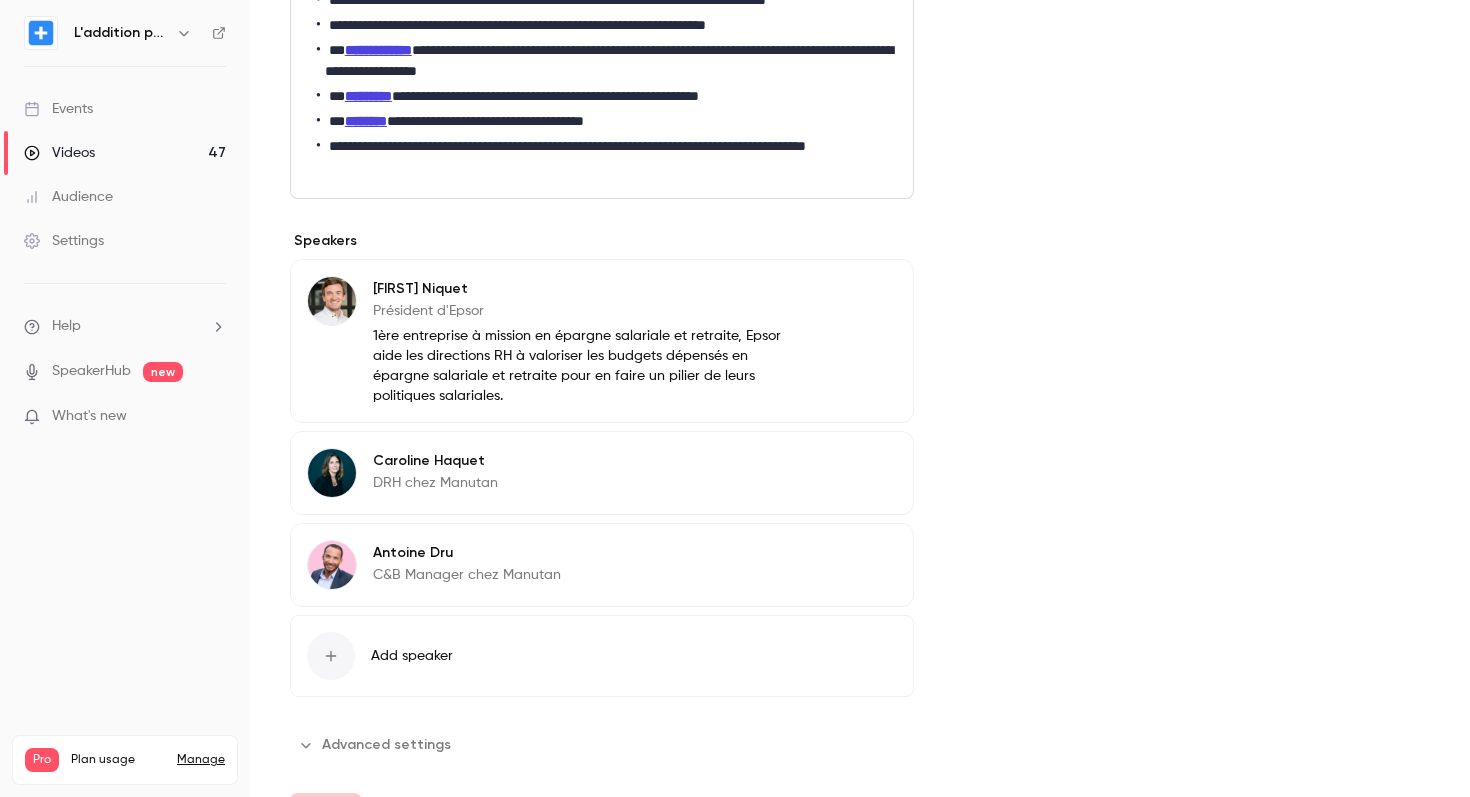 scroll, scrollTop: 1183, scrollLeft: 0, axis: vertical 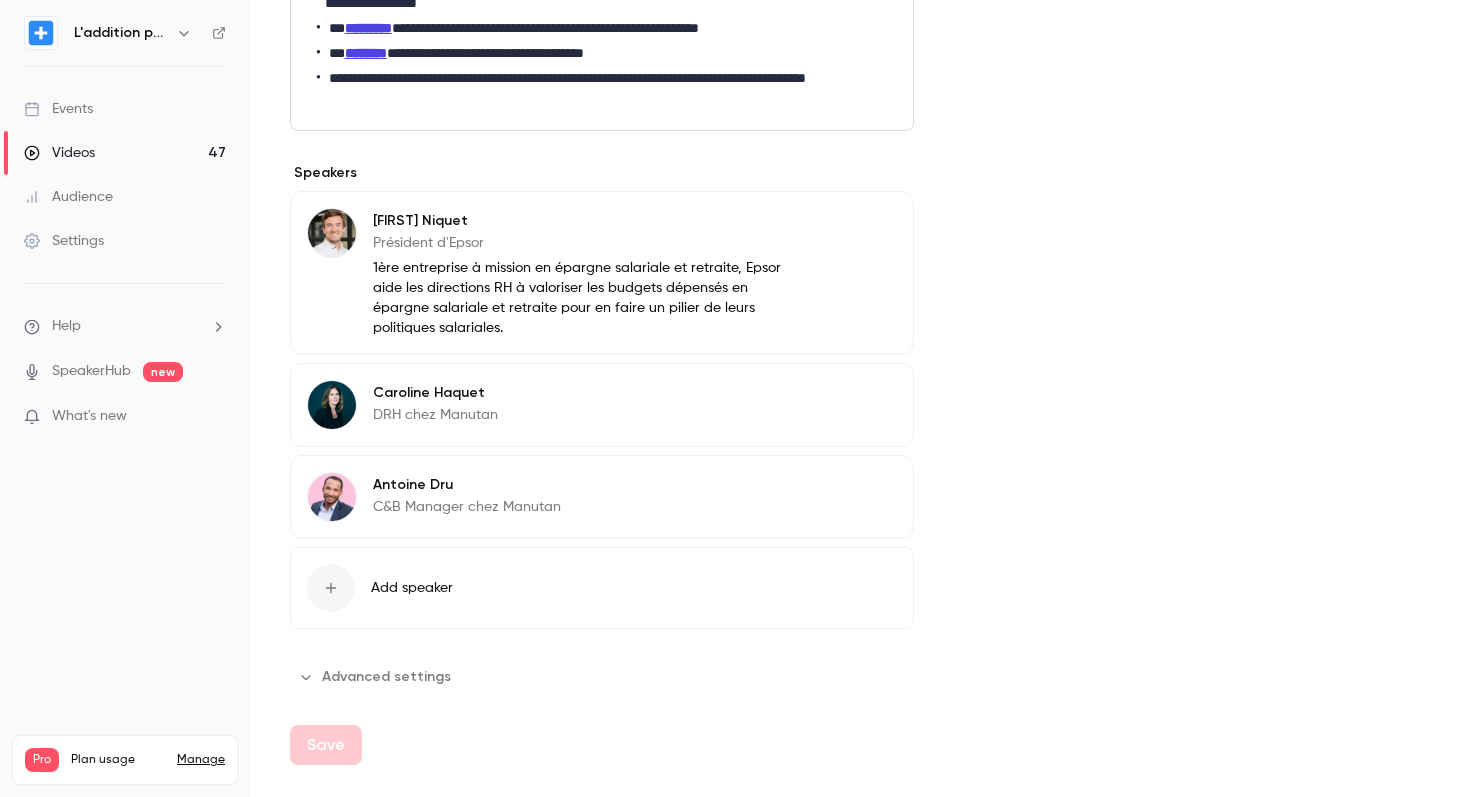 click on "Advanced settings" at bounding box center [376, 677] 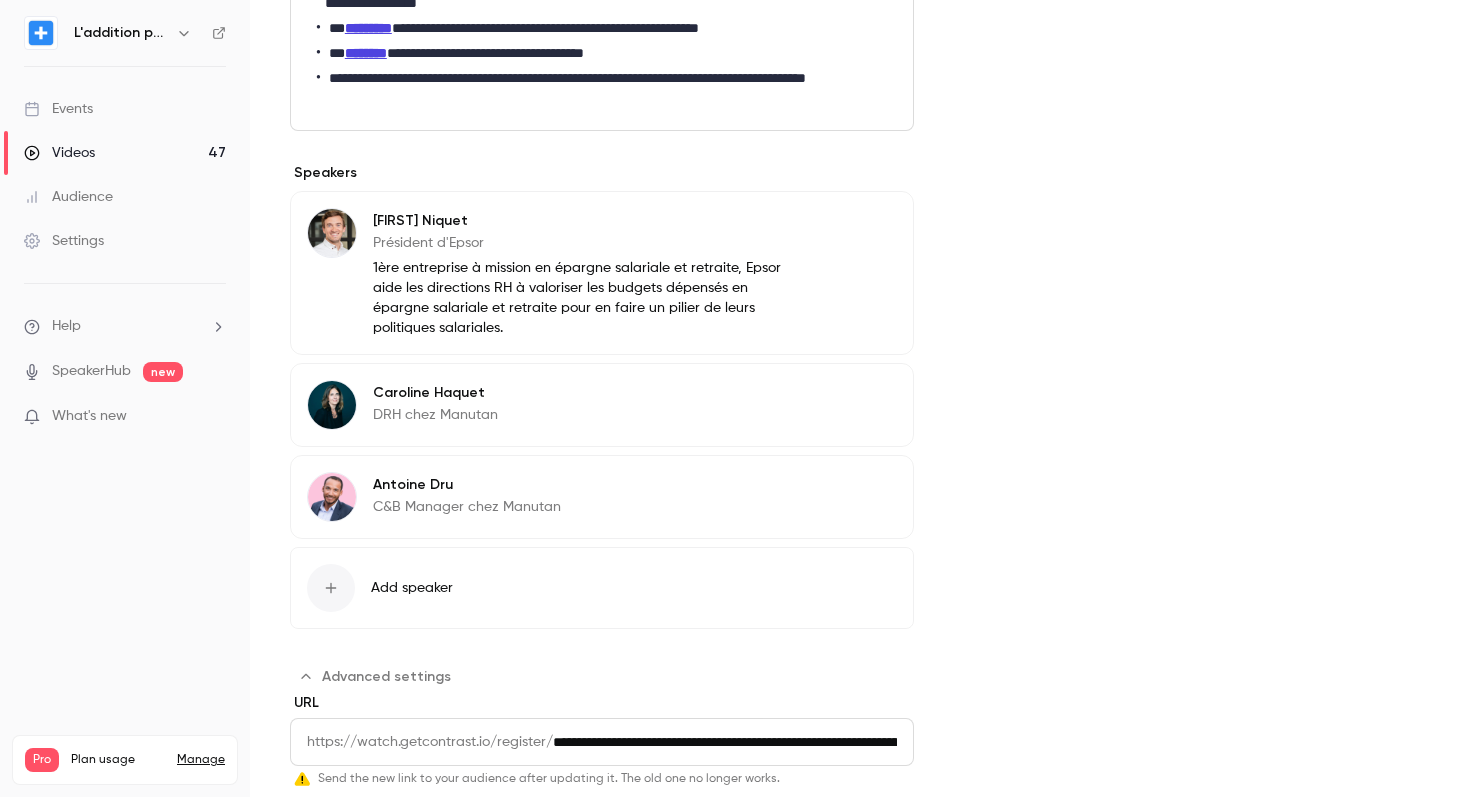 scroll, scrollTop: 1417, scrollLeft: 0, axis: vertical 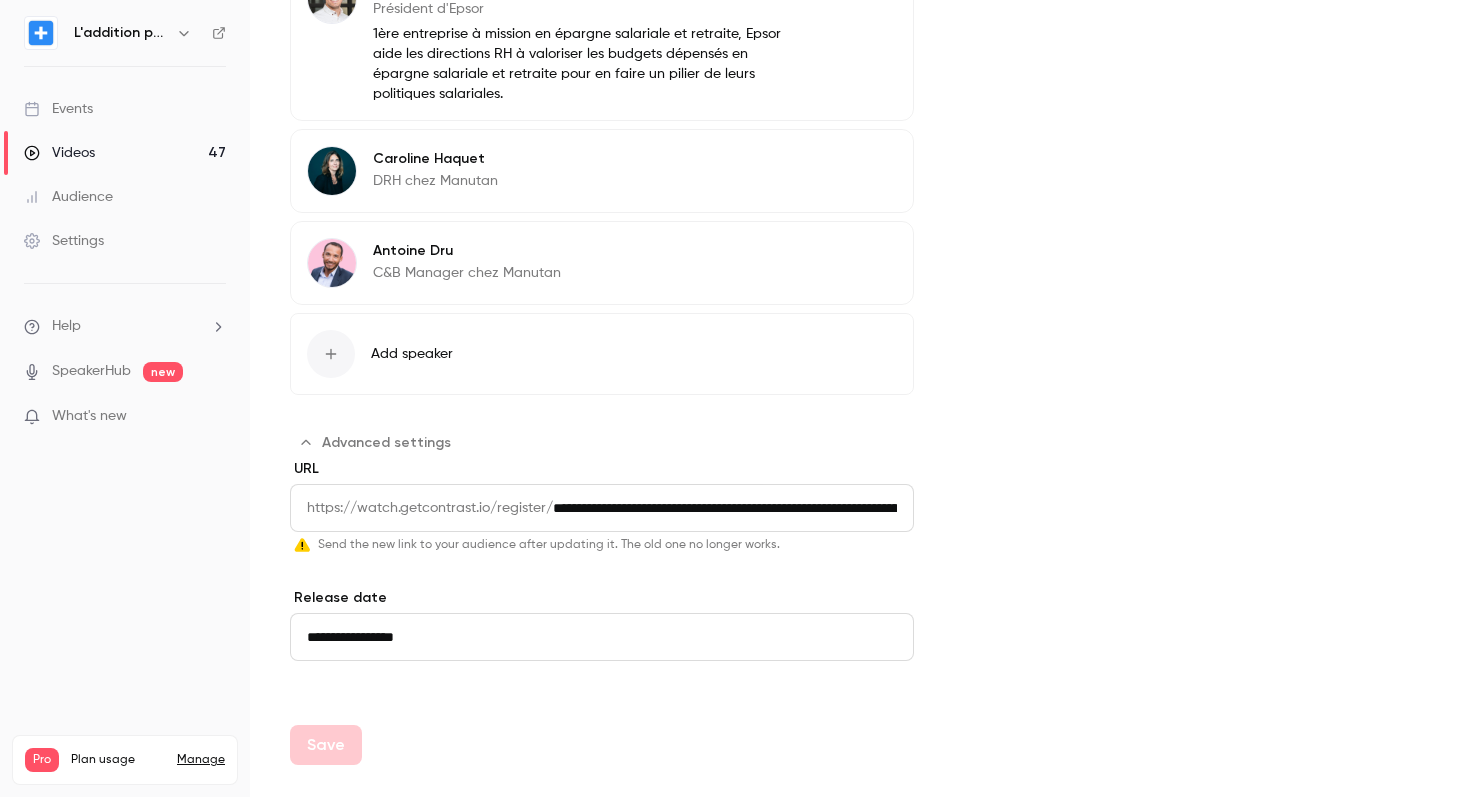 click on "Julien Niquet Président d'Epsor 1ère entreprise à mission en épargne salariale et retraite, Epsor aide les directions RH à valoriser les budgets dépensés en épargne salariale et retraite pour en faire un pilier de leurs politiques salariales. Edit" at bounding box center (602, 39) 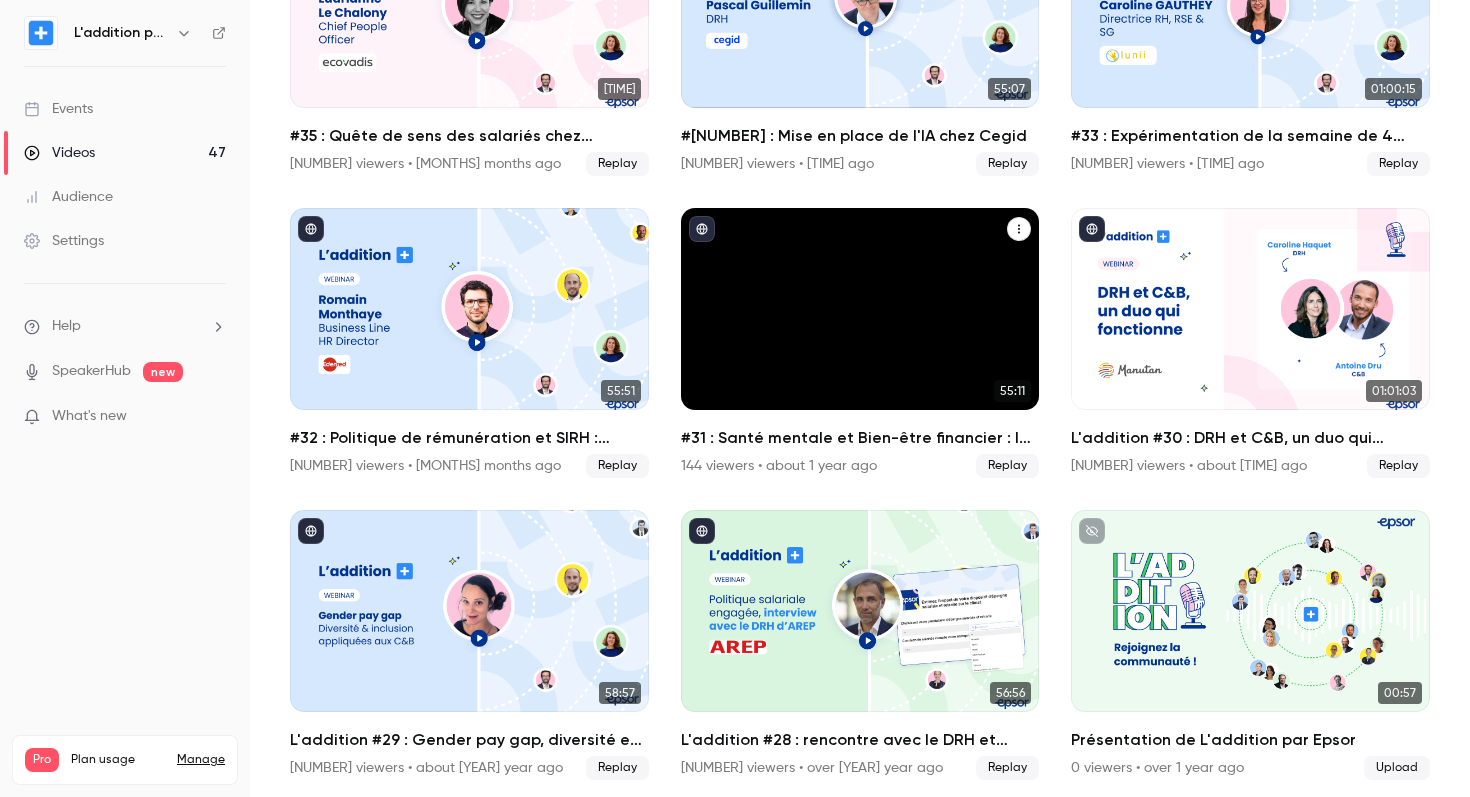 scroll, scrollTop: 936, scrollLeft: 0, axis: vertical 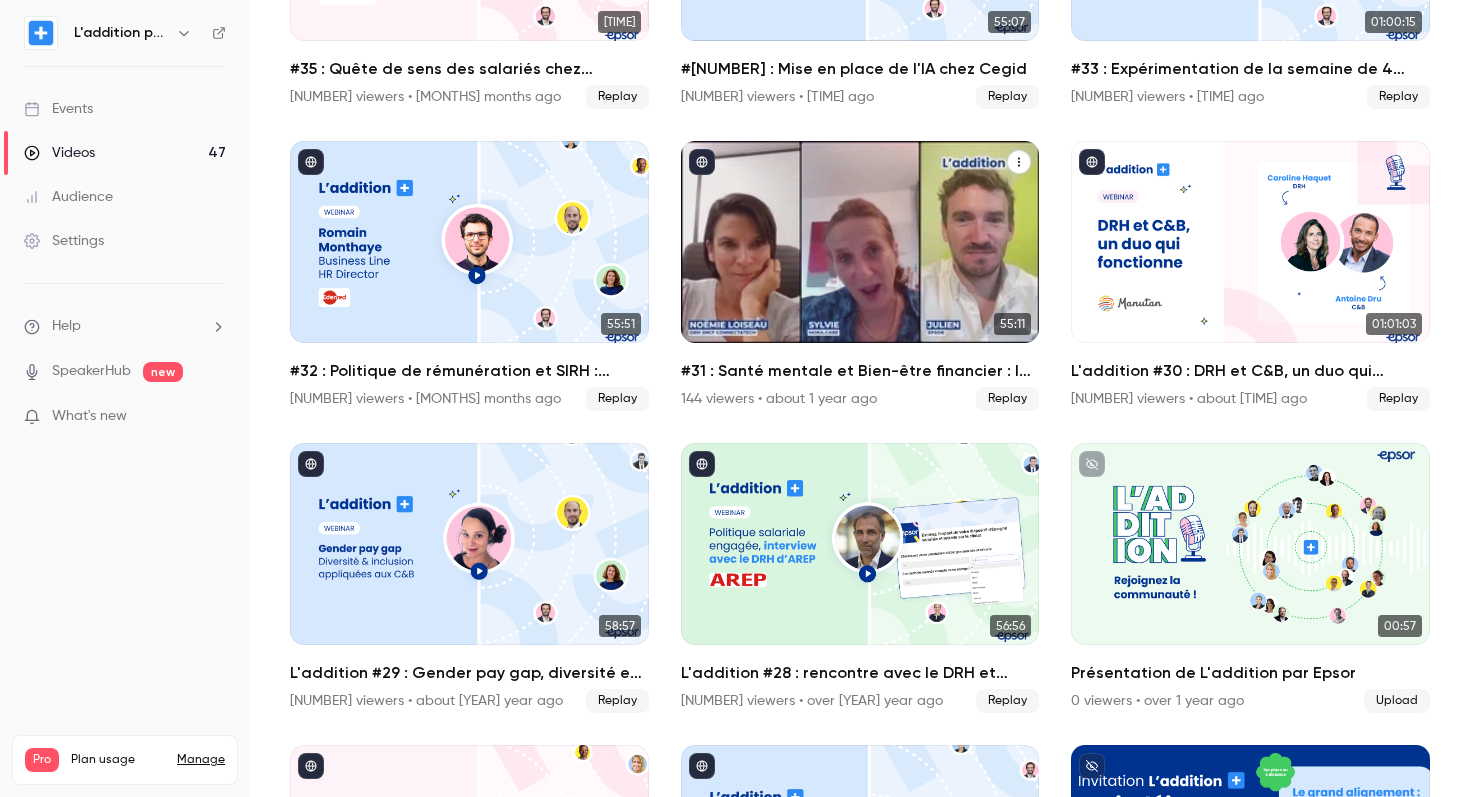 click on "#31 : Santé mentale et Bien-être financier : les avantages sociaux de l’entreprise de demain" at bounding box center [860, 371] 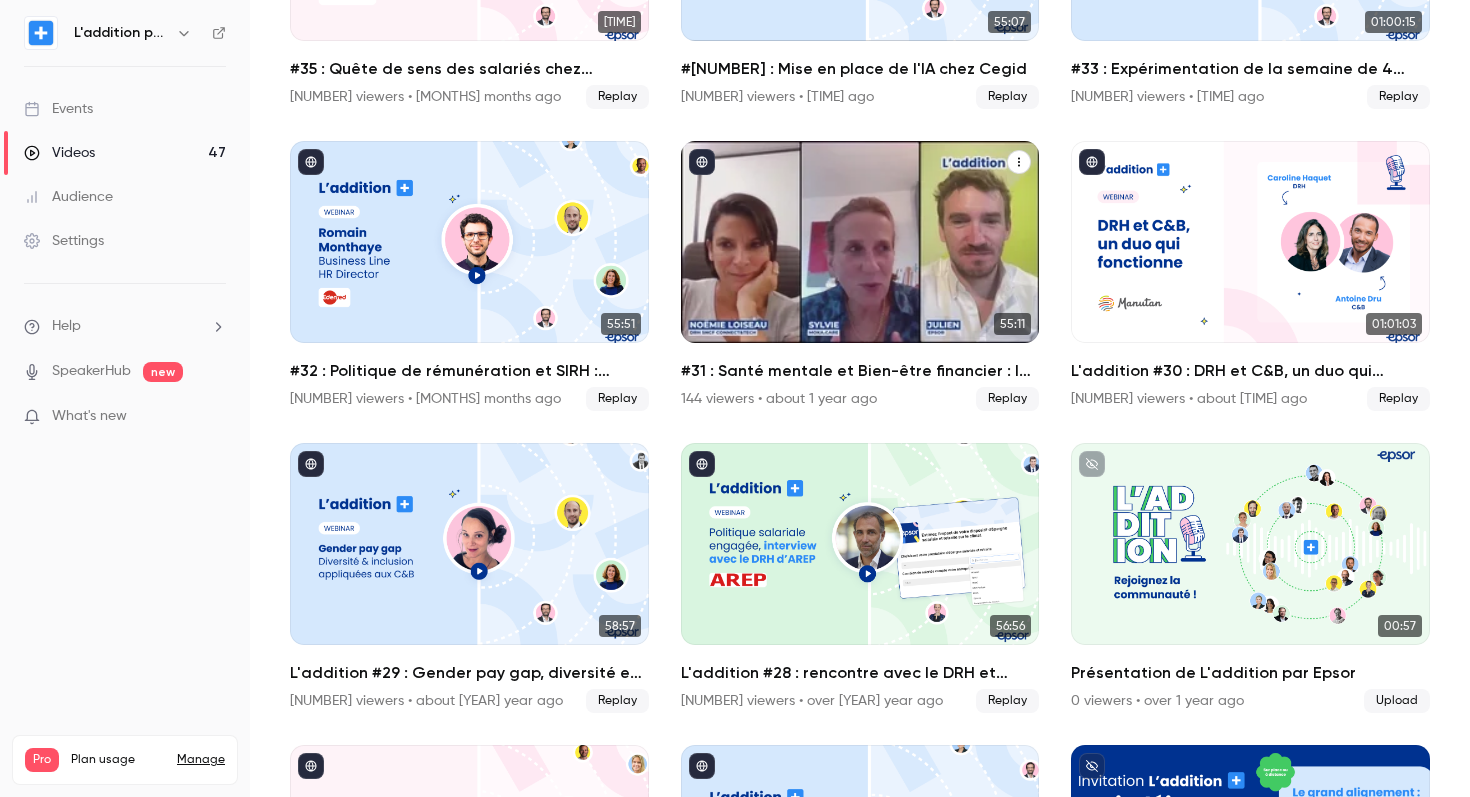 scroll, scrollTop: 0, scrollLeft: 0, axis: both 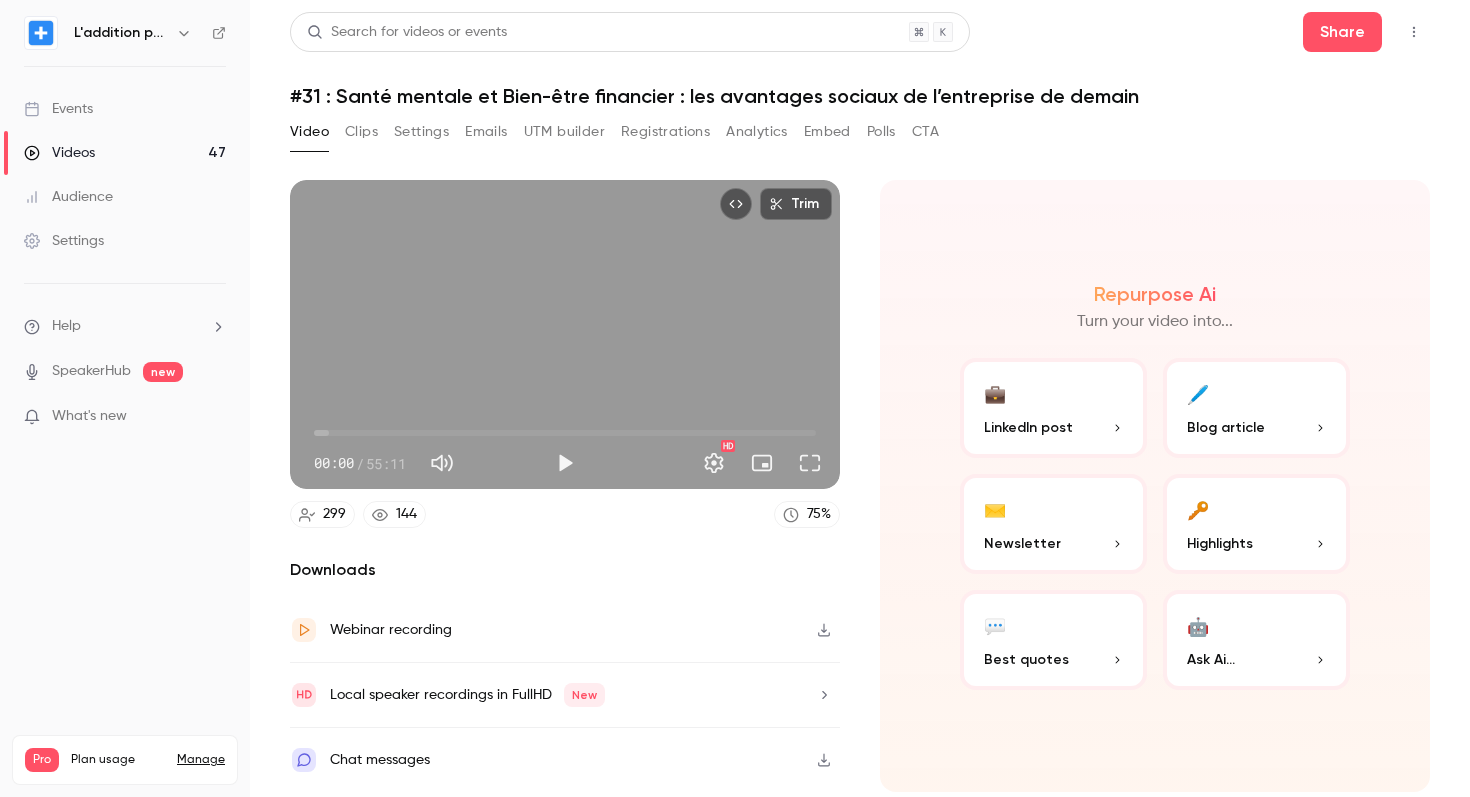 click on "Settings" at bounding box center [421, 132] 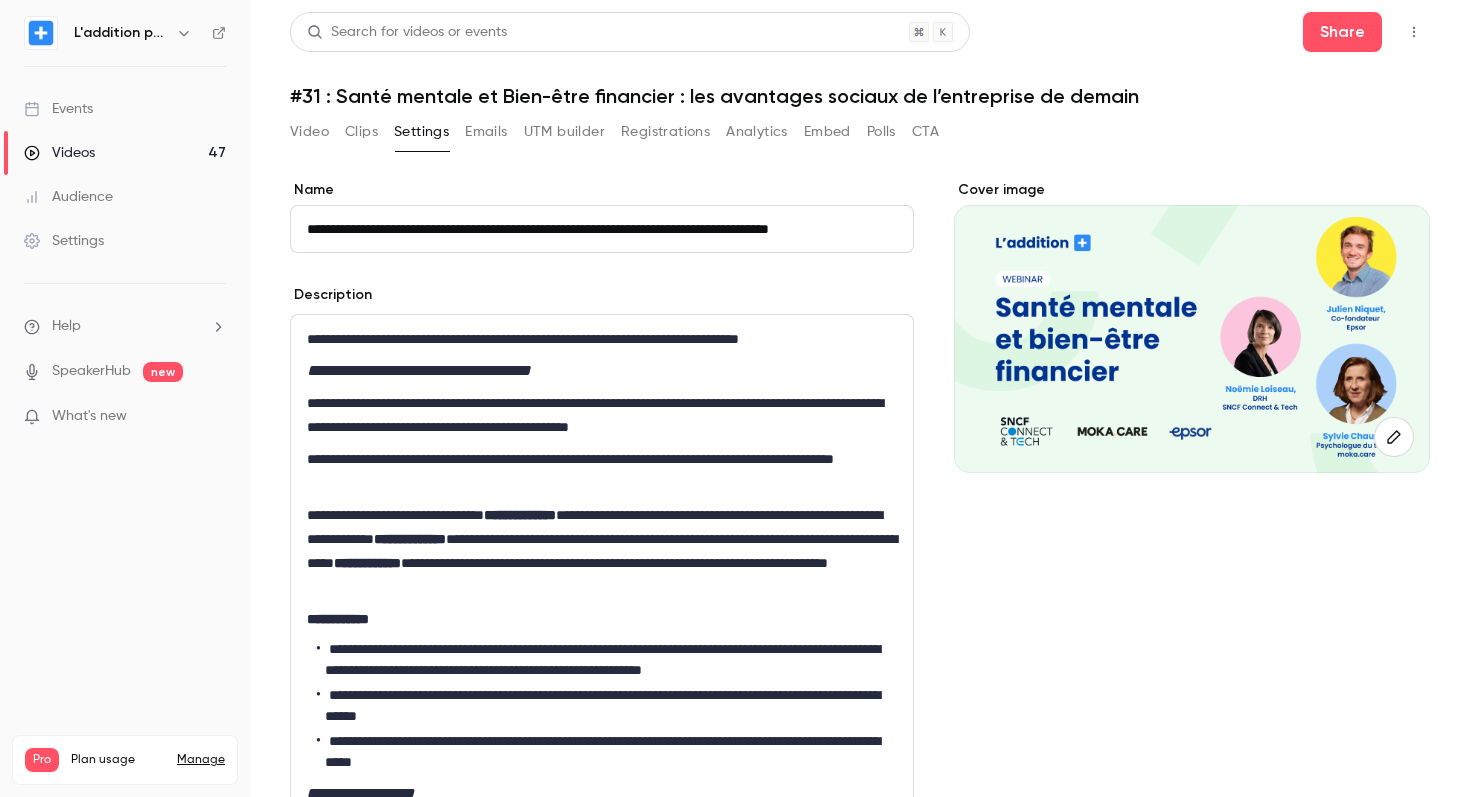 type 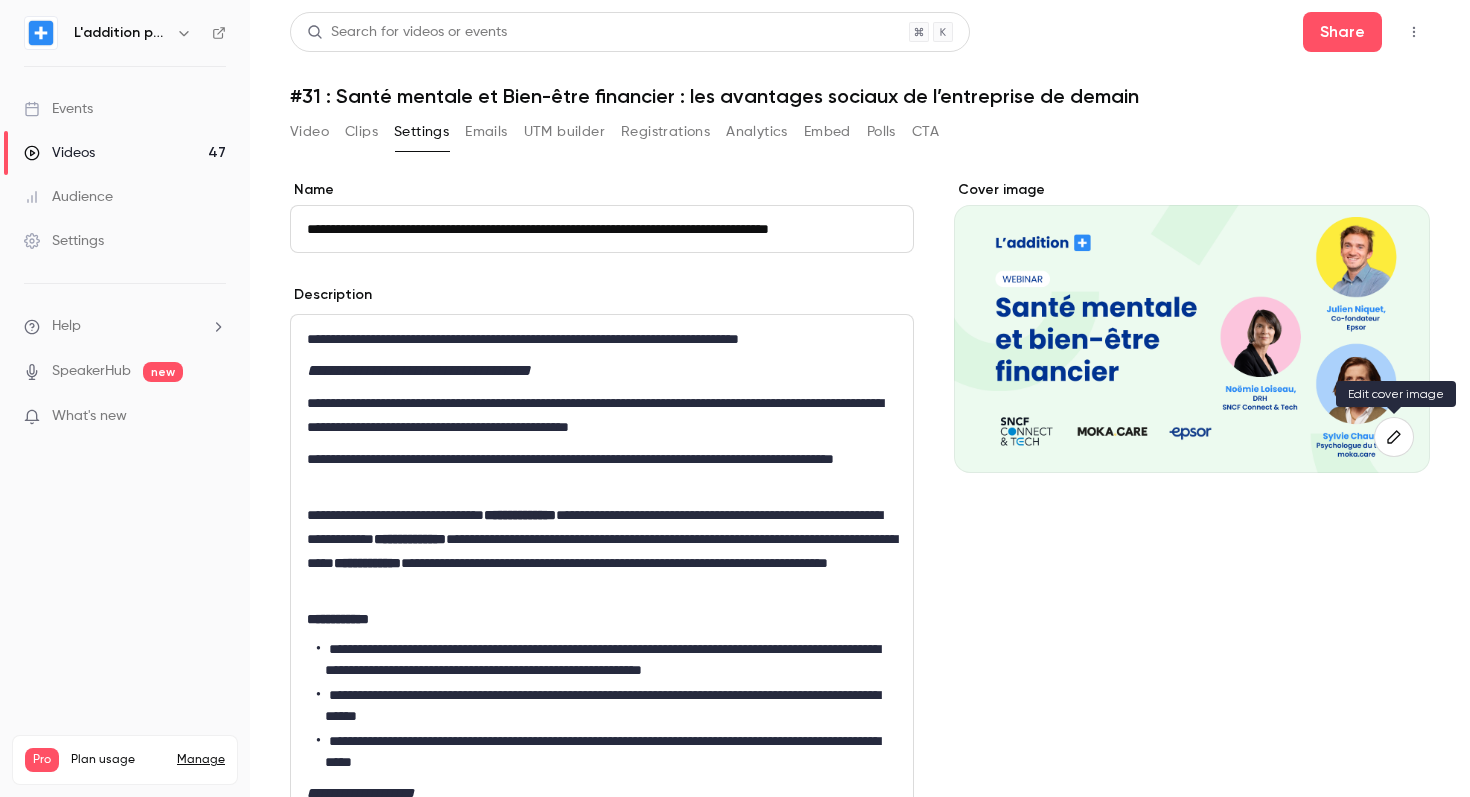 click 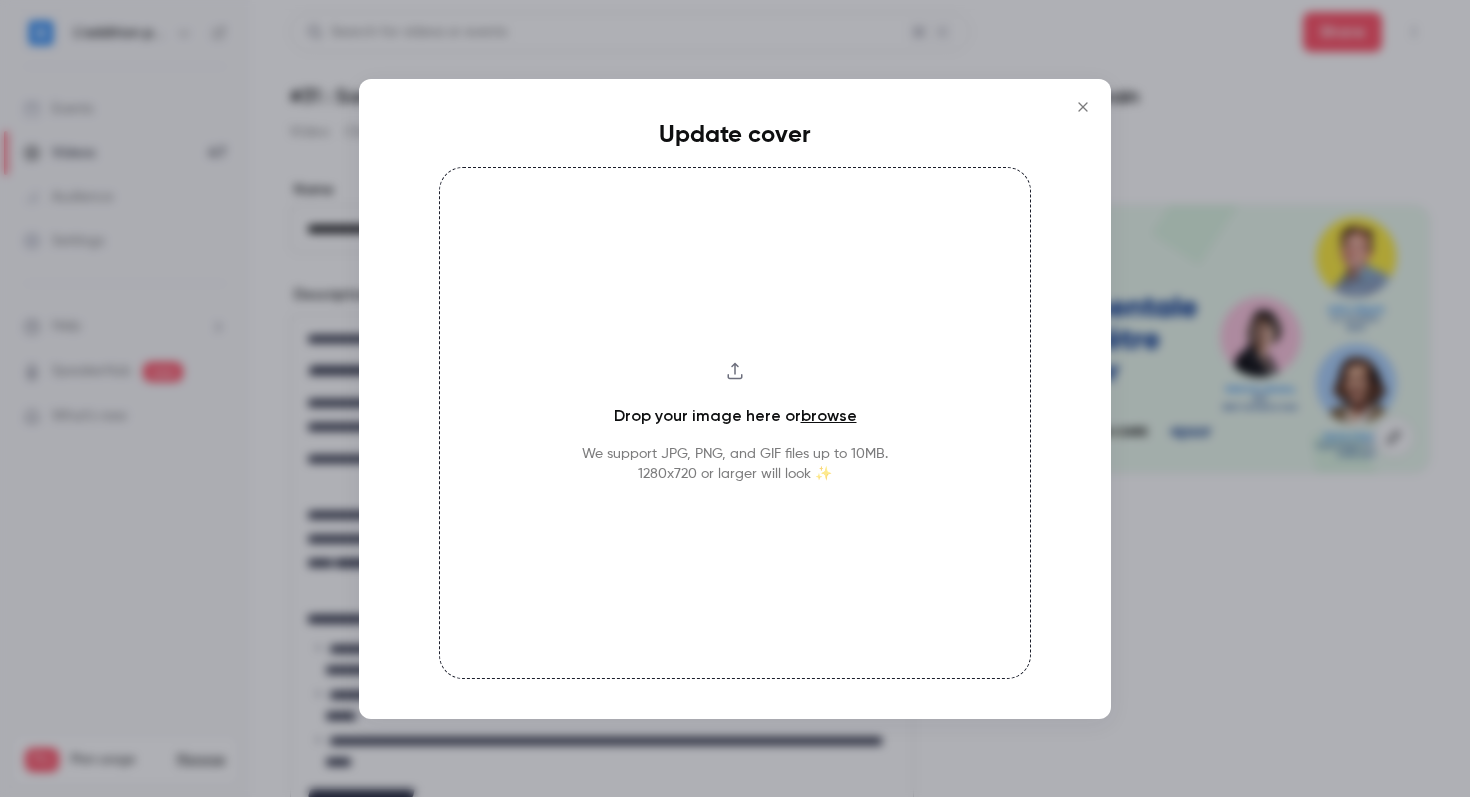 click 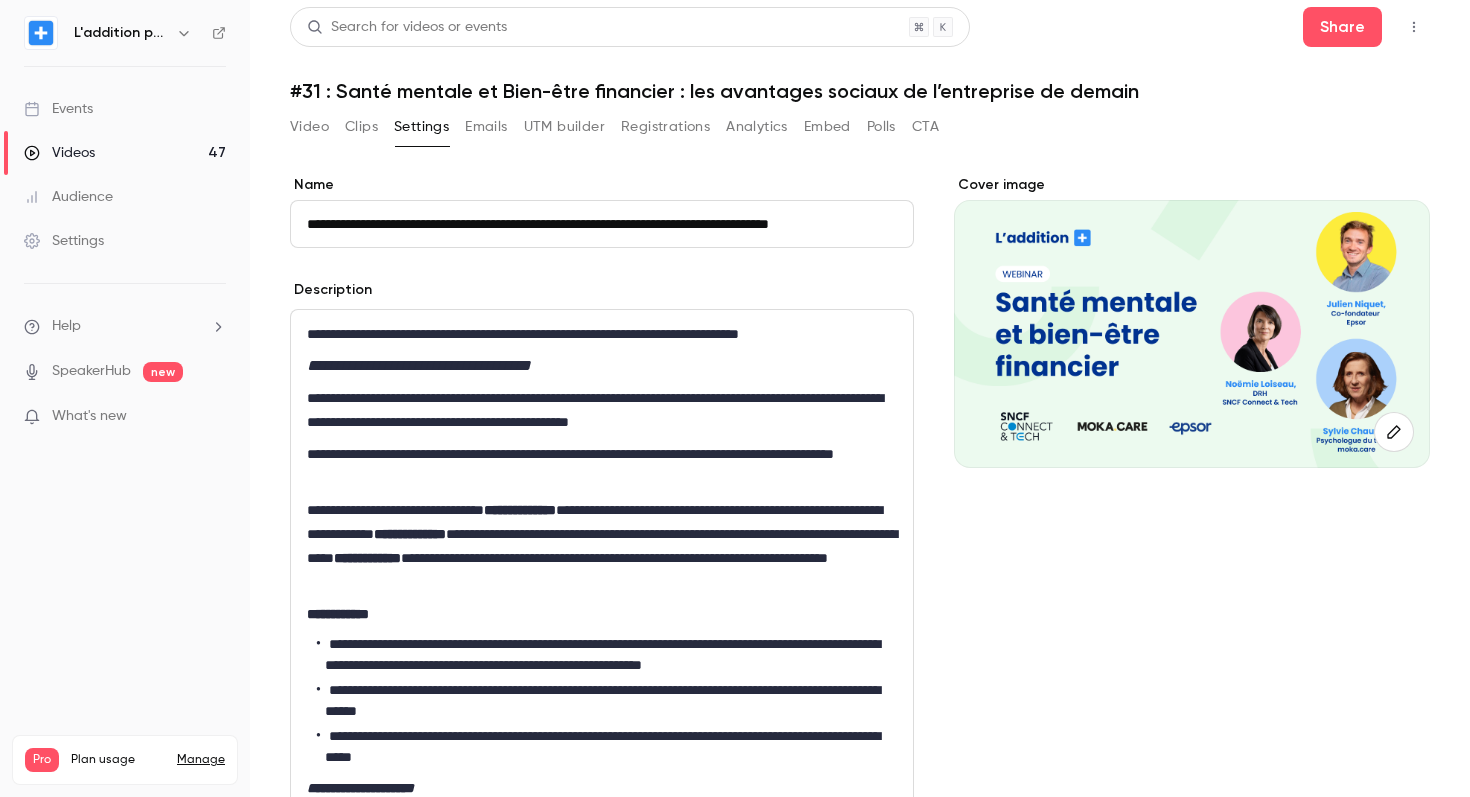 scroll, scrollTop: 7, scrollLeft: 0, axis: vertical 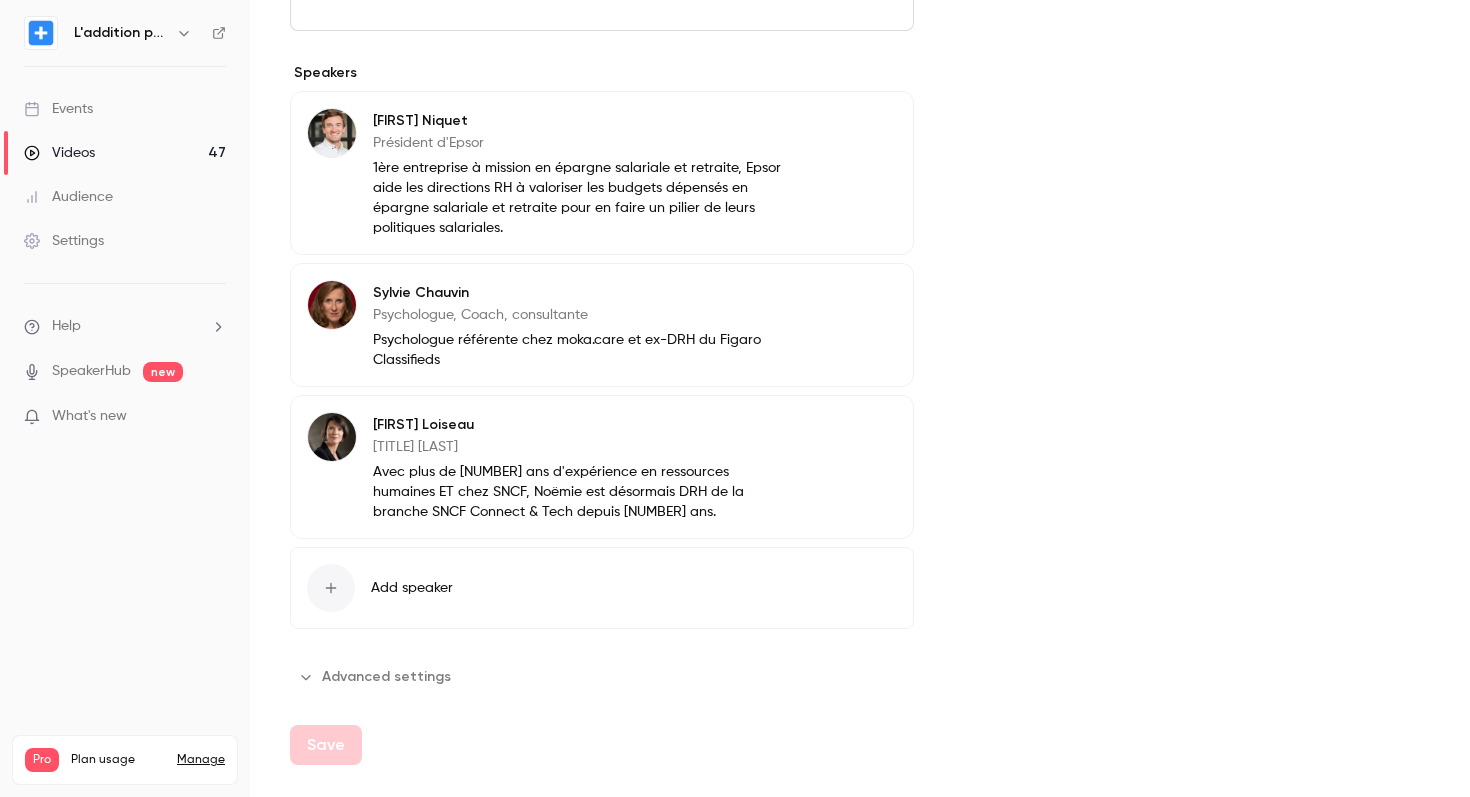 click on "Advanced settings" at bounding box center (376, 677) 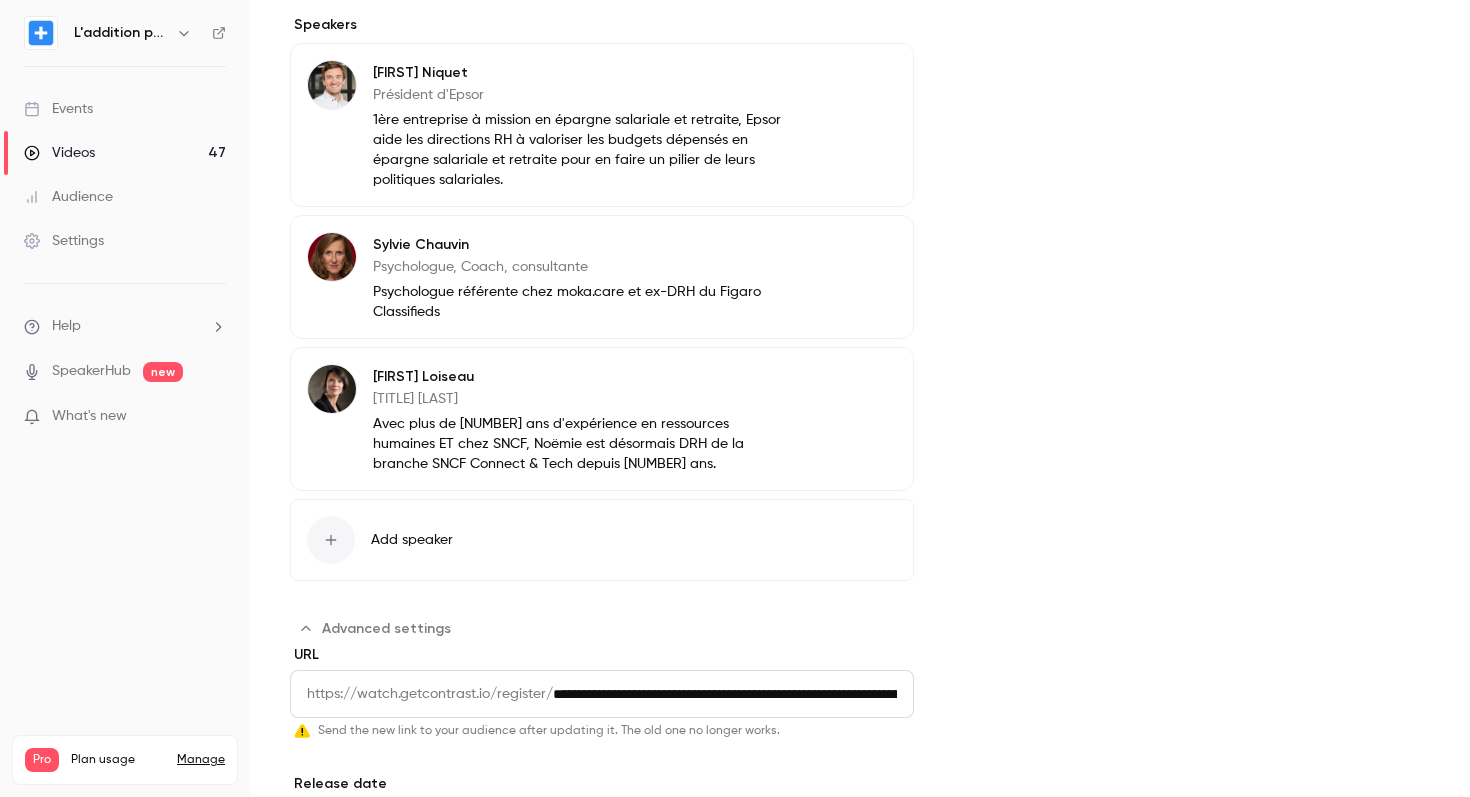 scroll, scrollTop: 1696, scrollLeft: 0, axis: vertical 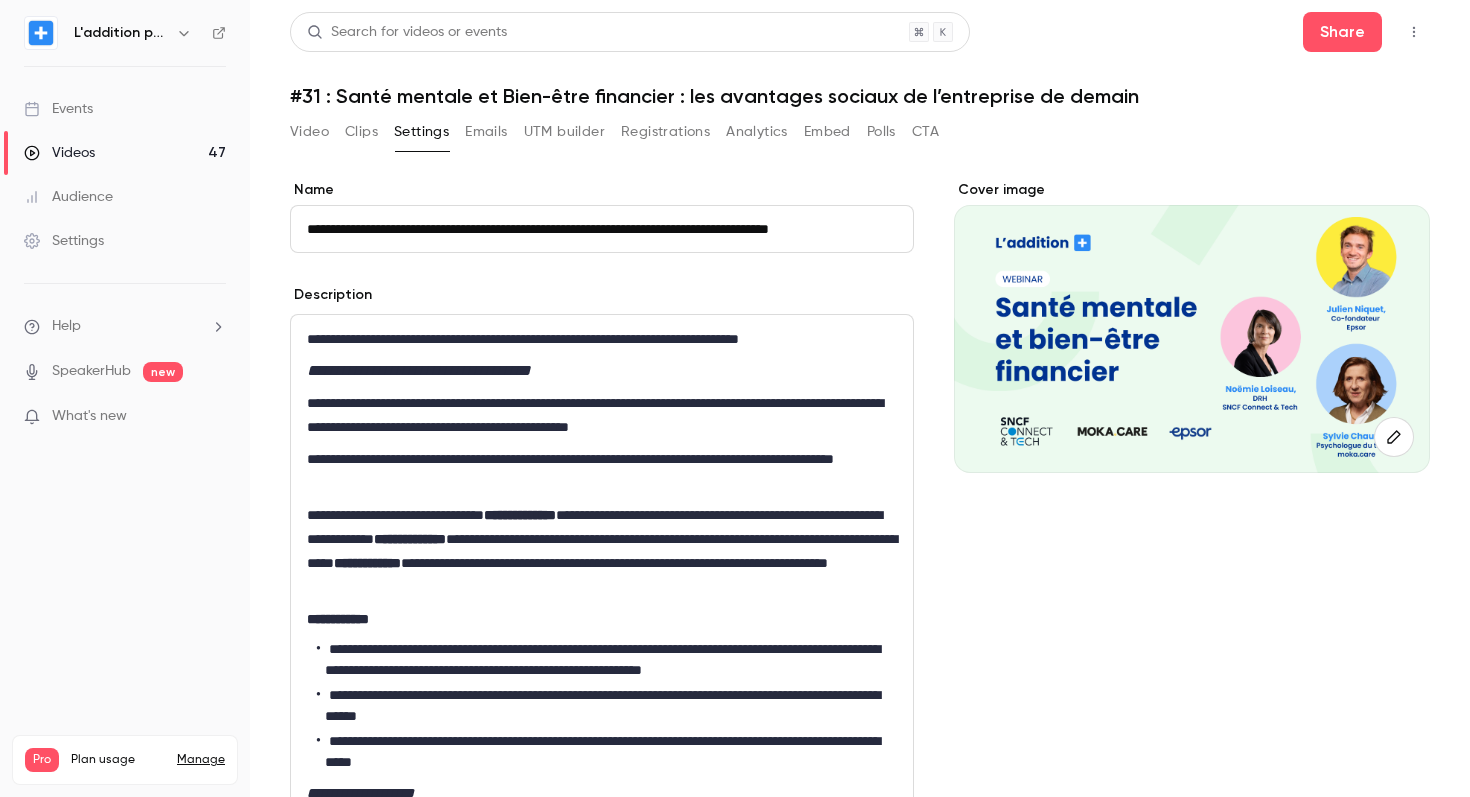 click on "Video" at bounding box center [309, 132] 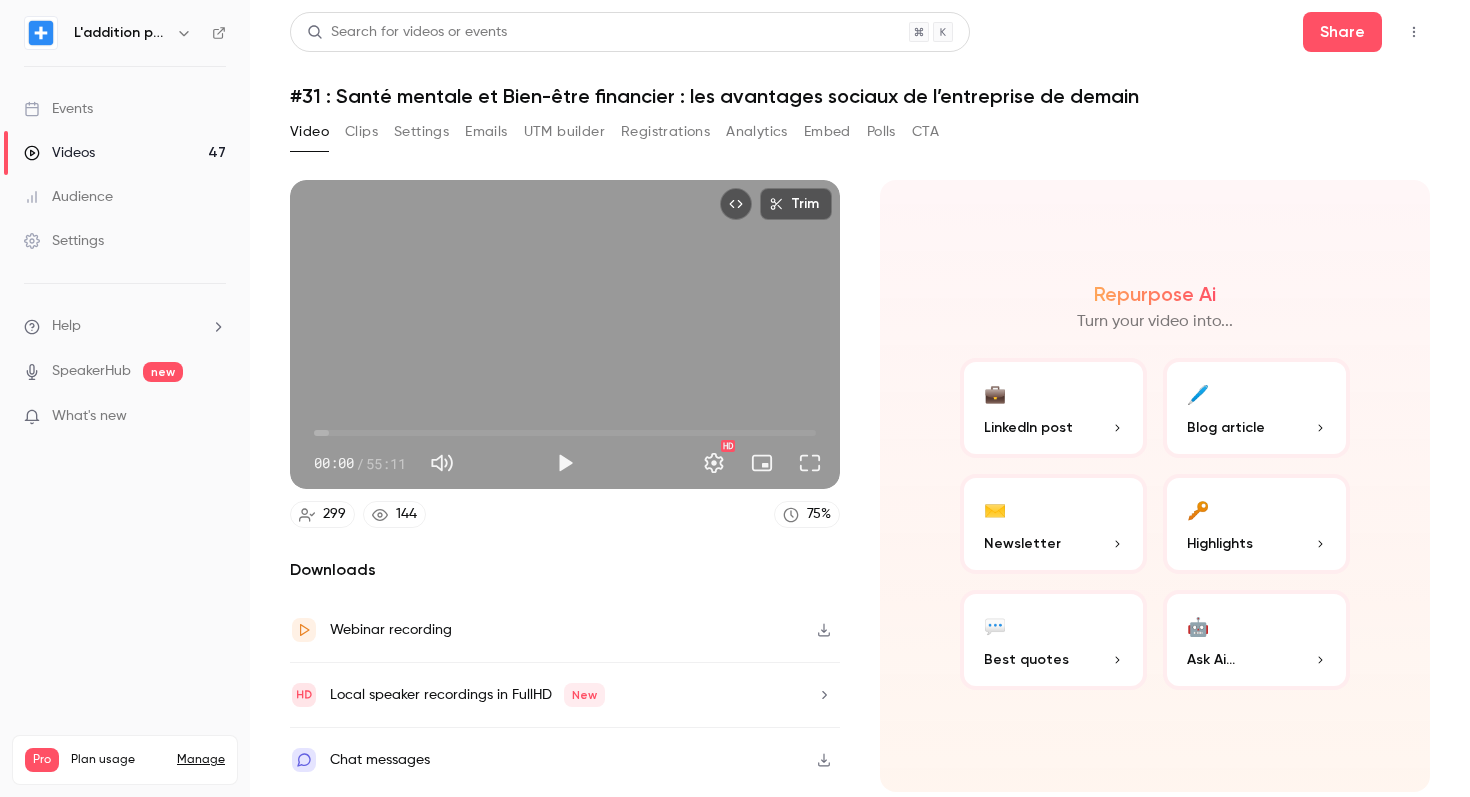 click on "Videos 47" at bounding box center [125, 153] 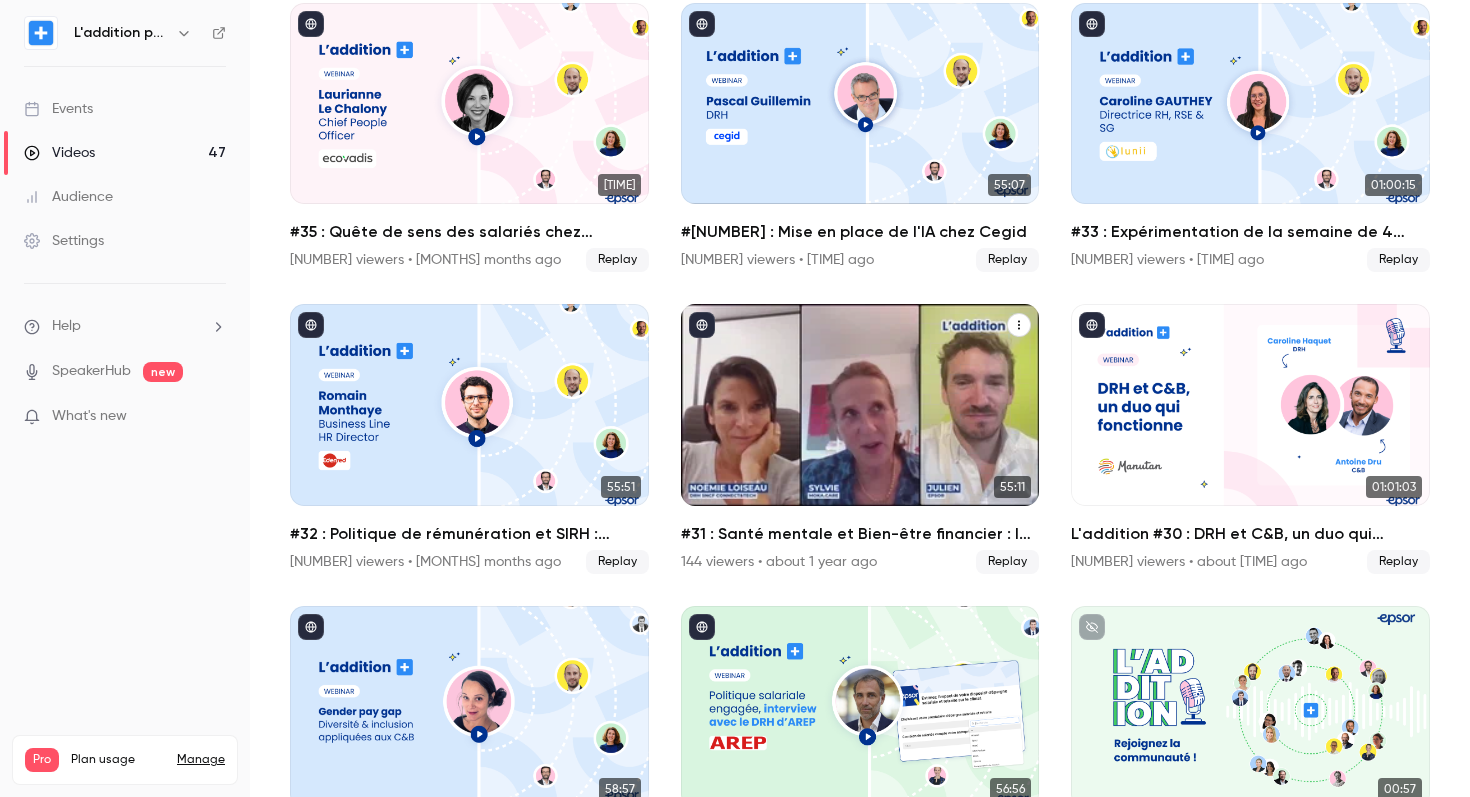 scroll, scrollTop: 837, scrollLeft: 0, axis: vertical 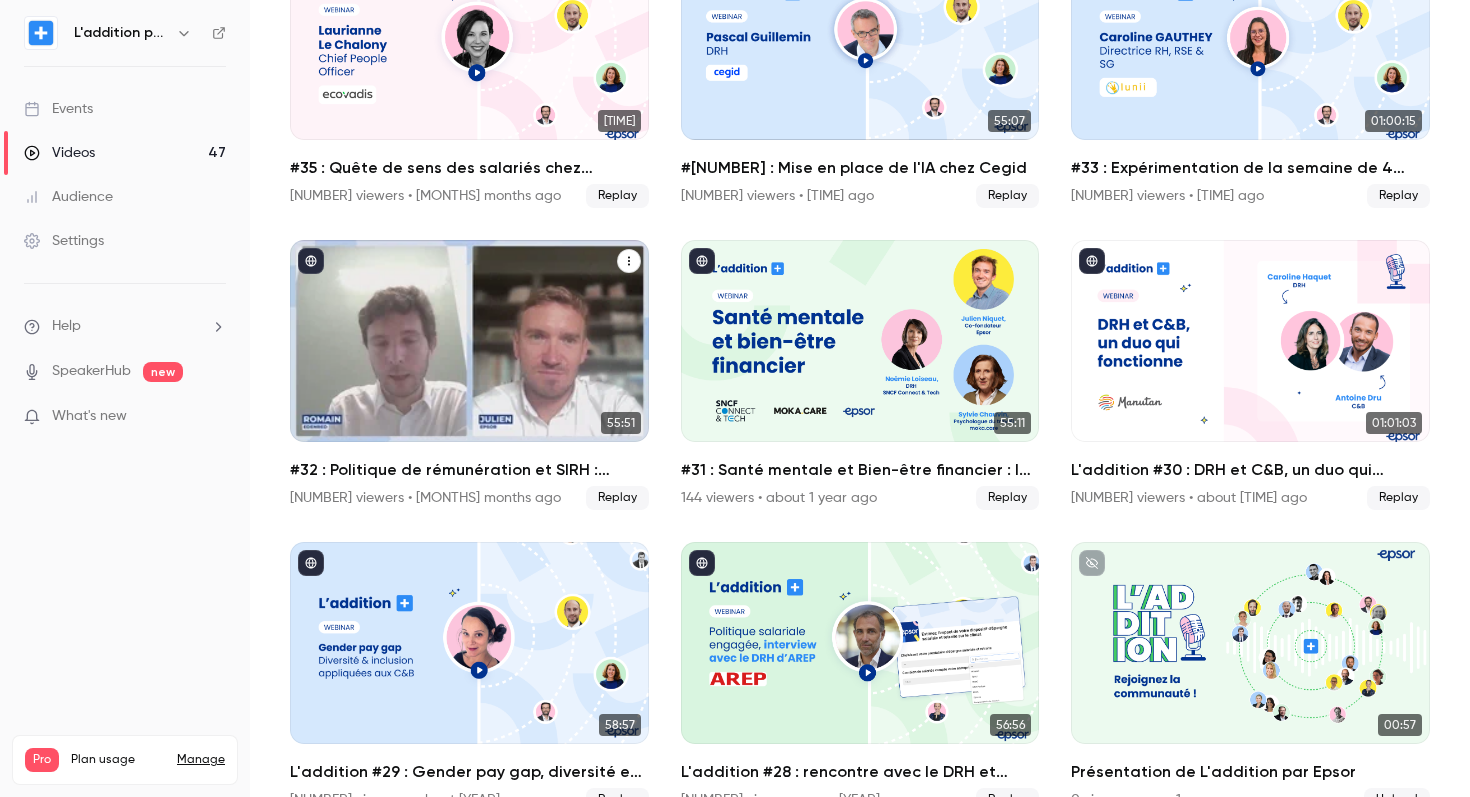 click on "#32 : Politique de rémunération et SIRH : comment les déployer efficacement dans un contexte multi-local ?" at bounding box center (469, 470) 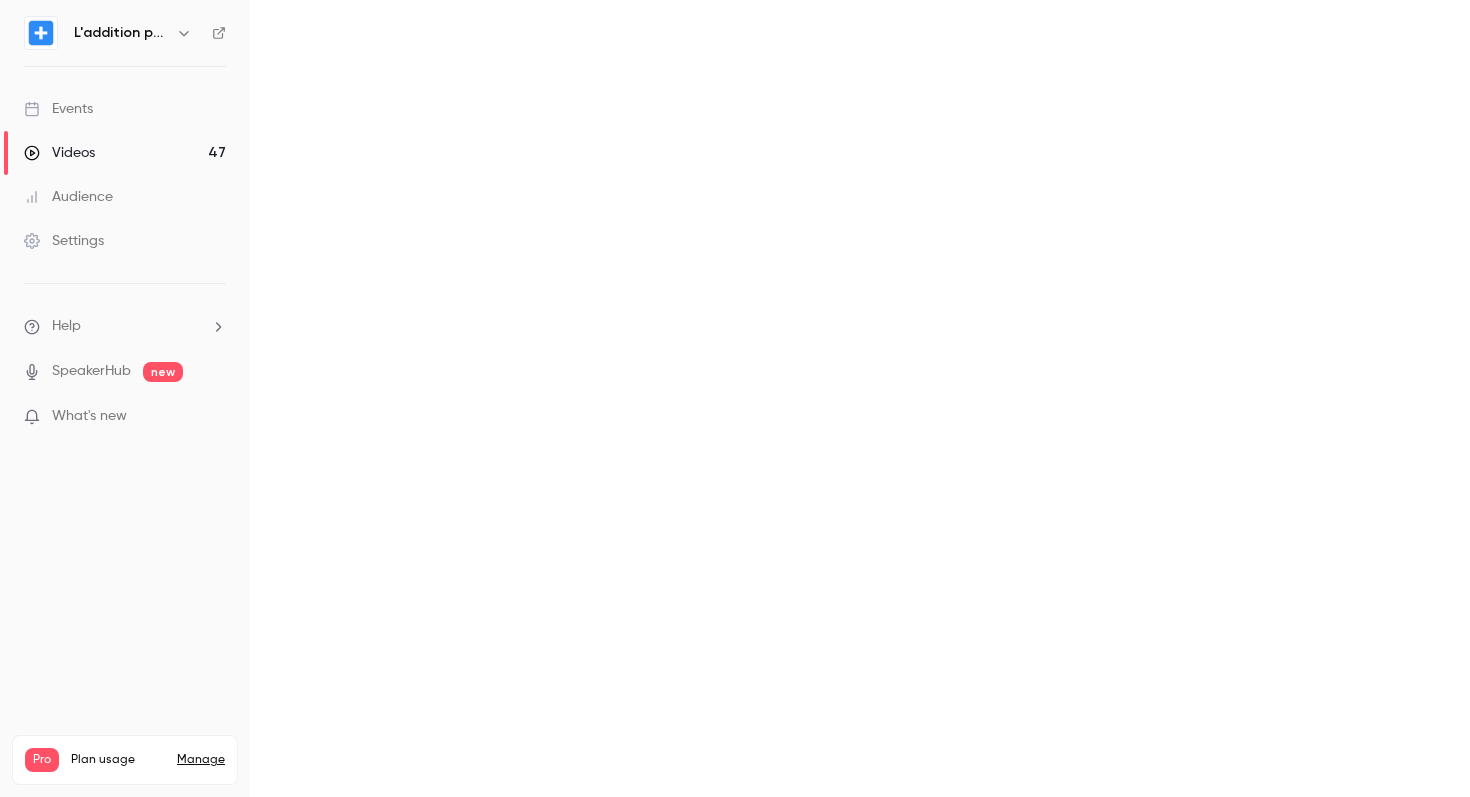 scroll, scrollTop: 0, scrollLeft: 0, axis: both 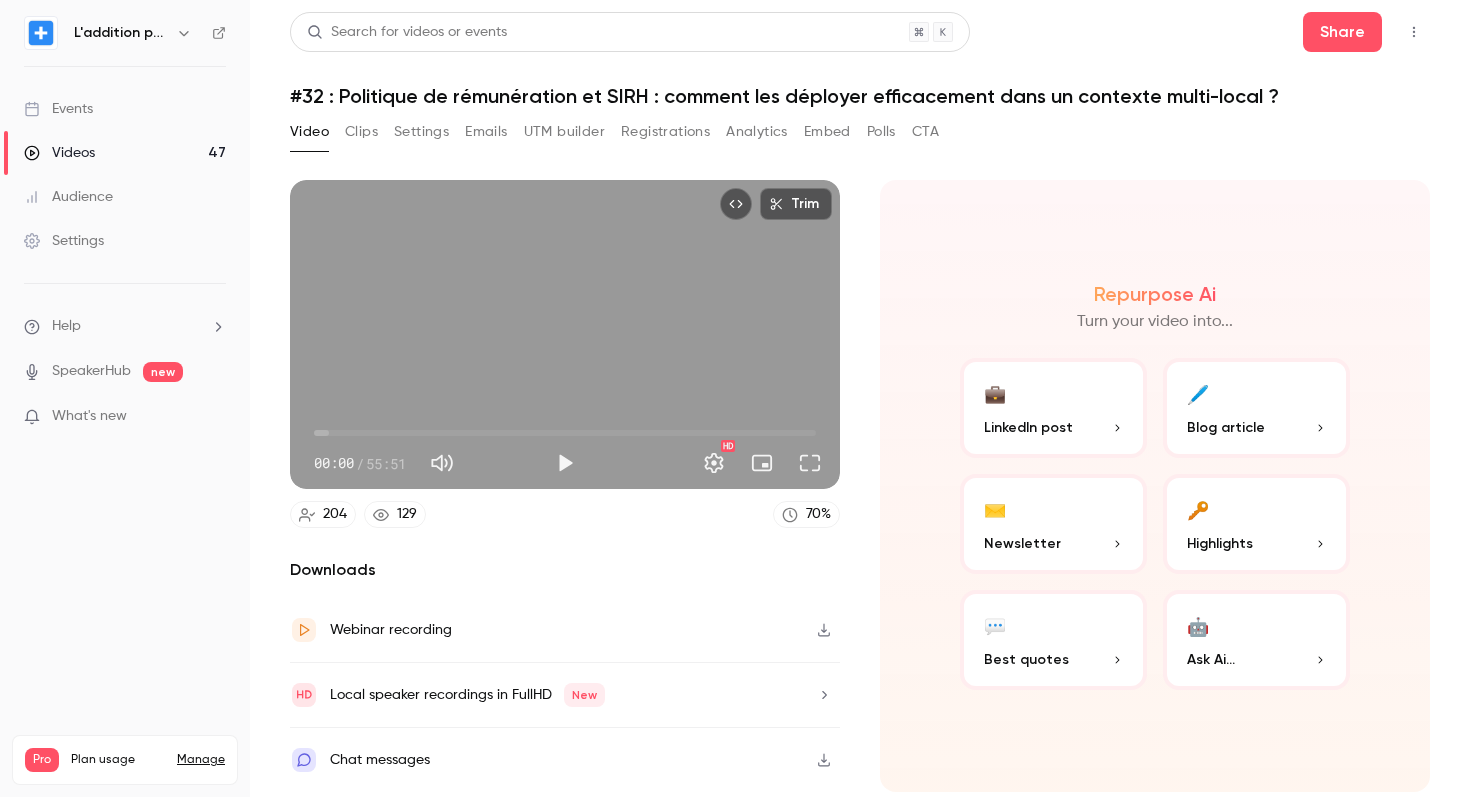 click on "Settings" at bounding box center [421, 132] 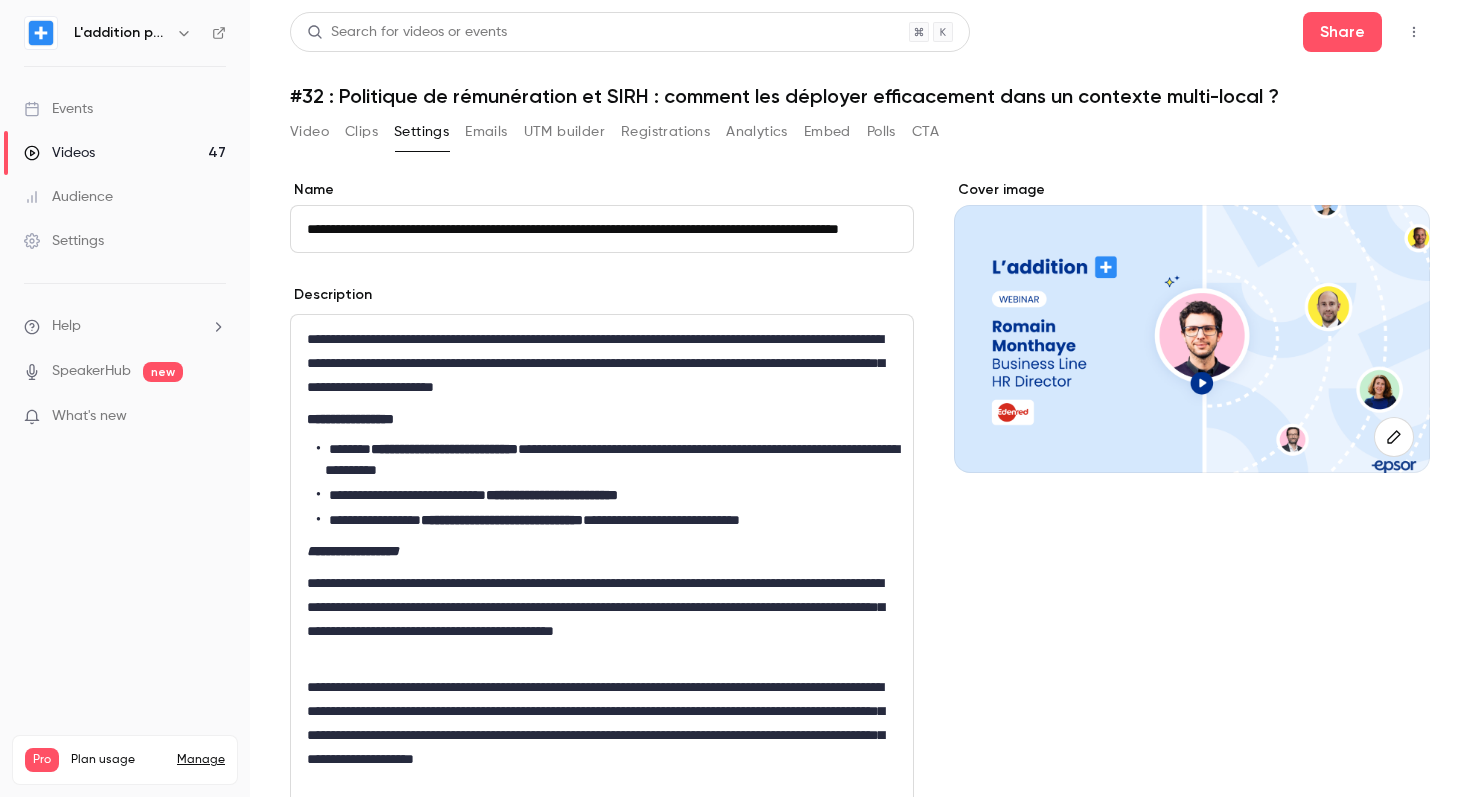 type 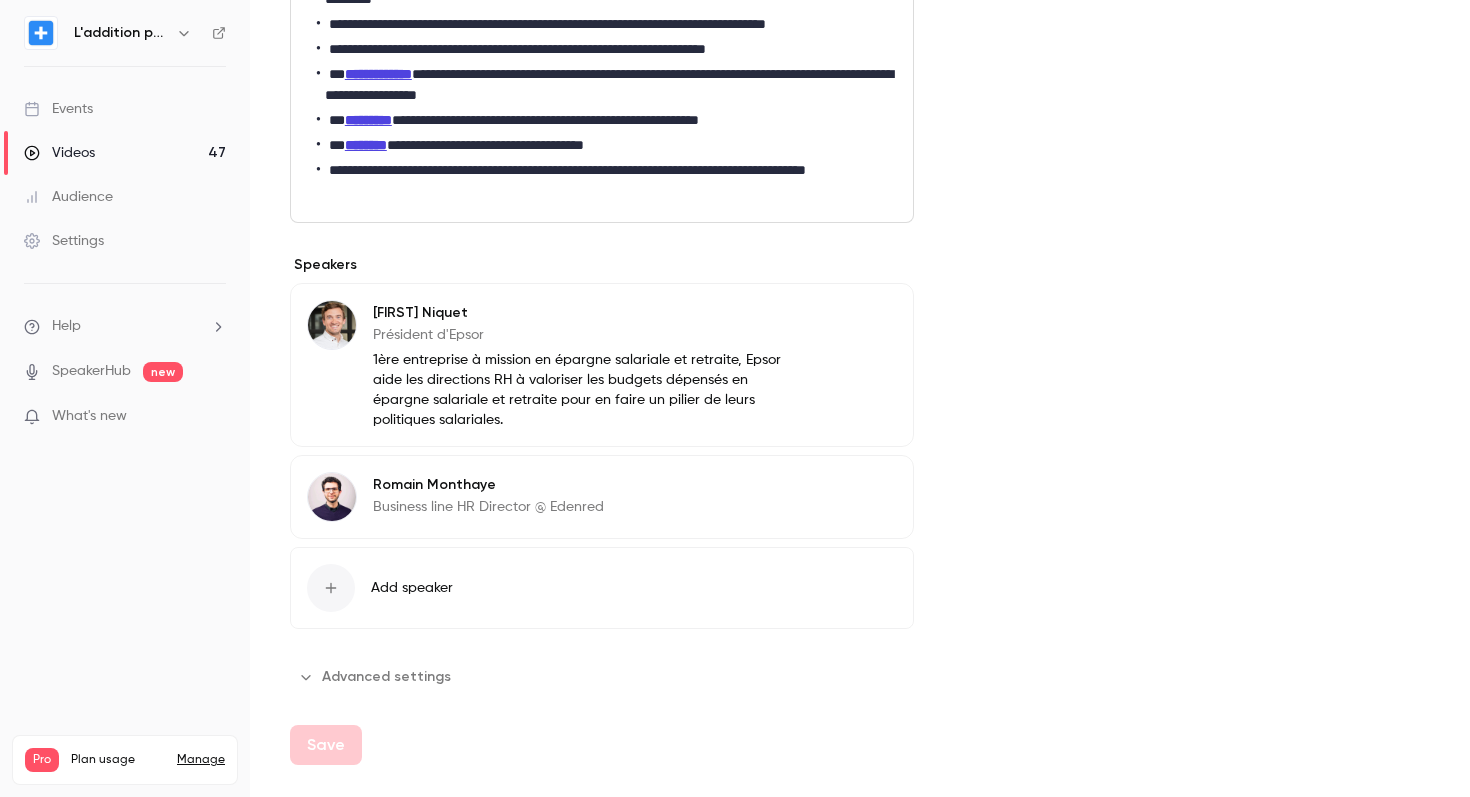 click on "Advanced settings" at bounding box center (376, 677) 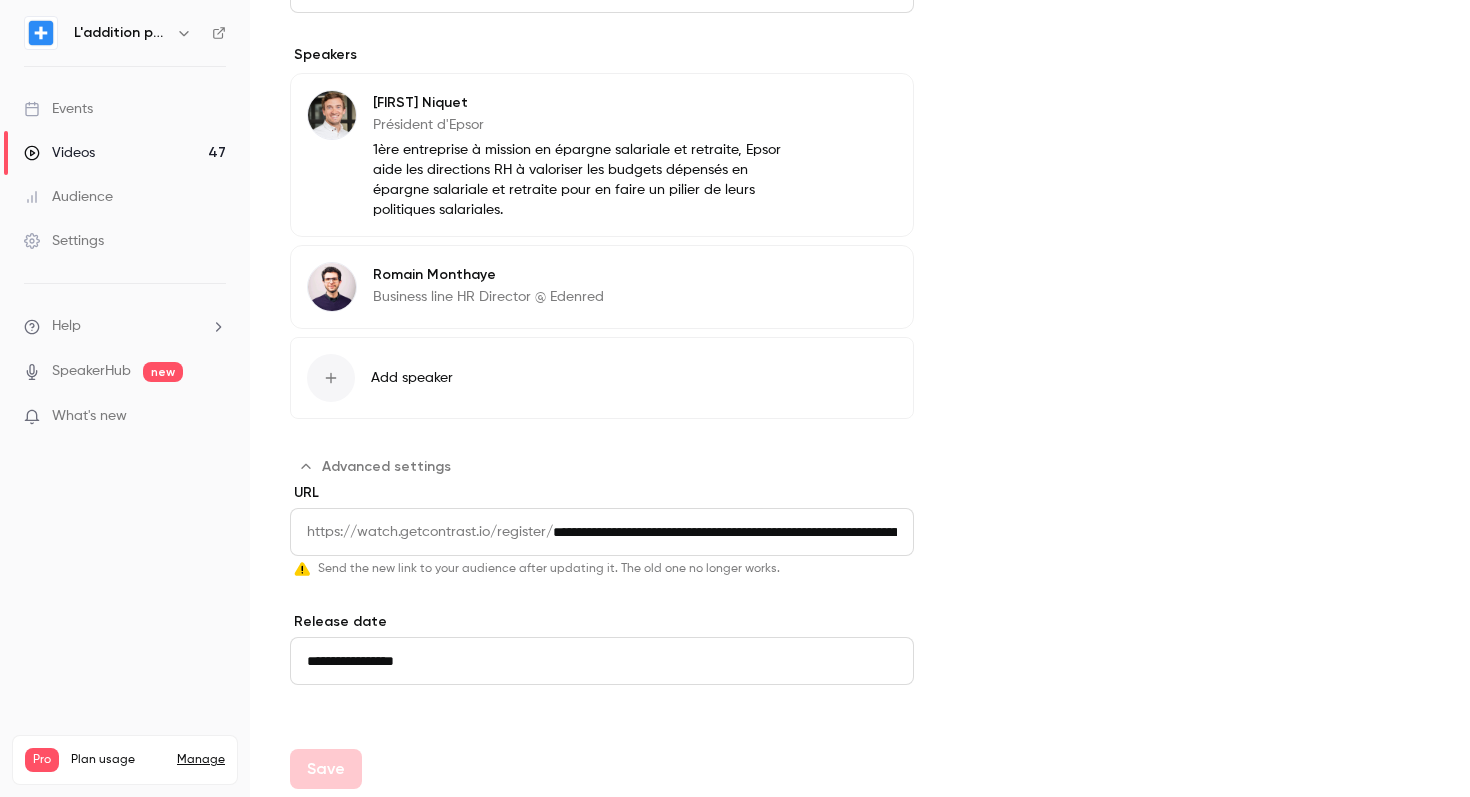 scroll, scrollTop: 1101, scrollLeft: 0, axis: vertical 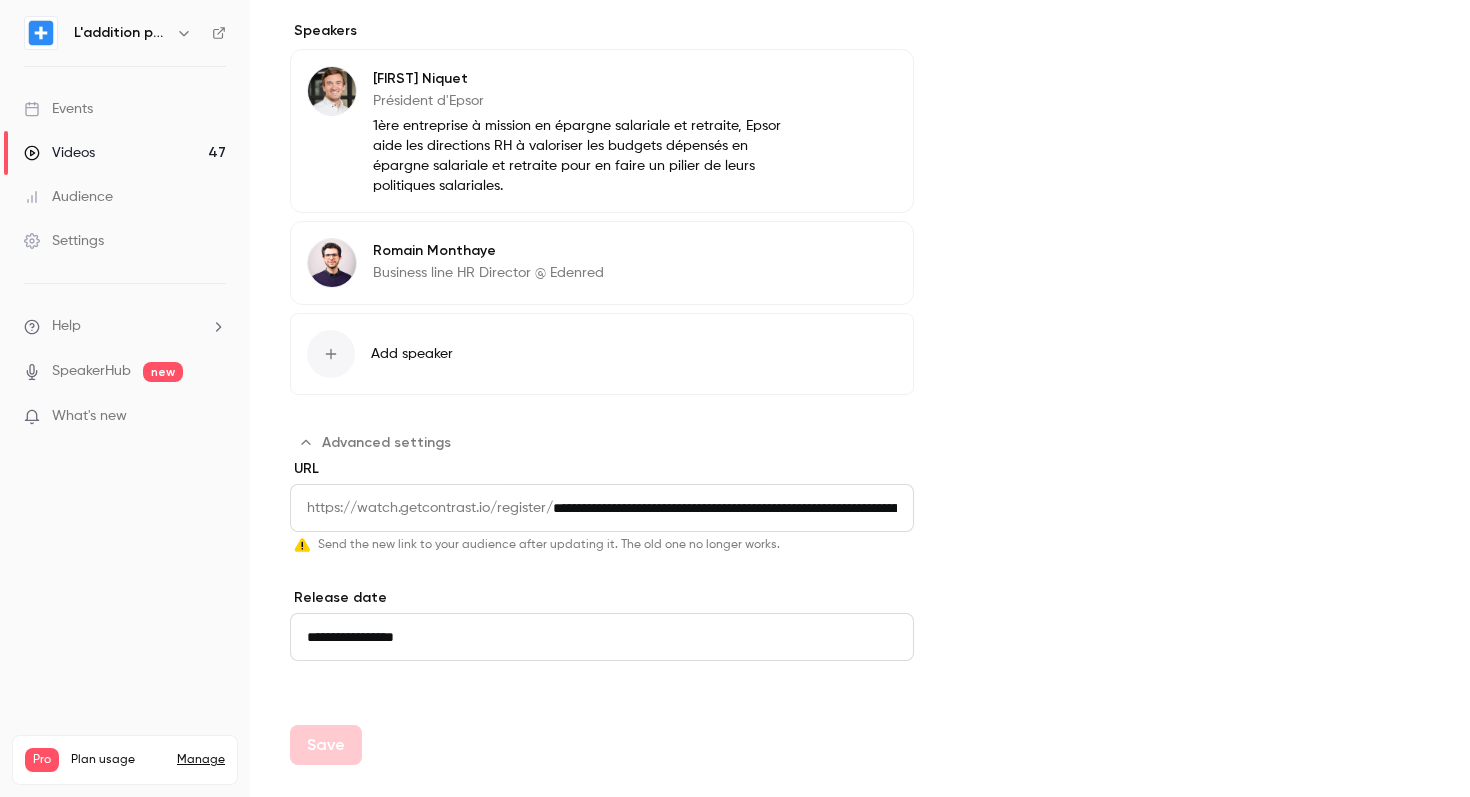 click on "Videos 47" at bounding box center [125, 153] 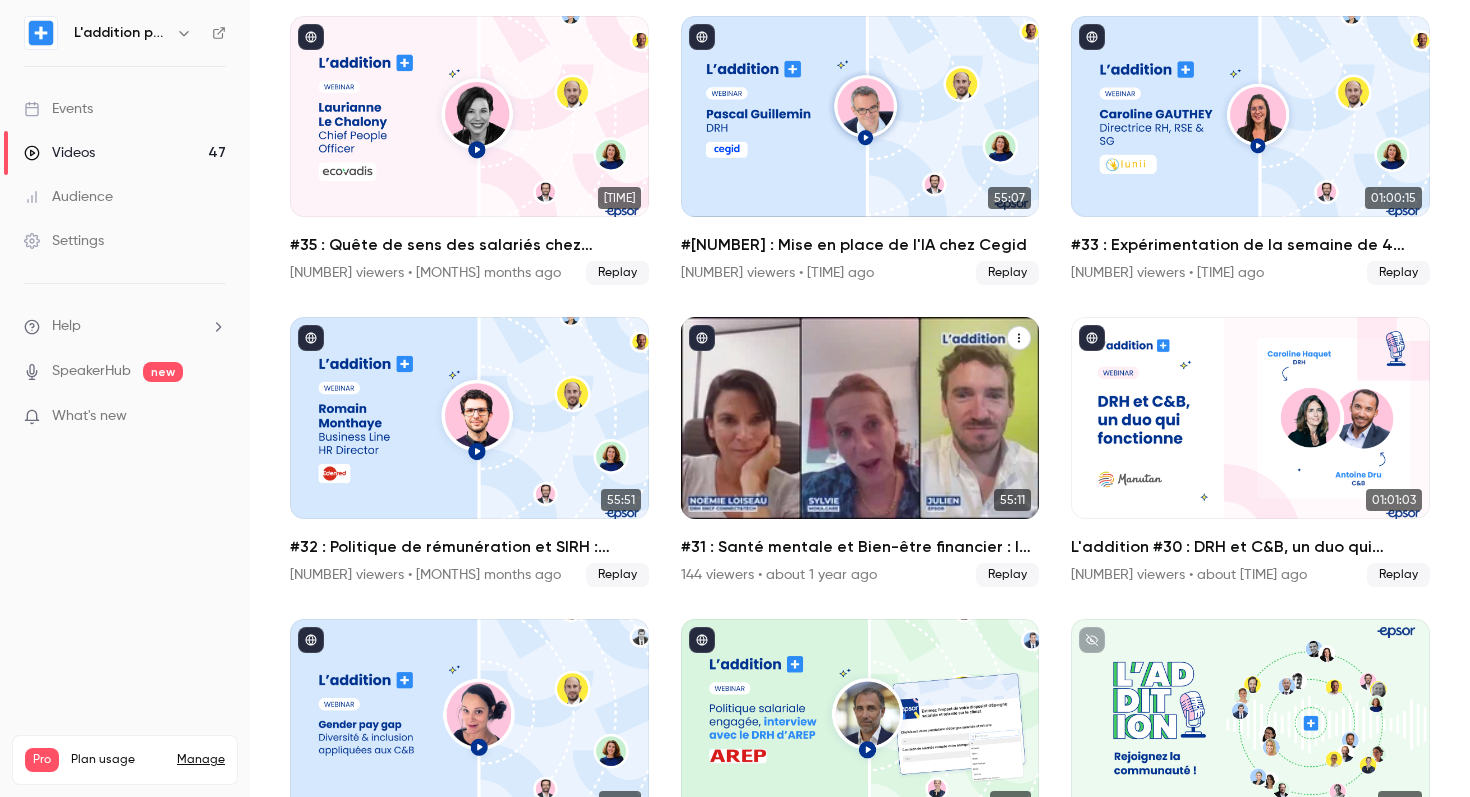 scroll, scrollTop: 766, scrollLeft: 0, axis: vertical 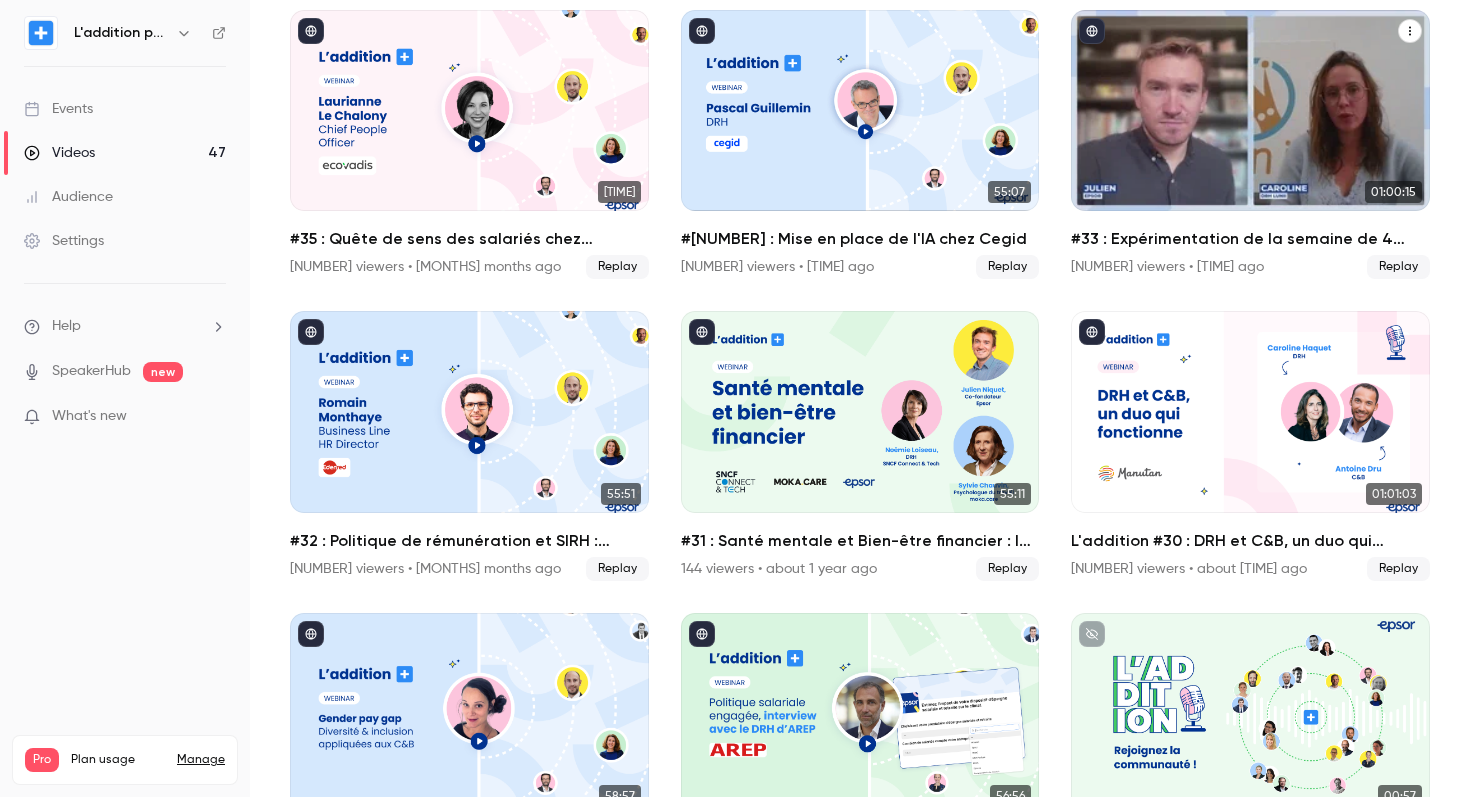 click on "#33 : Expérimentation de la semaine de 4 jours chez Lunii" at bounding box center (1250, 239) 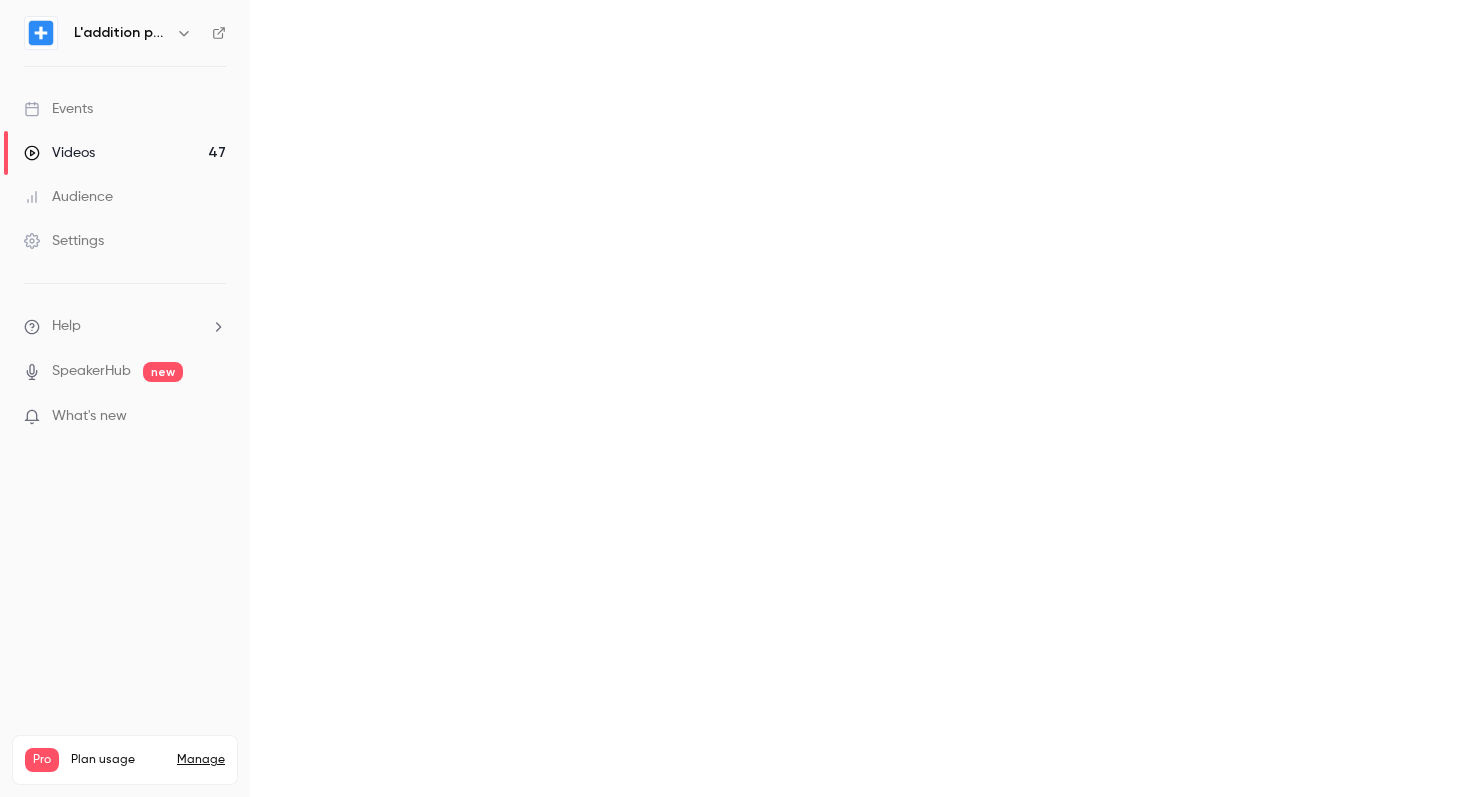 scroll, scrollTop: 0, scrollLeft: 0, axis: both 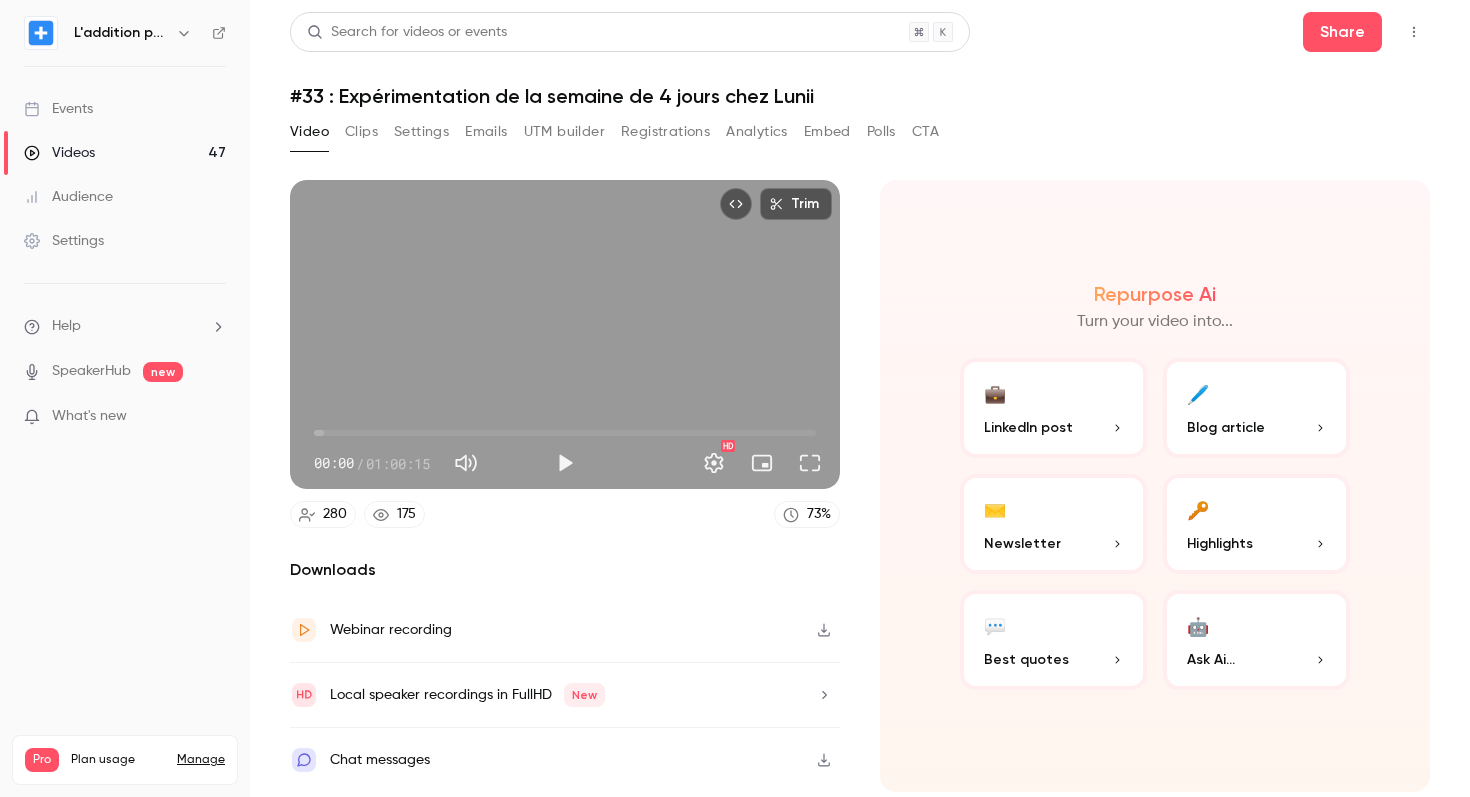 click on "Settings" at bounding box center (421, 132) 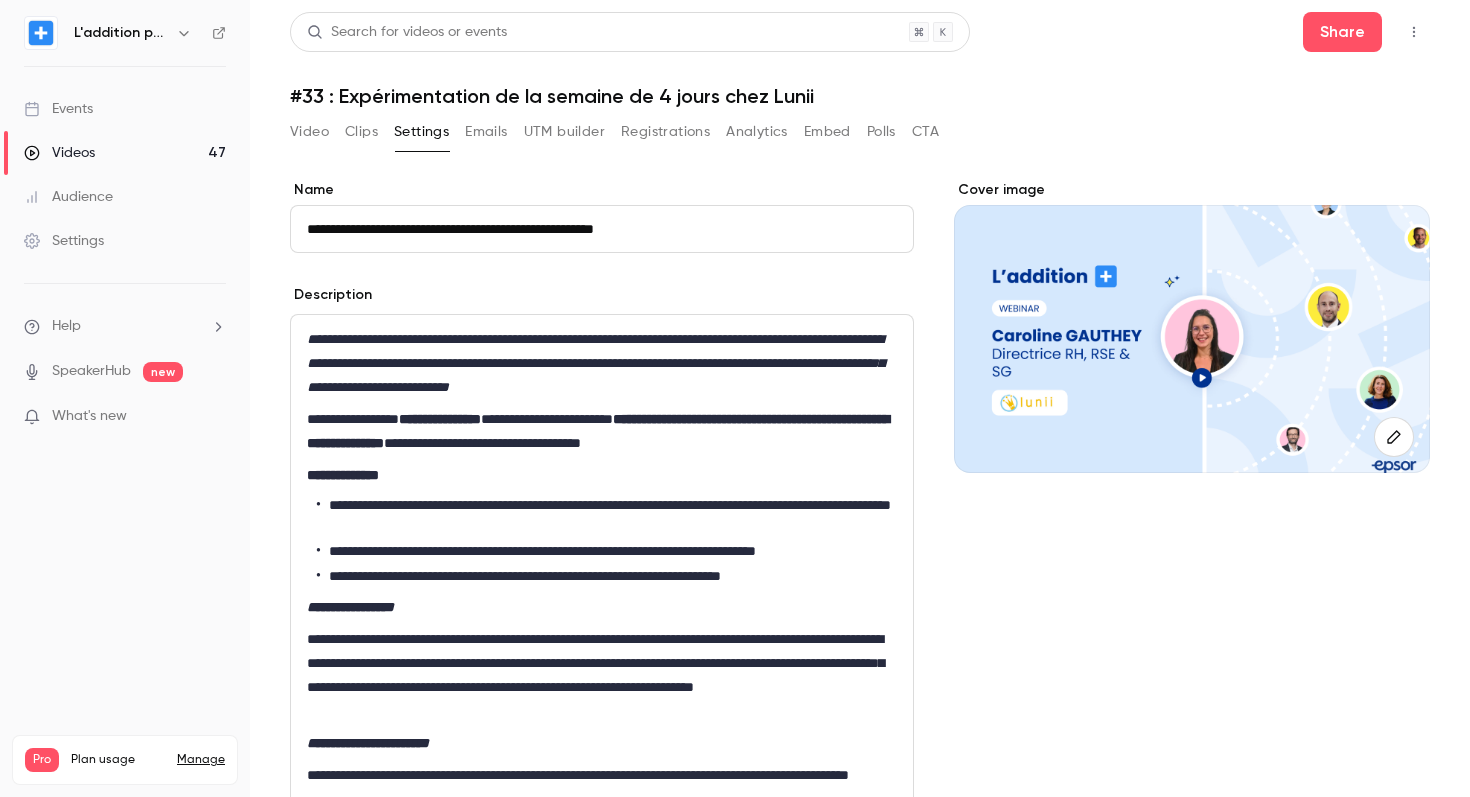 type 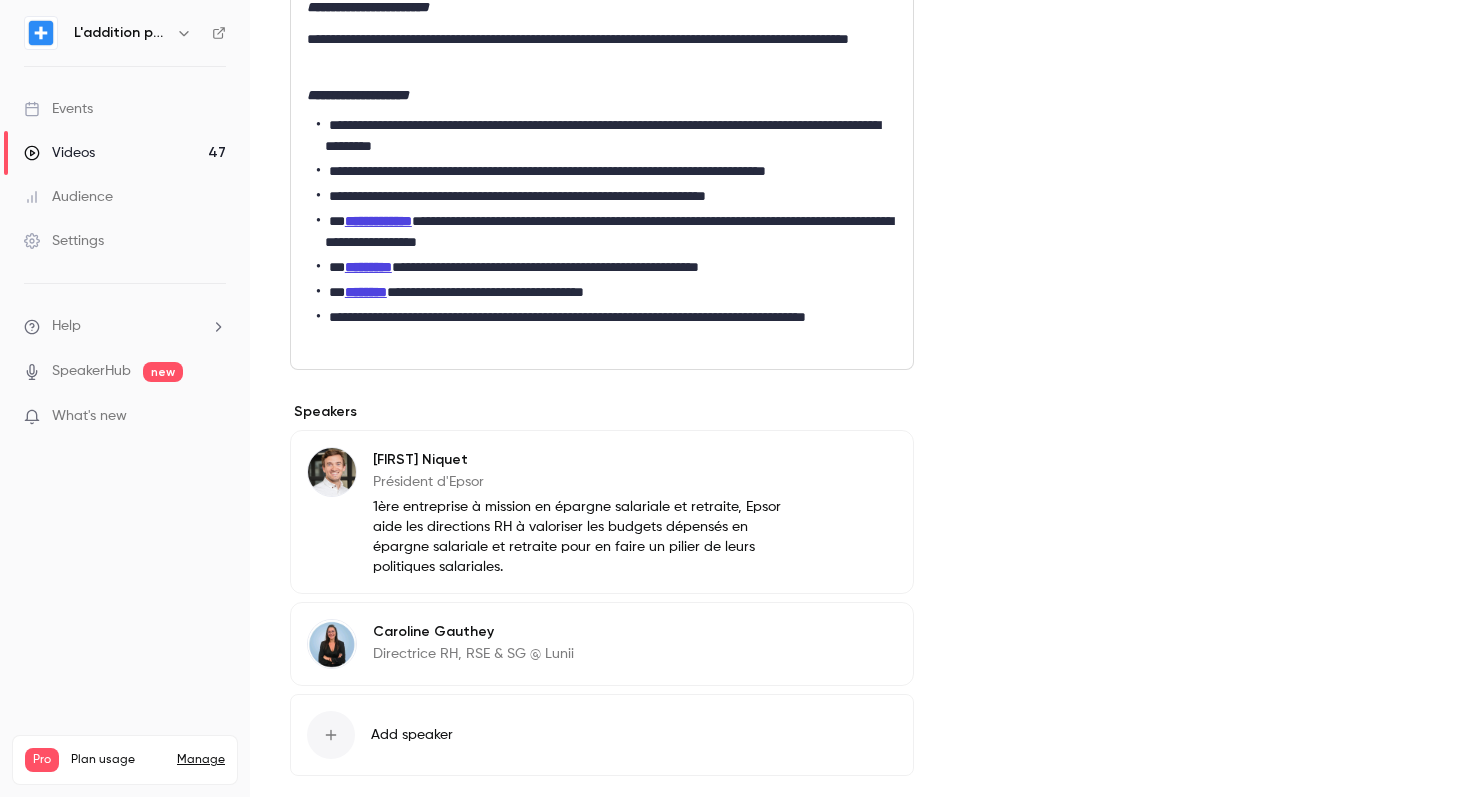 scroll, scrollTop: 883, scrollLeft: 0, axis: vertical 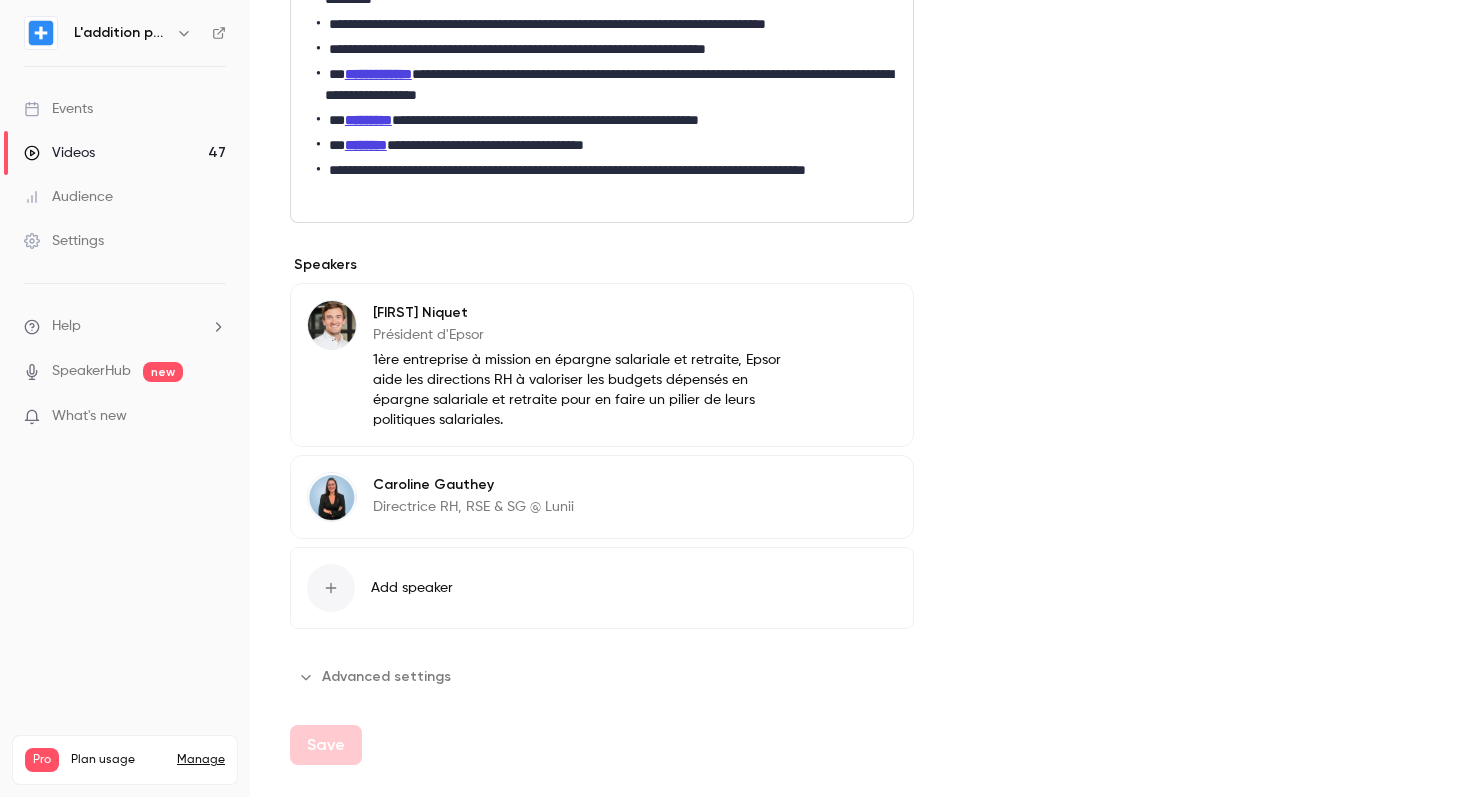 click on "Advanced settings" at bounding box center [376, 677] 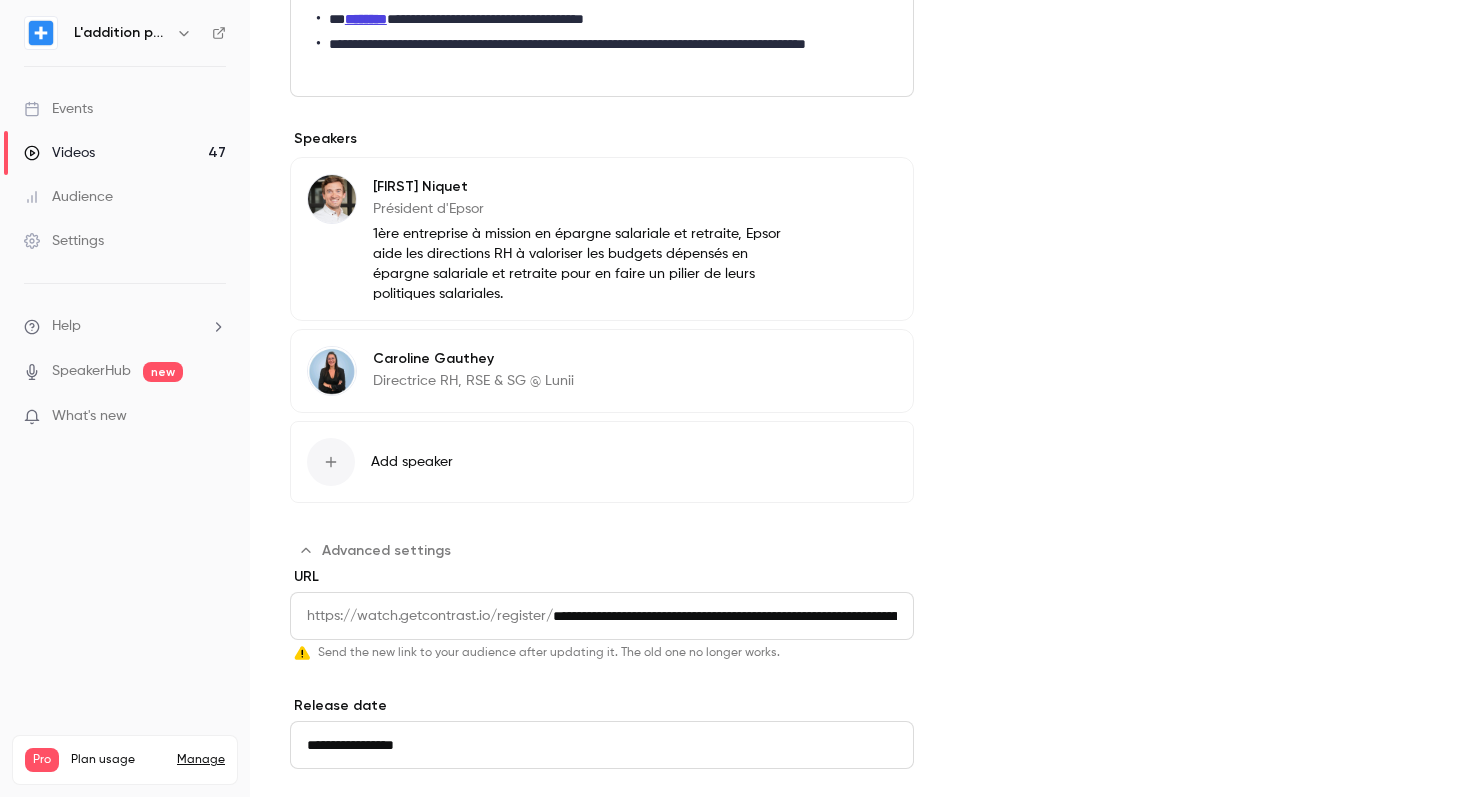 scroll, scrollTop: 1117, scrollLeft: 0, axis: vertical 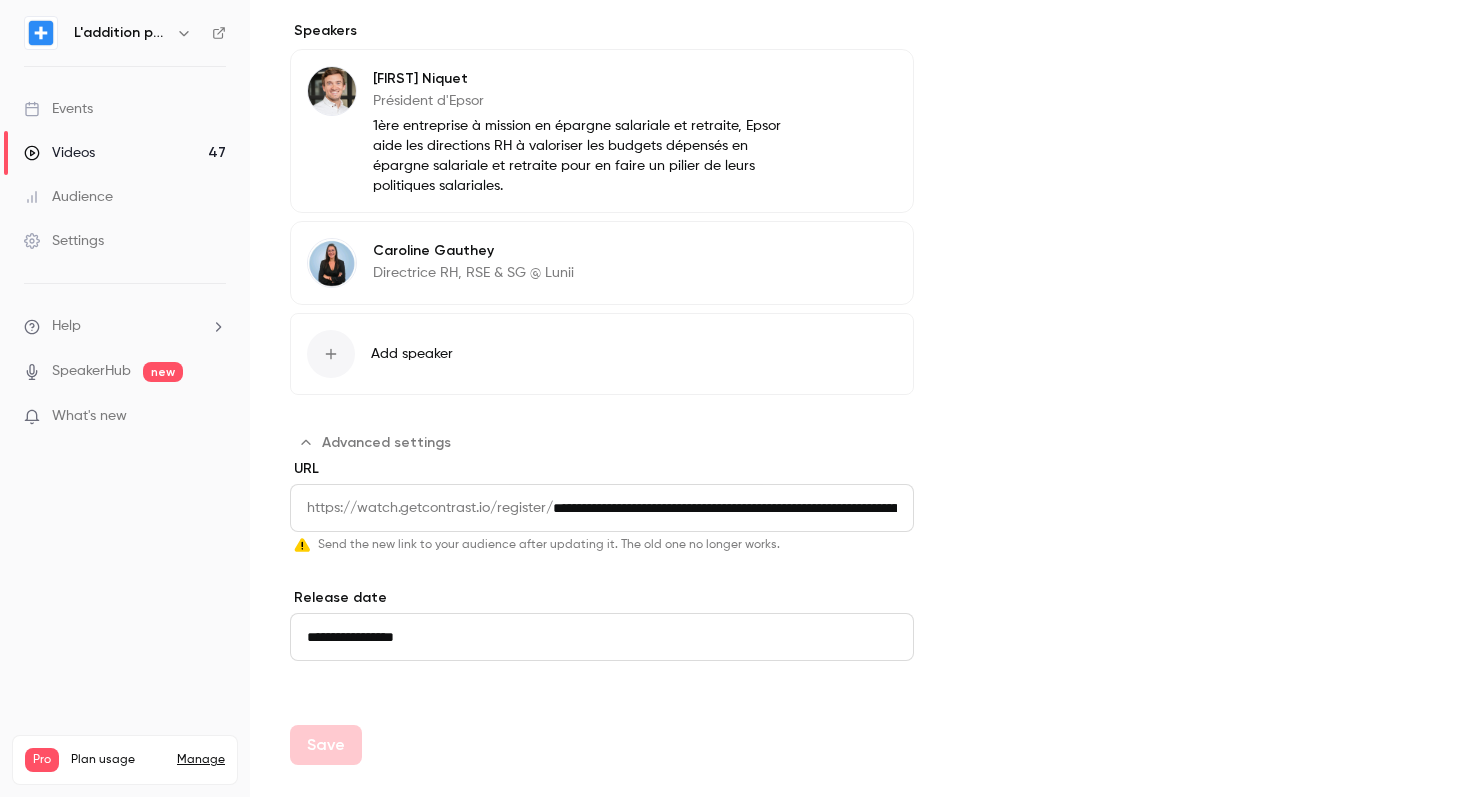 click on "Videos 47" at bounding box center (125, 153) 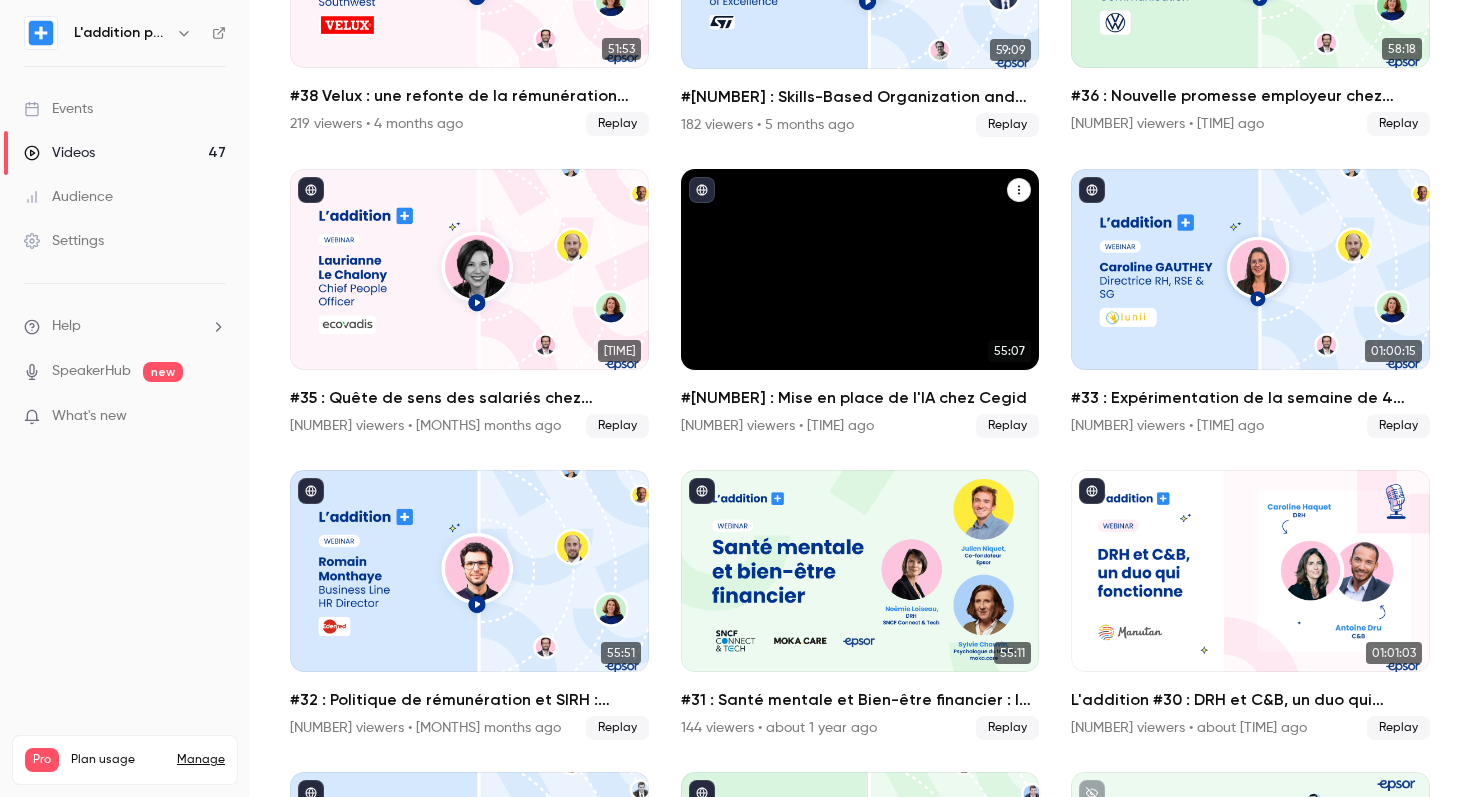 scroll, scrollTop: 609, scrollLeft: 0, axis: vertical 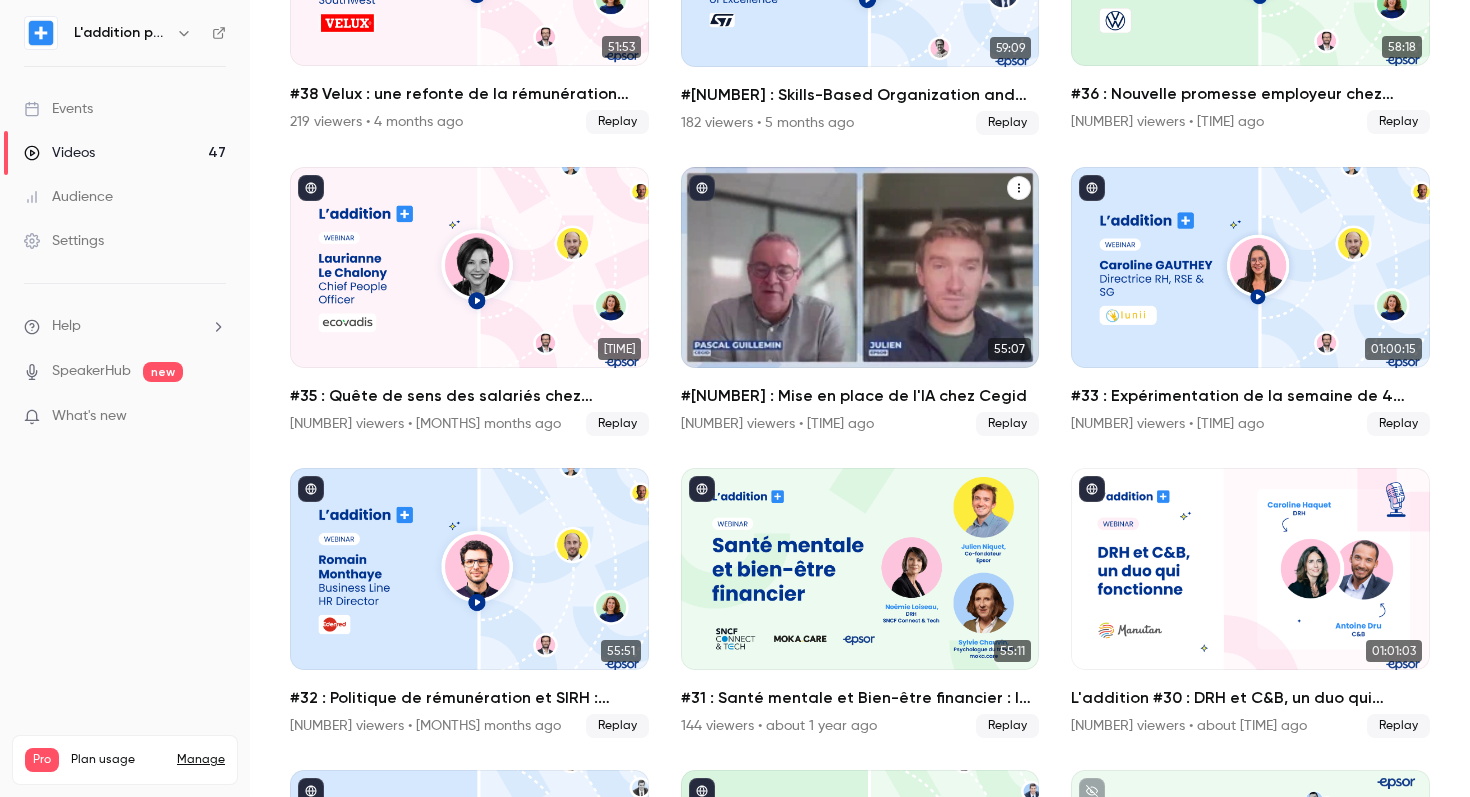 click on "#[NUMBER] : Mise en place de l'IA chez Cegid" at bounding box center (860, 396) 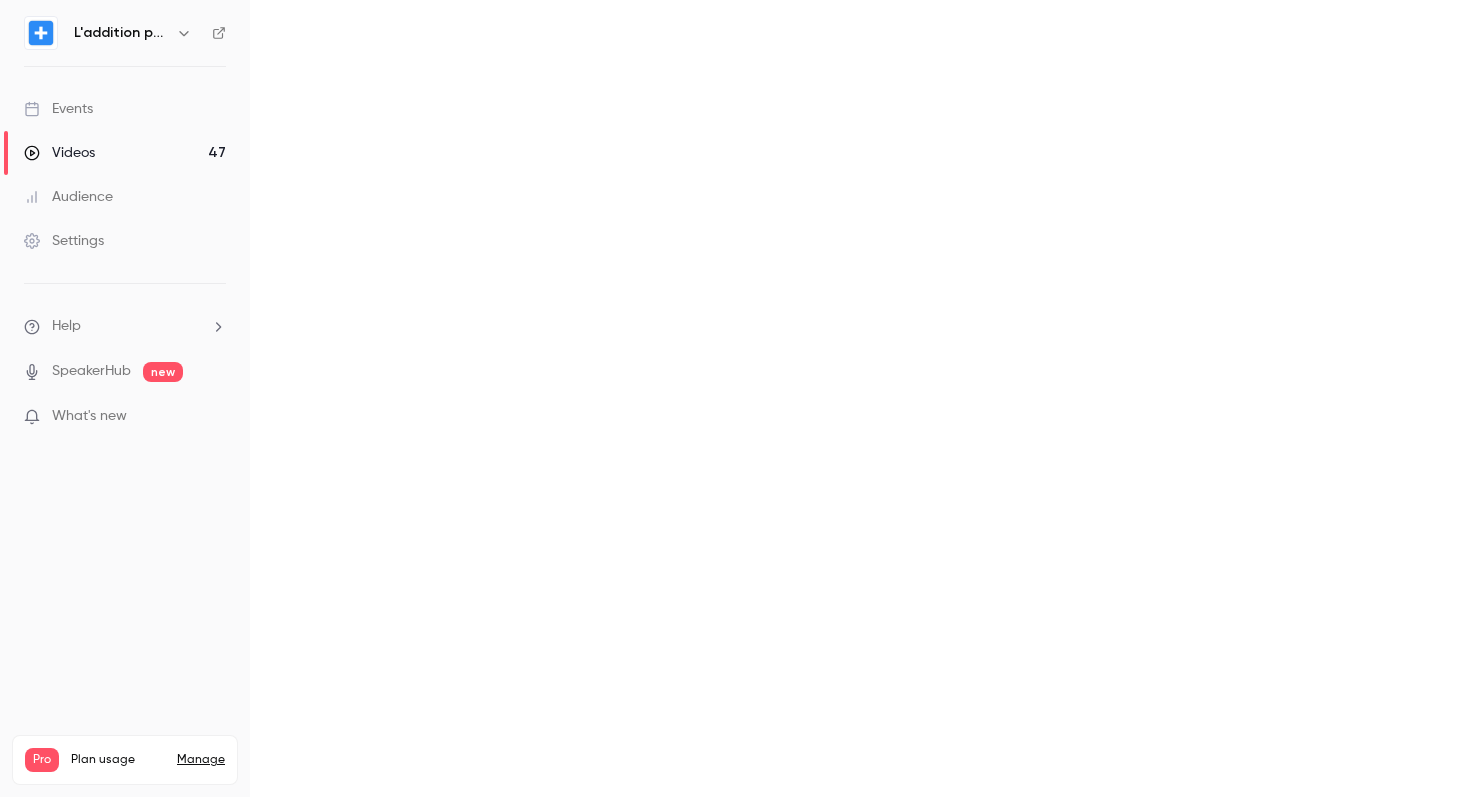 scroll, scrollTop: 0, scrollLeft: 0, axis: both 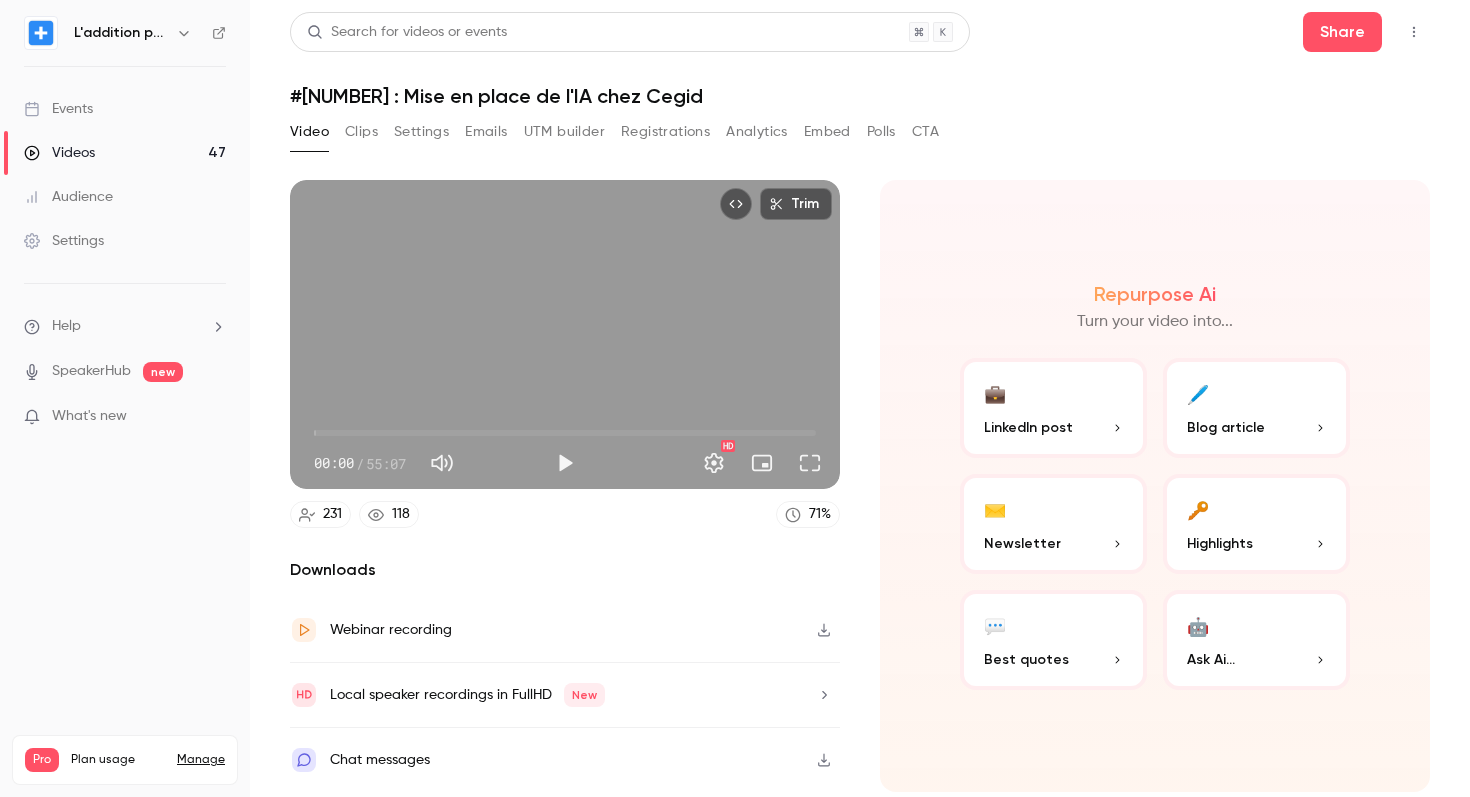 click on "Settings" at bounding box center [421, 132] 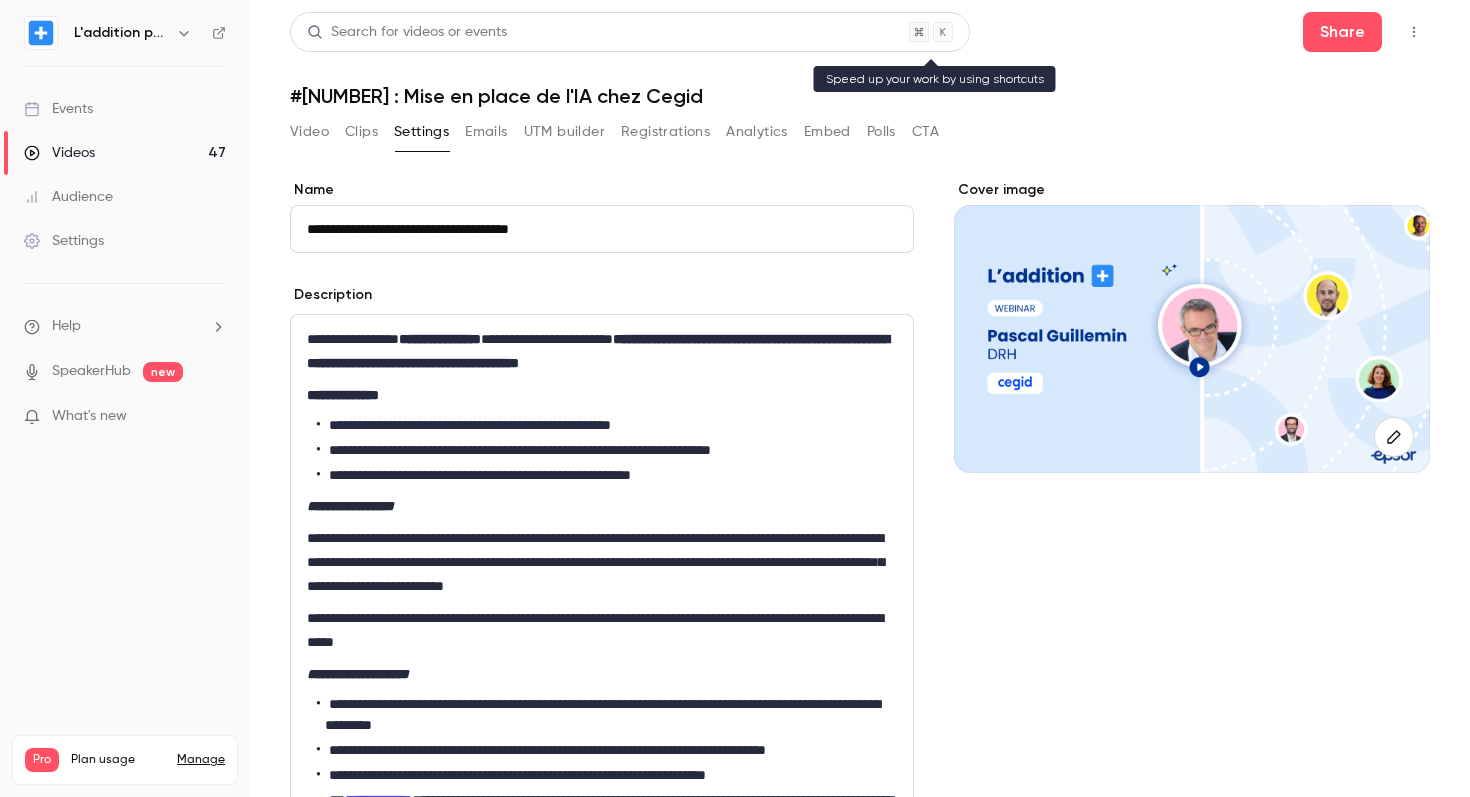 type 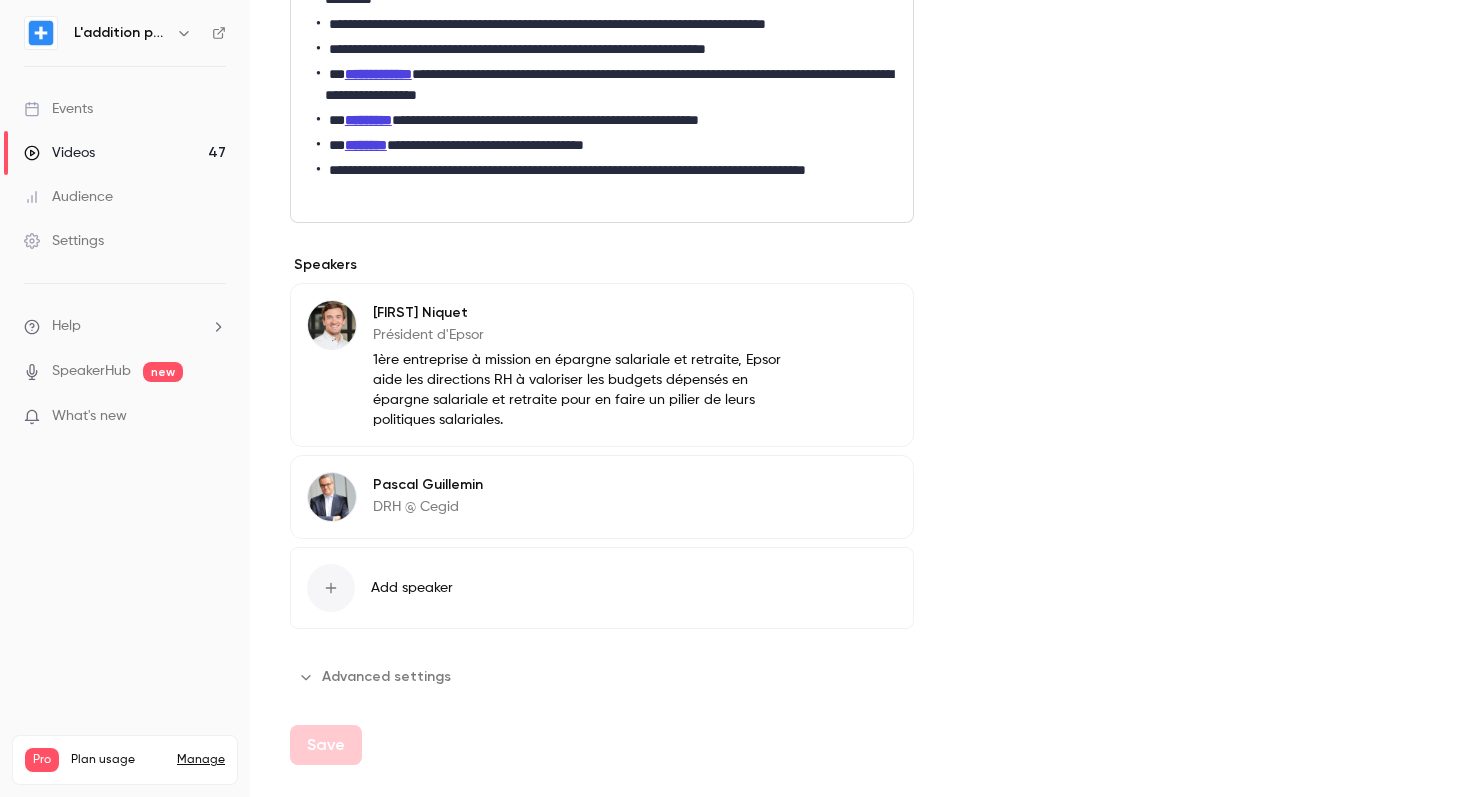 click on "Advanced settings" at bounding box center [376, 677] 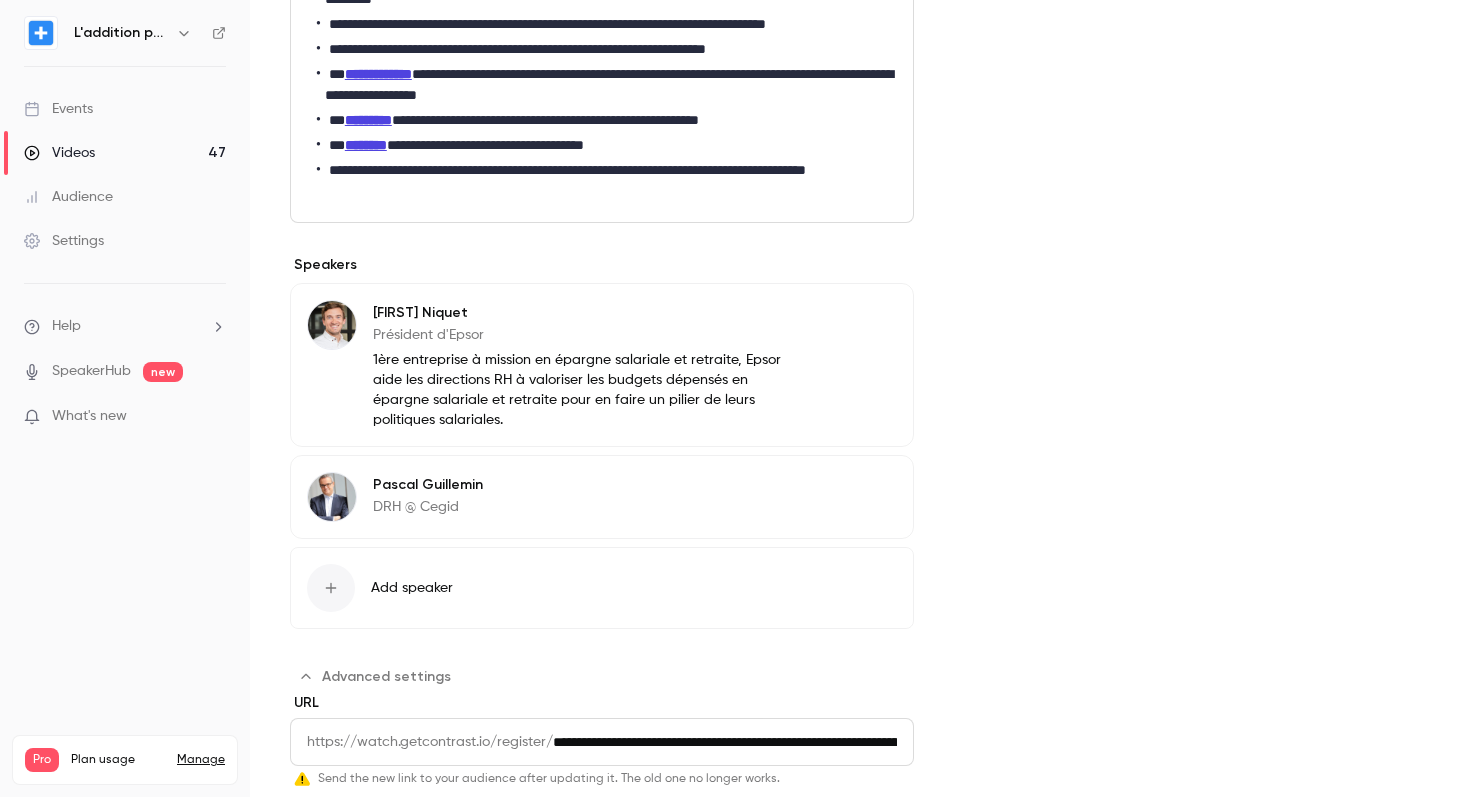 scroll, scrollTop: 960, scrollLeft: 0, axis: vertical 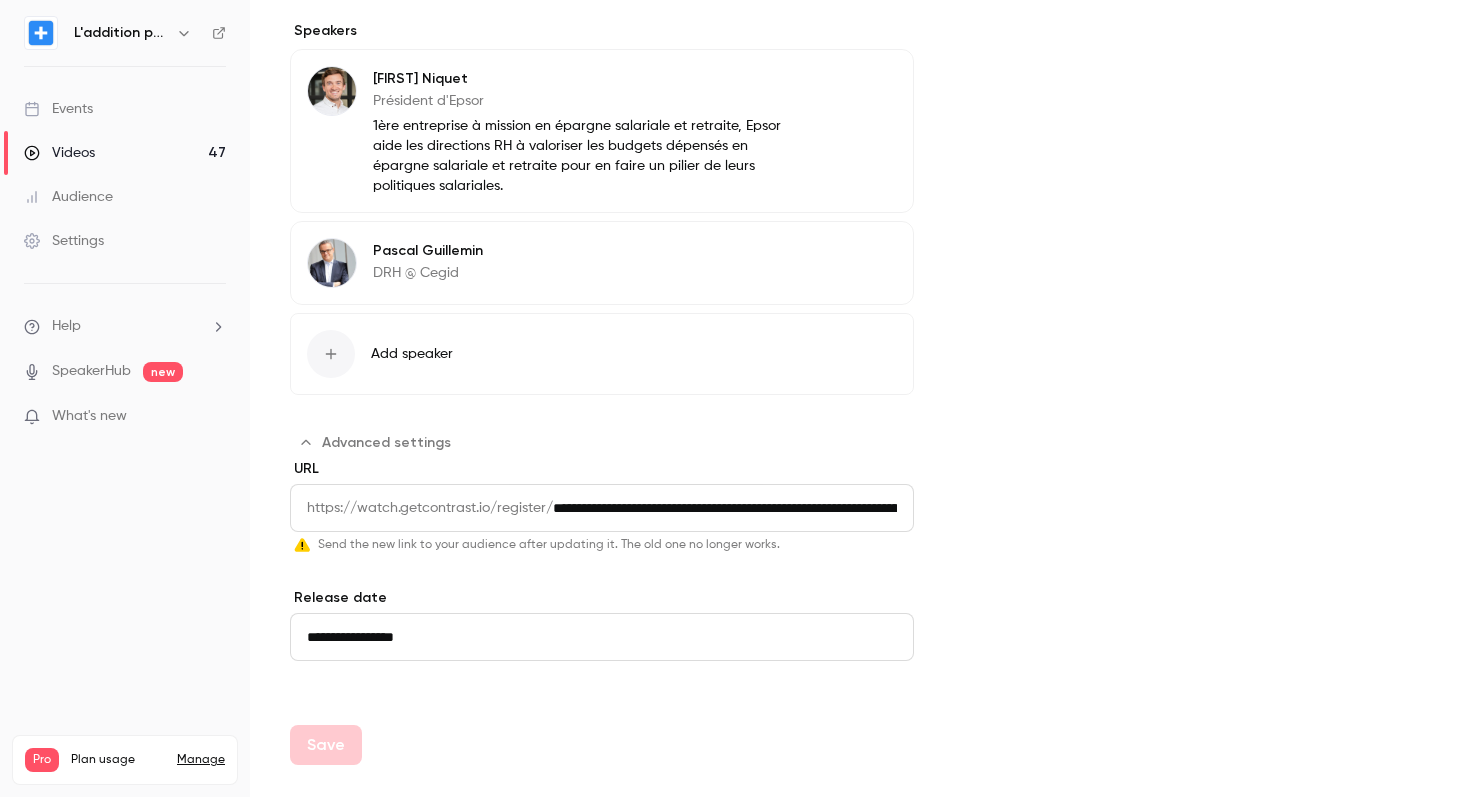 click on "Videos" at bounding box center [59, 153] 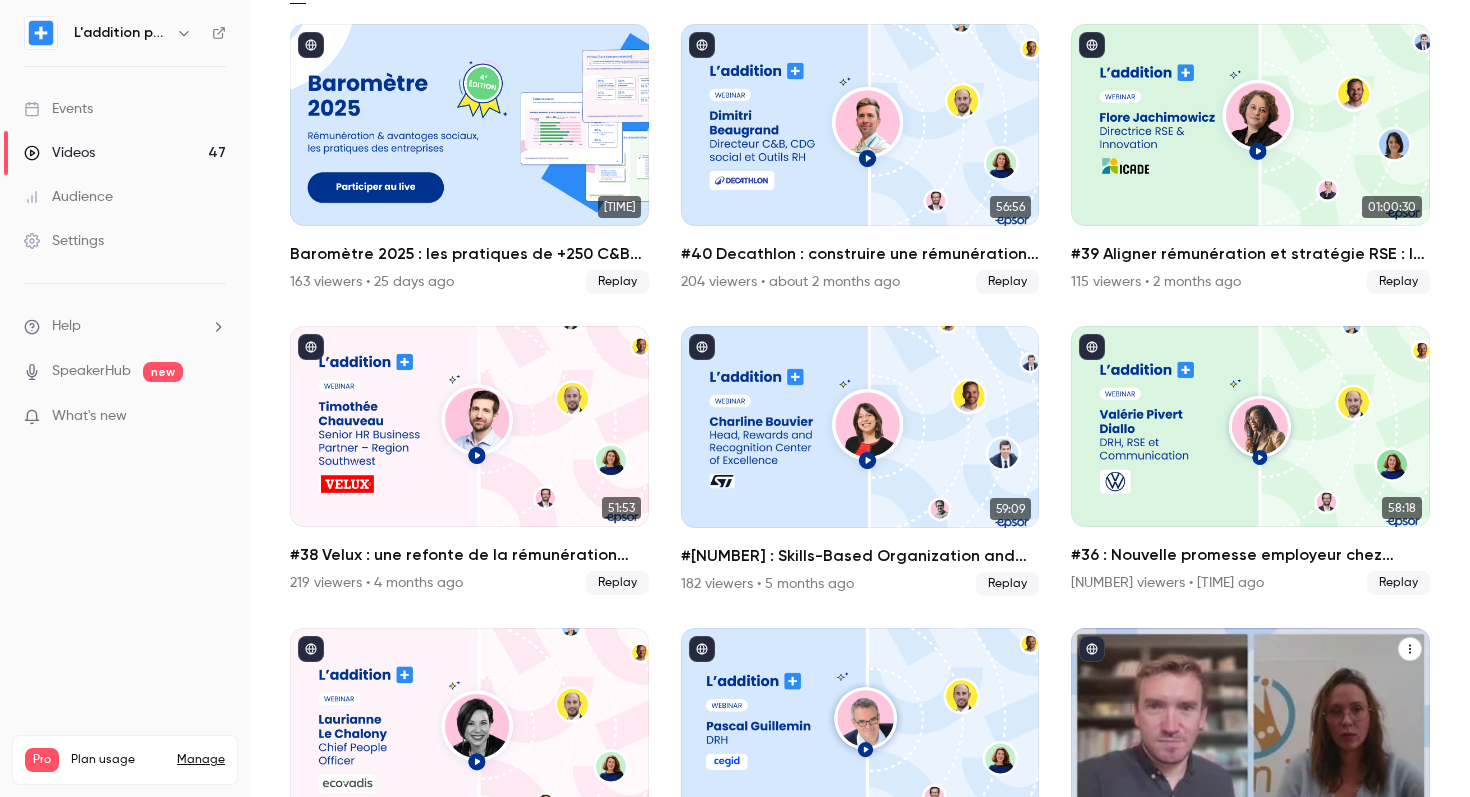 scroll, scrollTop: 309, scrollLeft: 0, axis: vertical 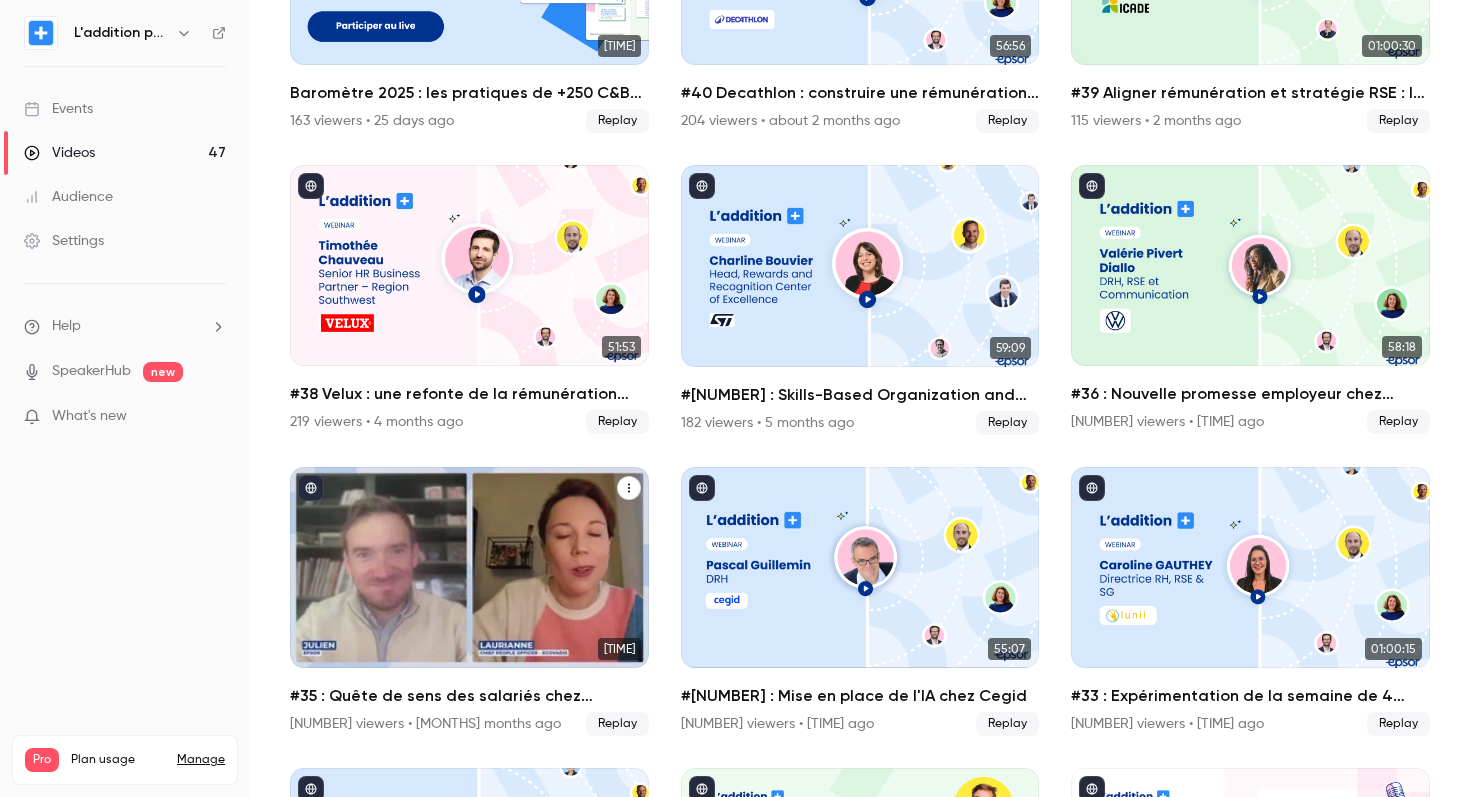 click on "#35 : Quête de sens des salariés chez EcoVadis : comment en faire un pilier de sa stratégie RH ?" at bounding box center (469, 696) 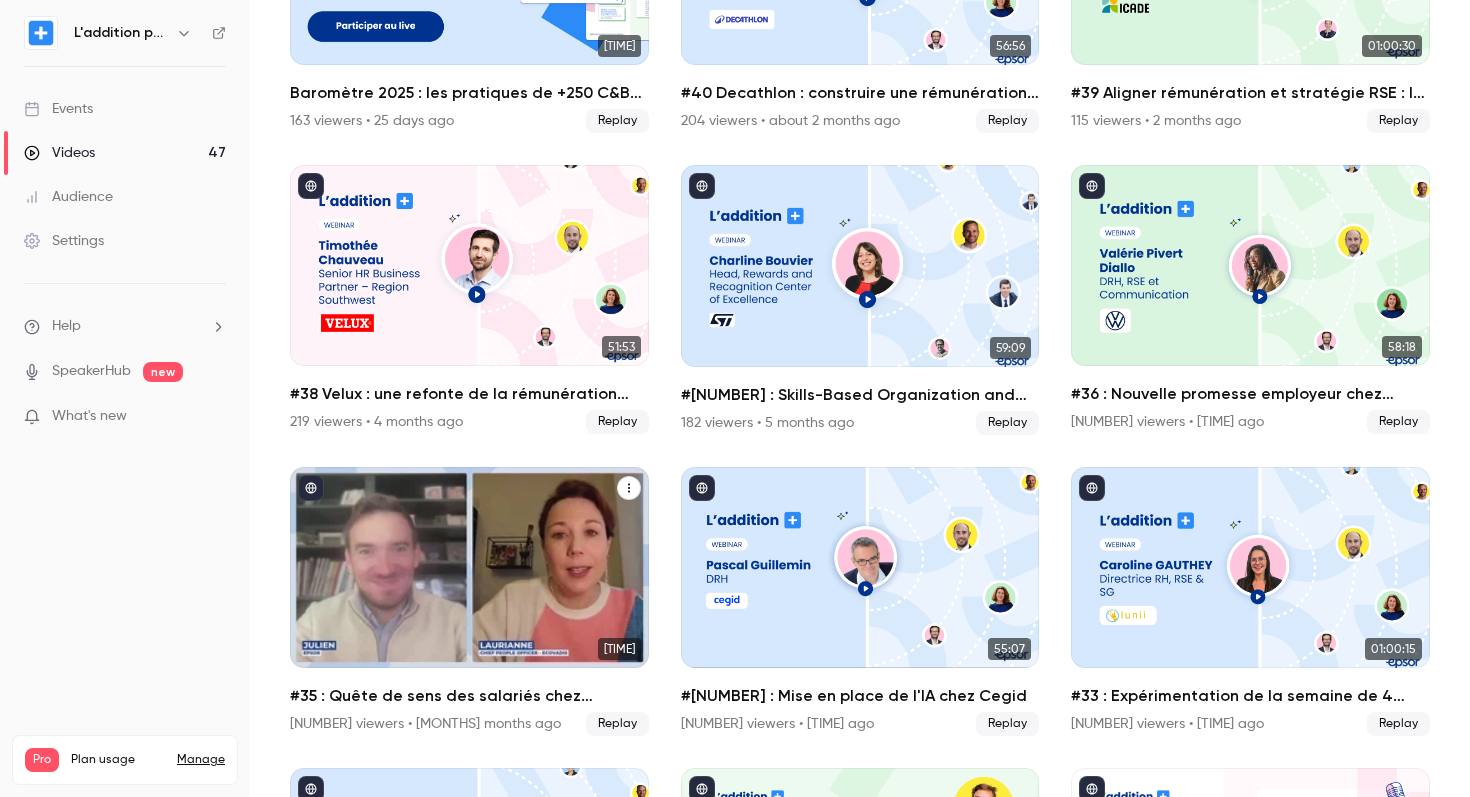 scroll, scrollTop: 0, scrollLeft: 0, axis: both 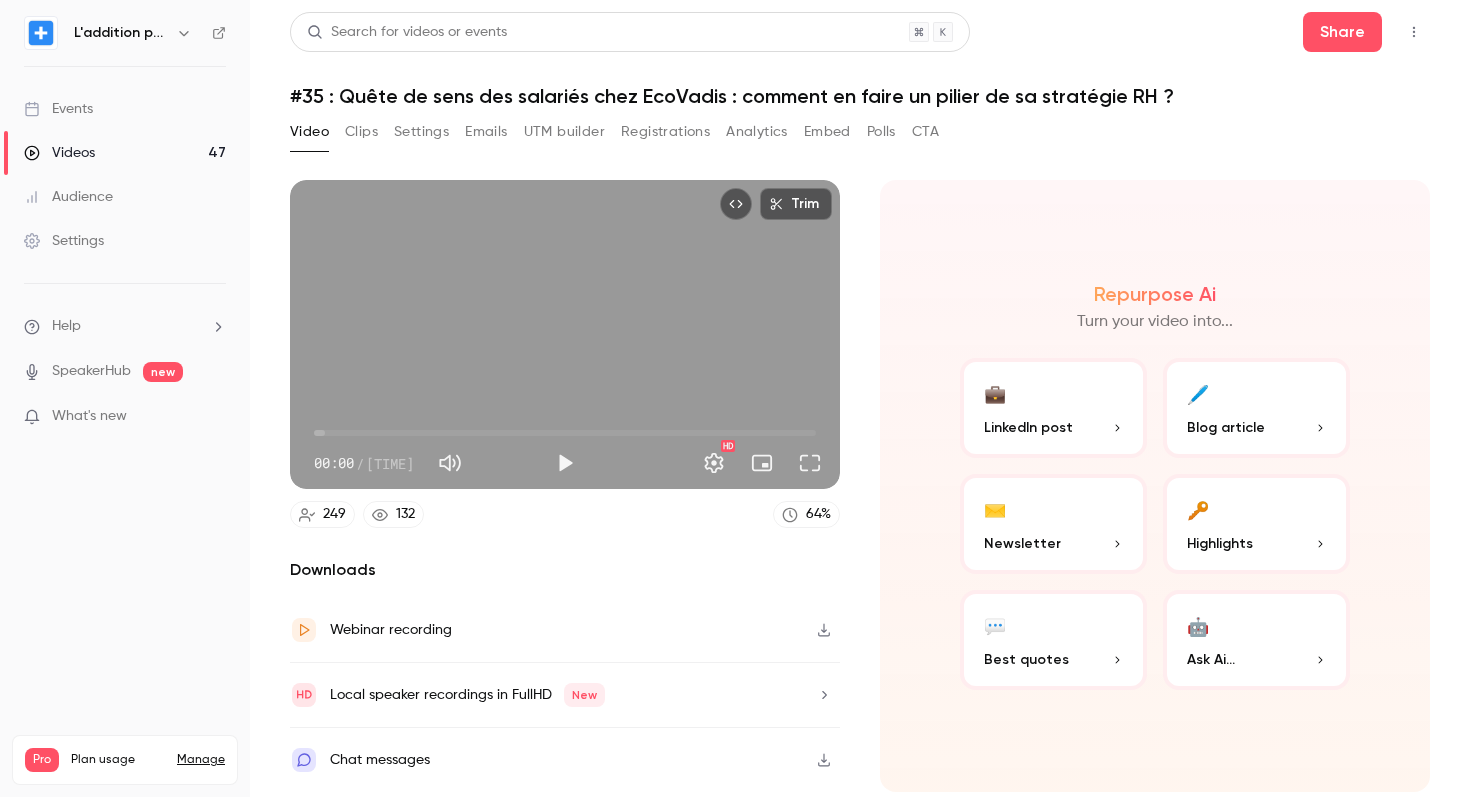 click on "Settings" at bounding box center [421, 132] 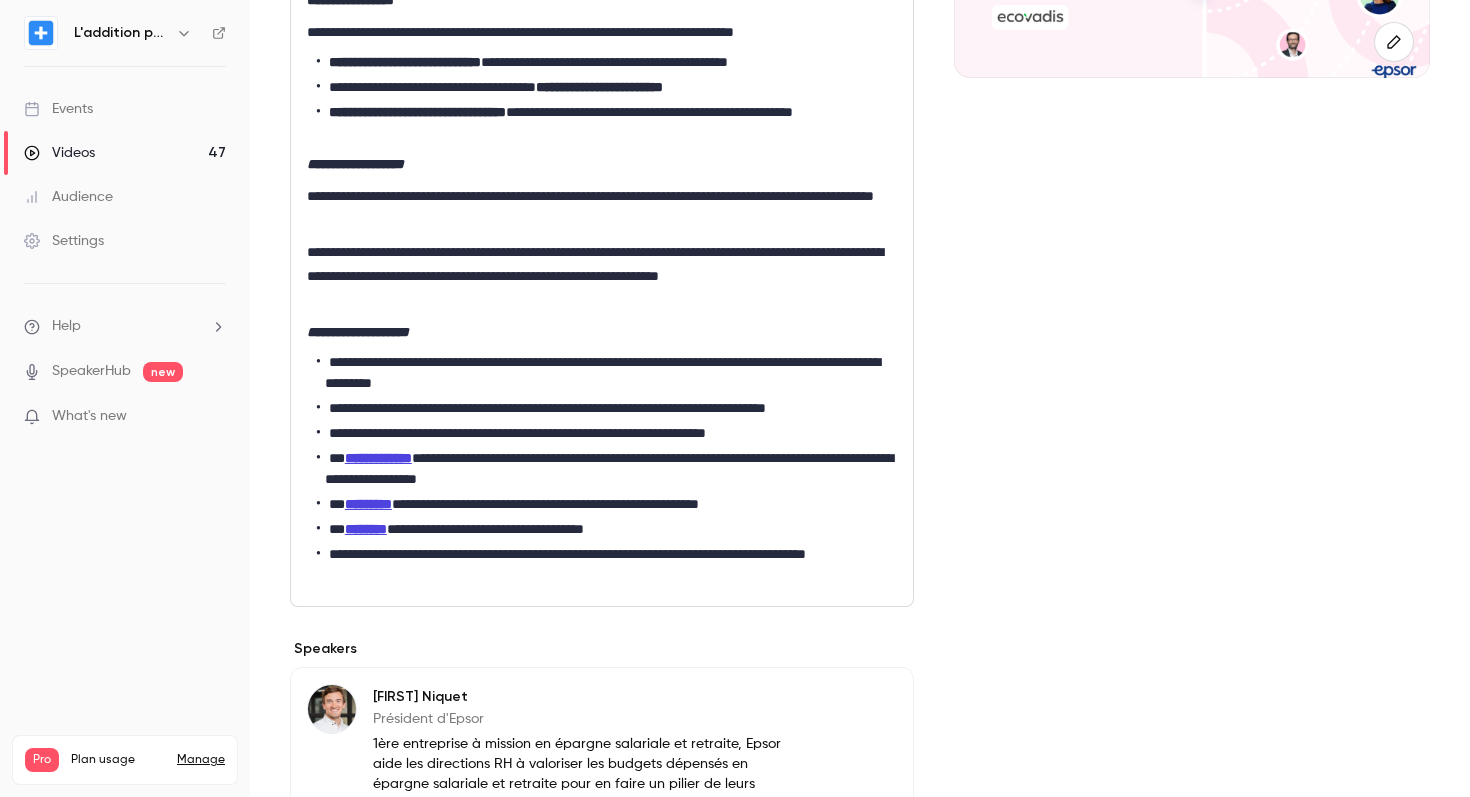 scroll, scrollTop: 779, scrollLeft: 0, axis: vertical 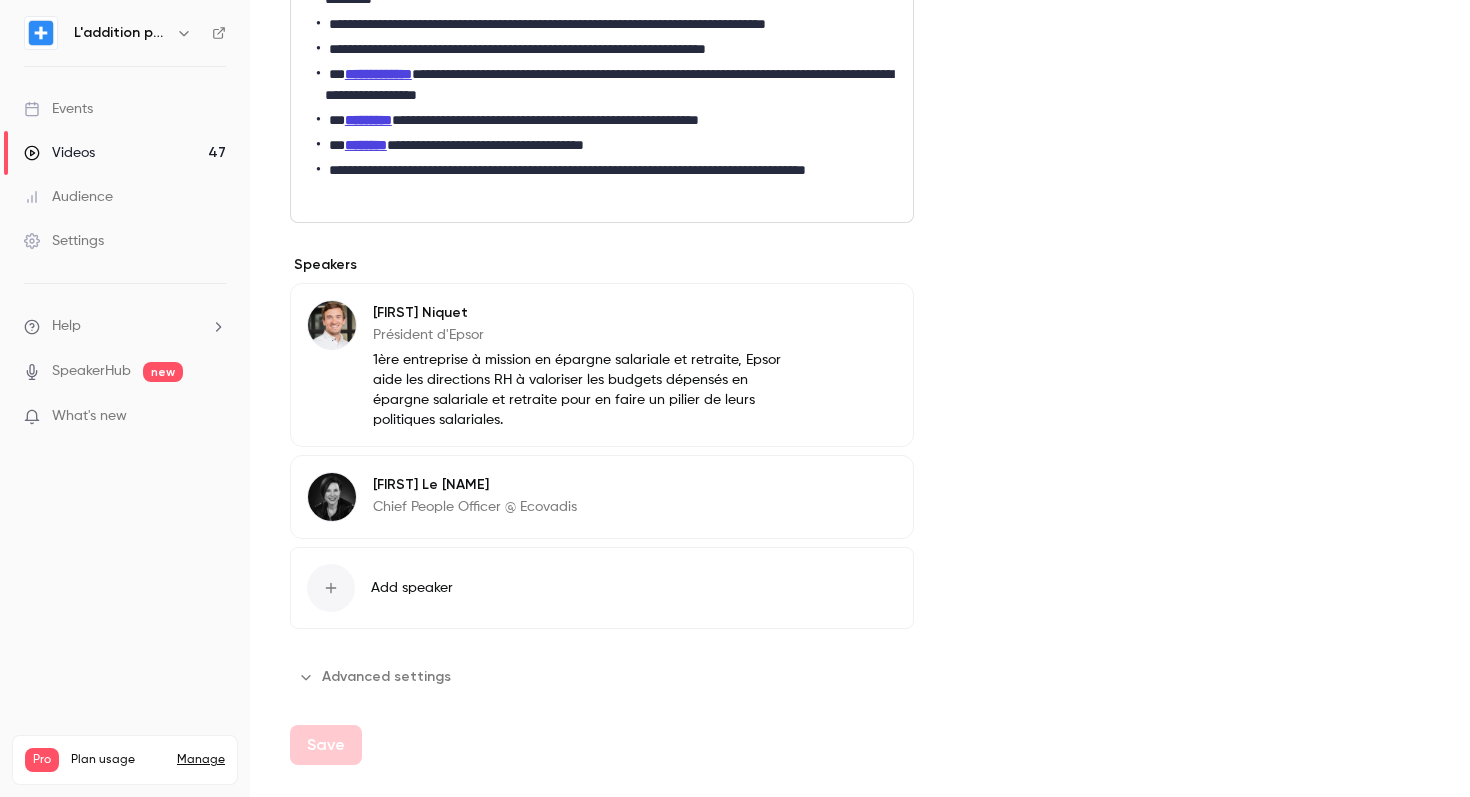 click on "Advanced settings" at bounding box center [376, 677] 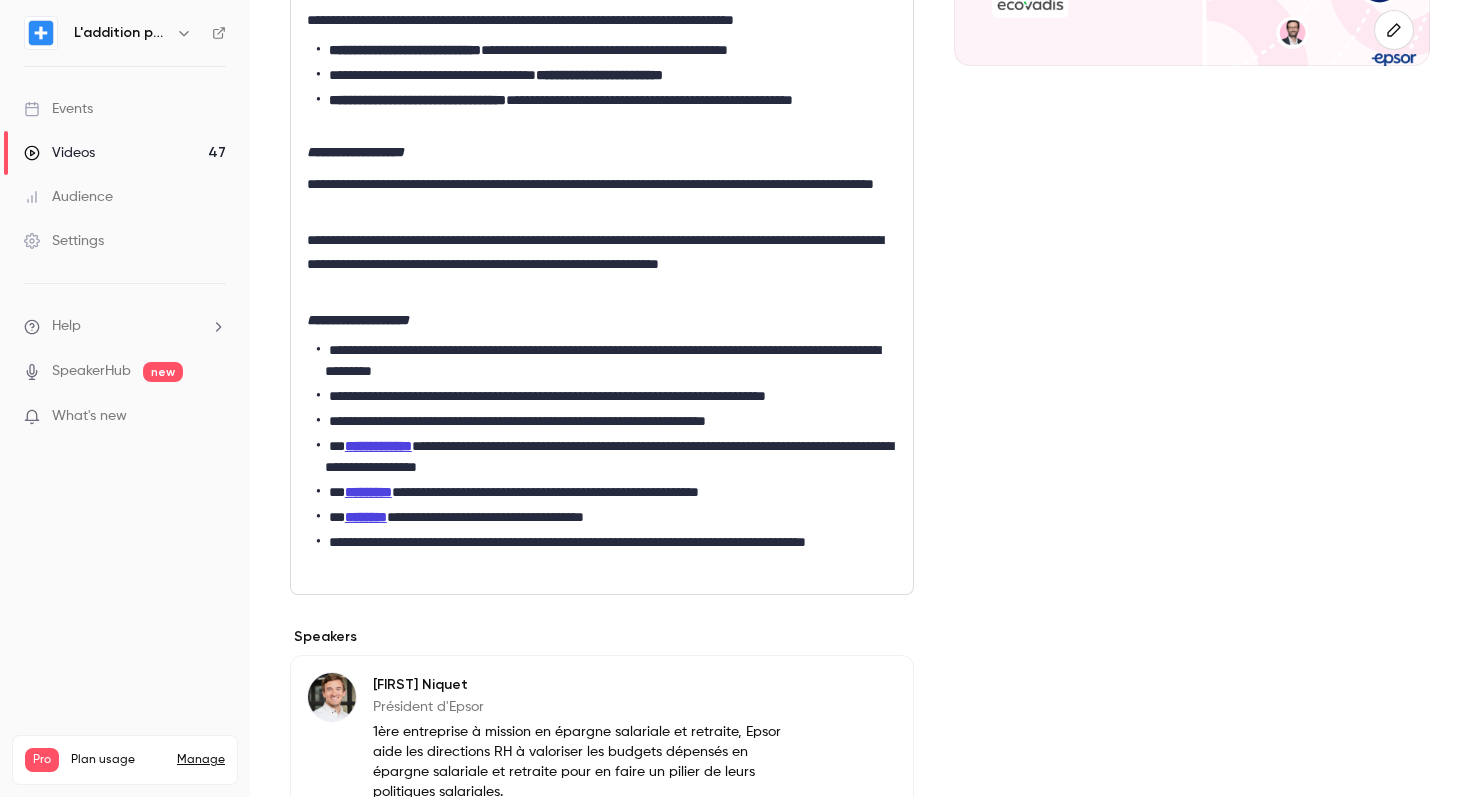 scroll, scrollTop: 75, scrollLeft: 0, axis: vertical 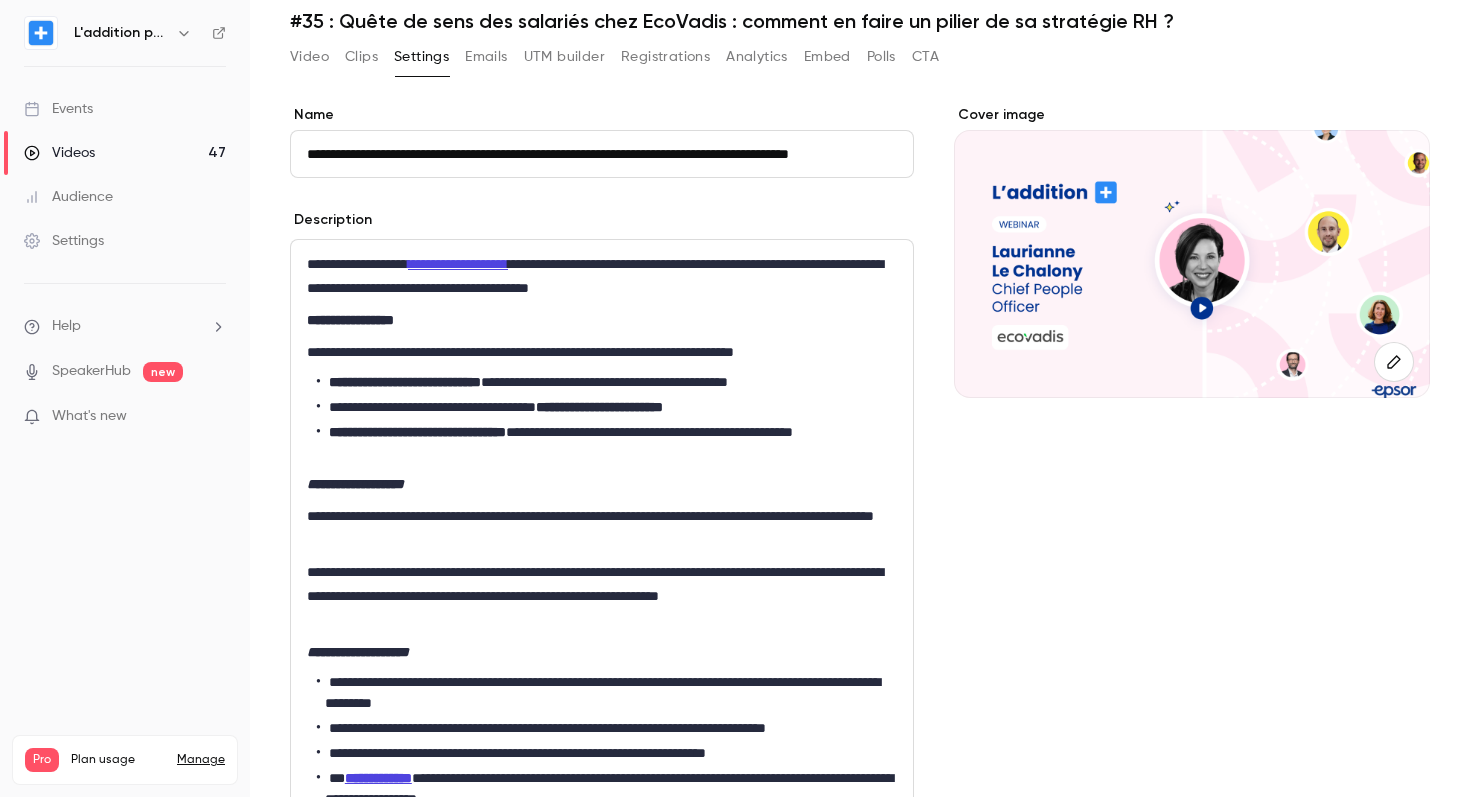 type 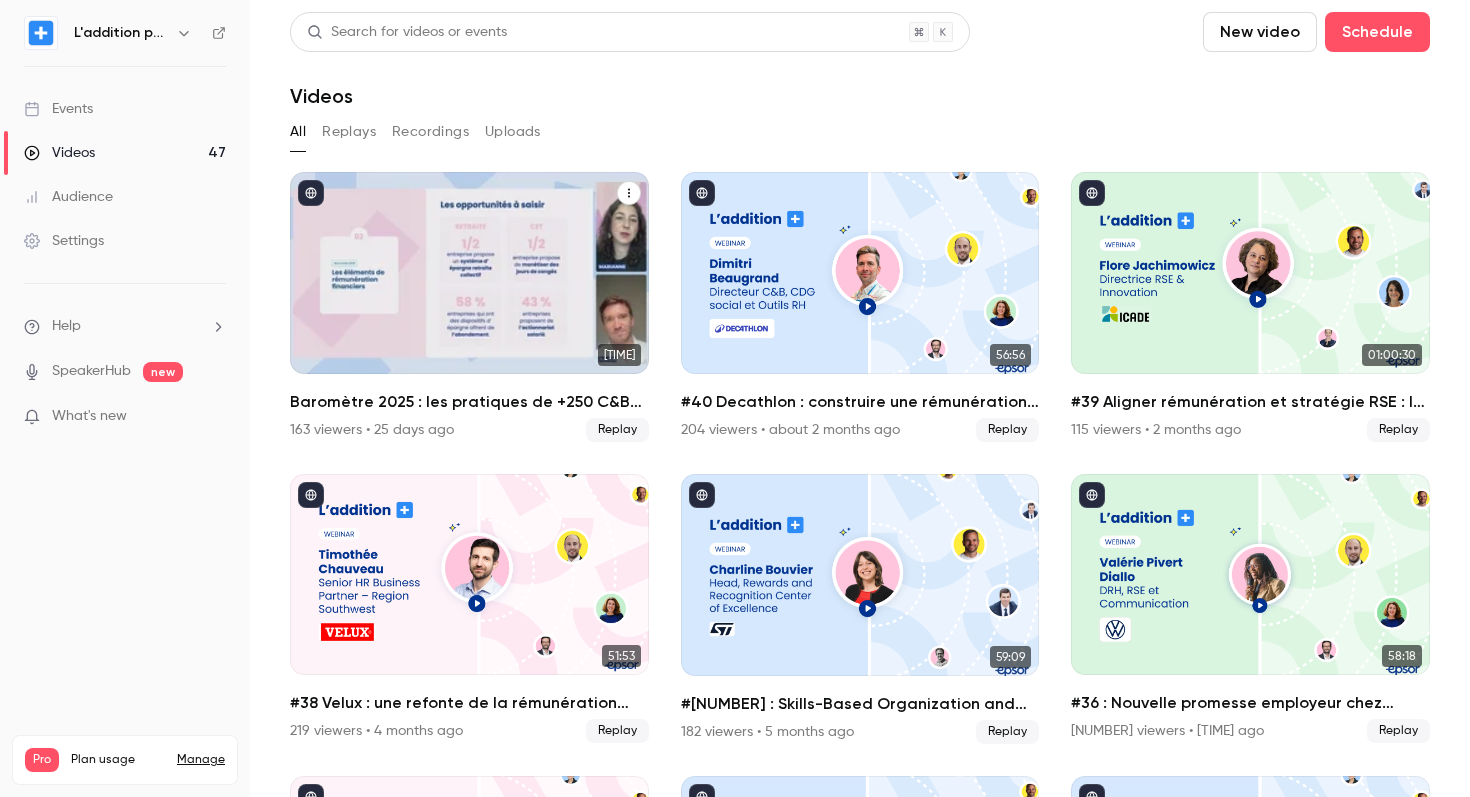 scroll, scrollTop: 90, scrollLeft: 0, axis: vertical 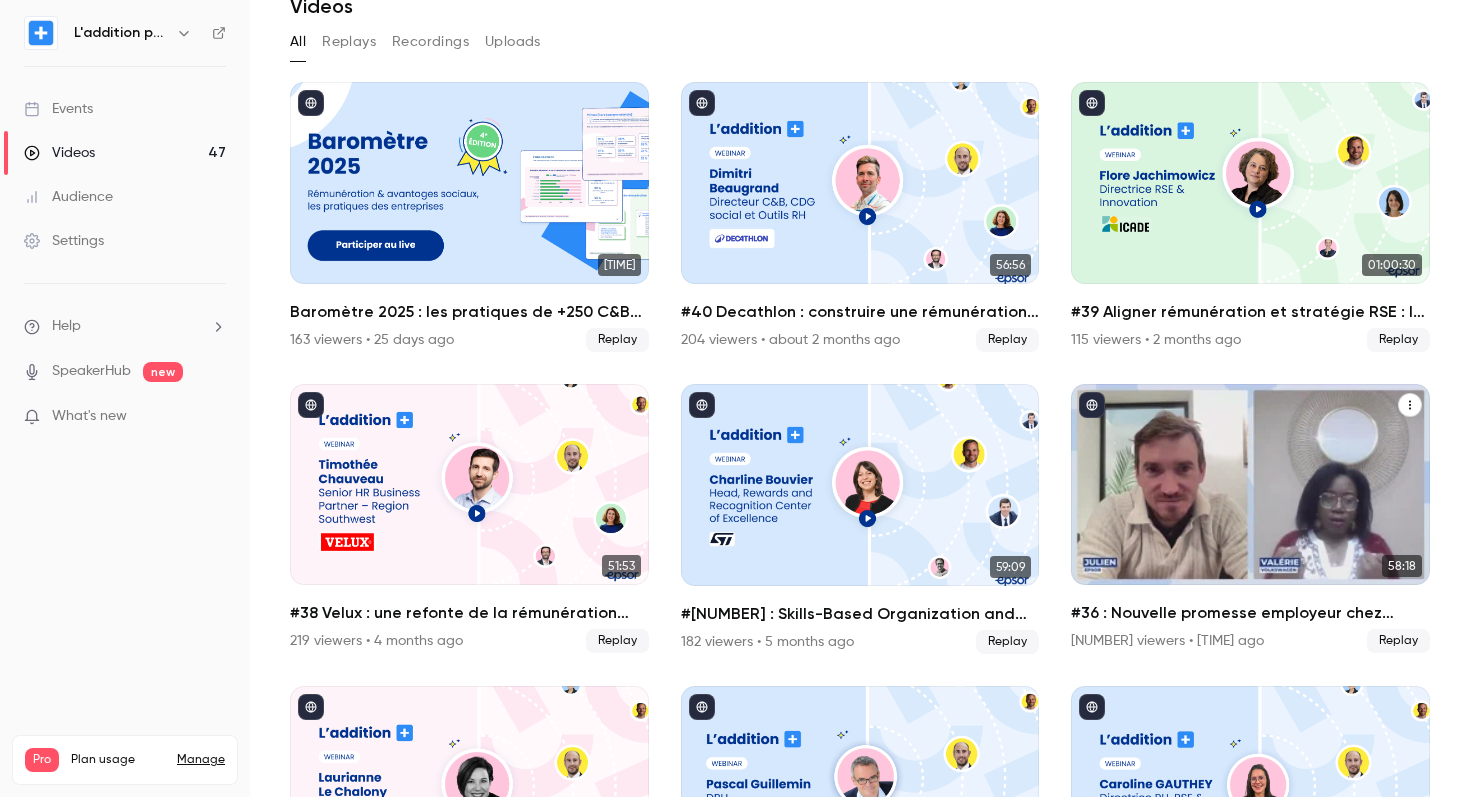 click on "#36 : Nouvelle promesse employeur chez [COMPANY]" at bounding box center [1250, 613] 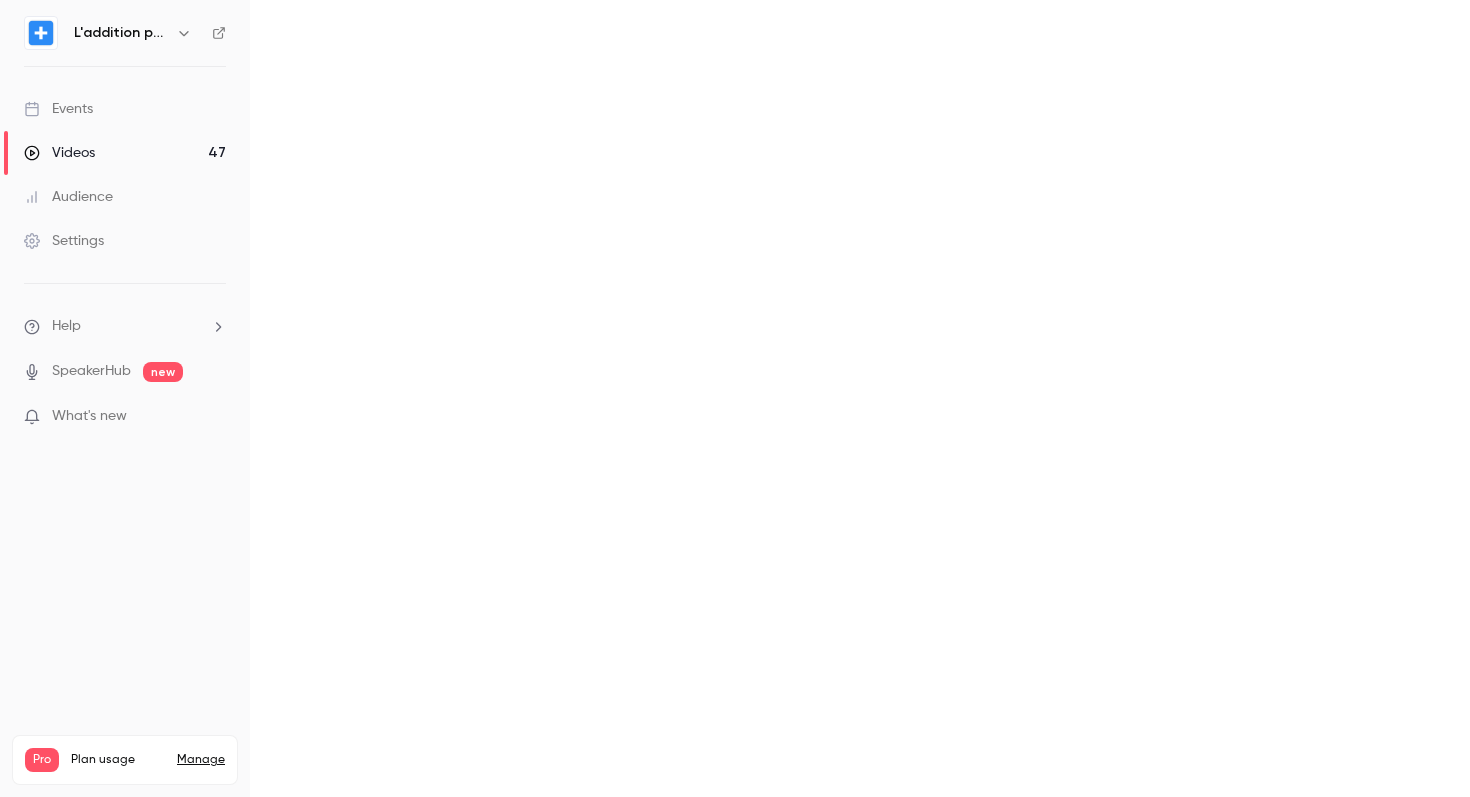 scroll, scrollTop: 0, scrollLeft: 0, axis: both 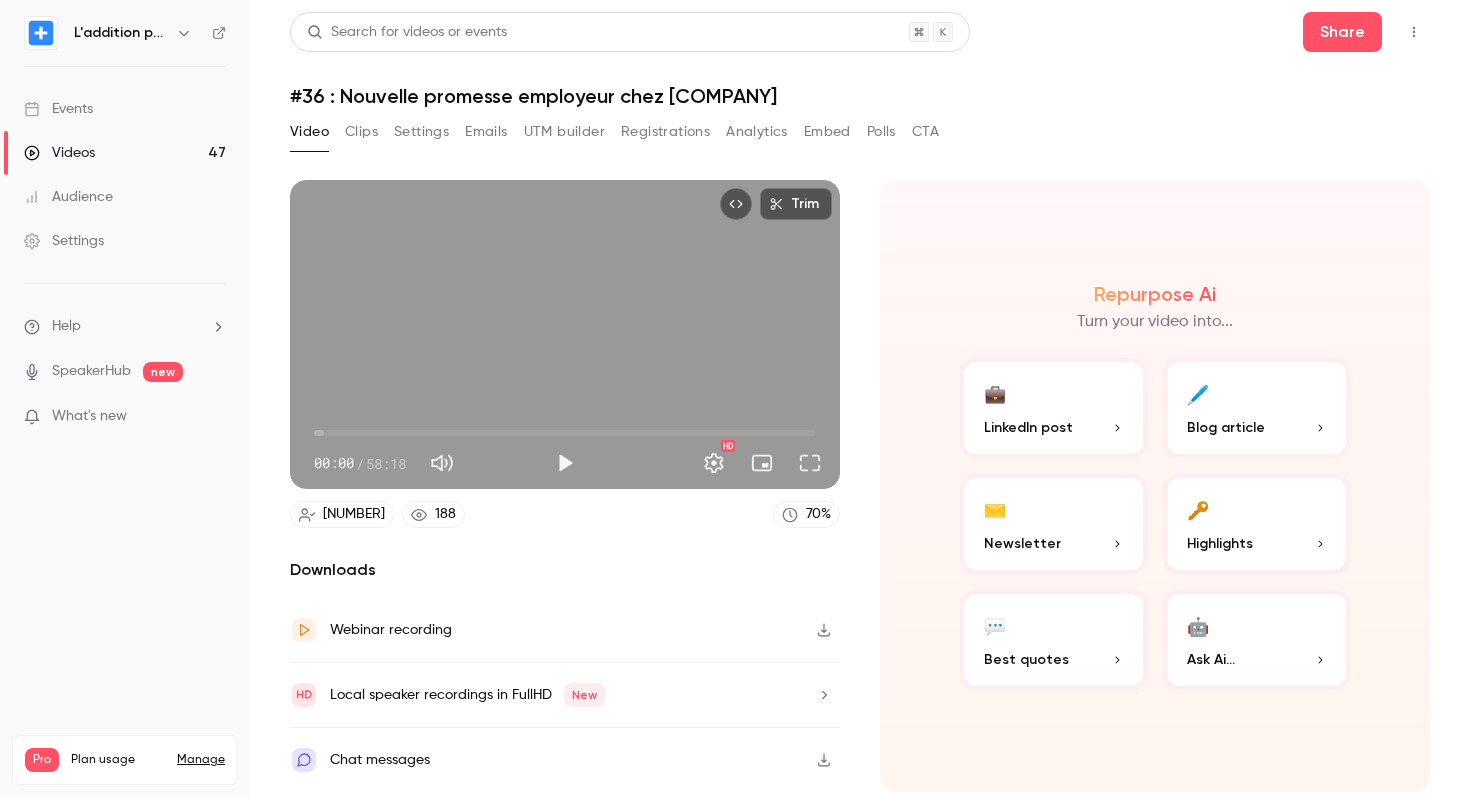 click on "Settings" at bounding box center [421, 132] 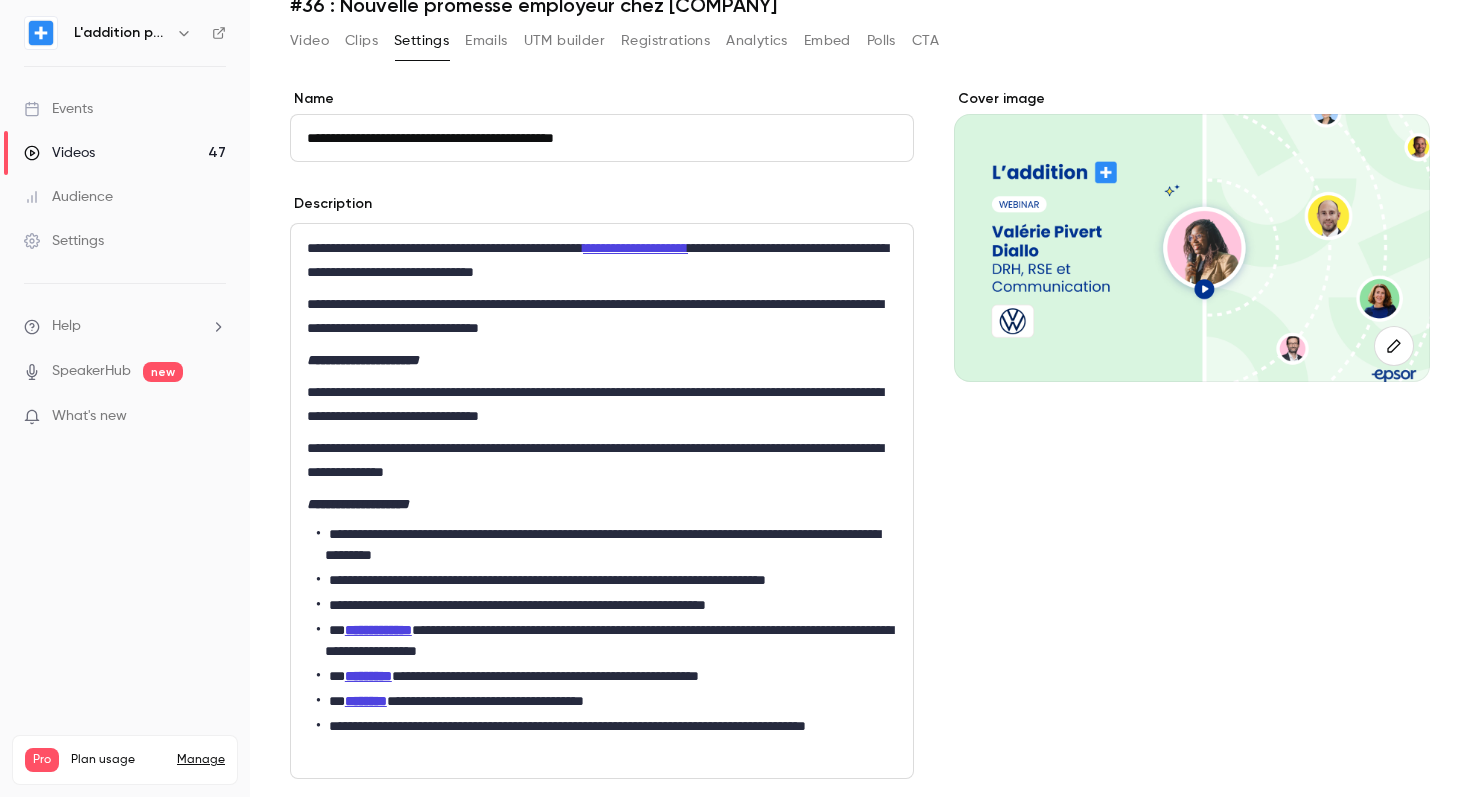 scroll, scrollTop: 93, scrollLeft: 0, axis: vertical 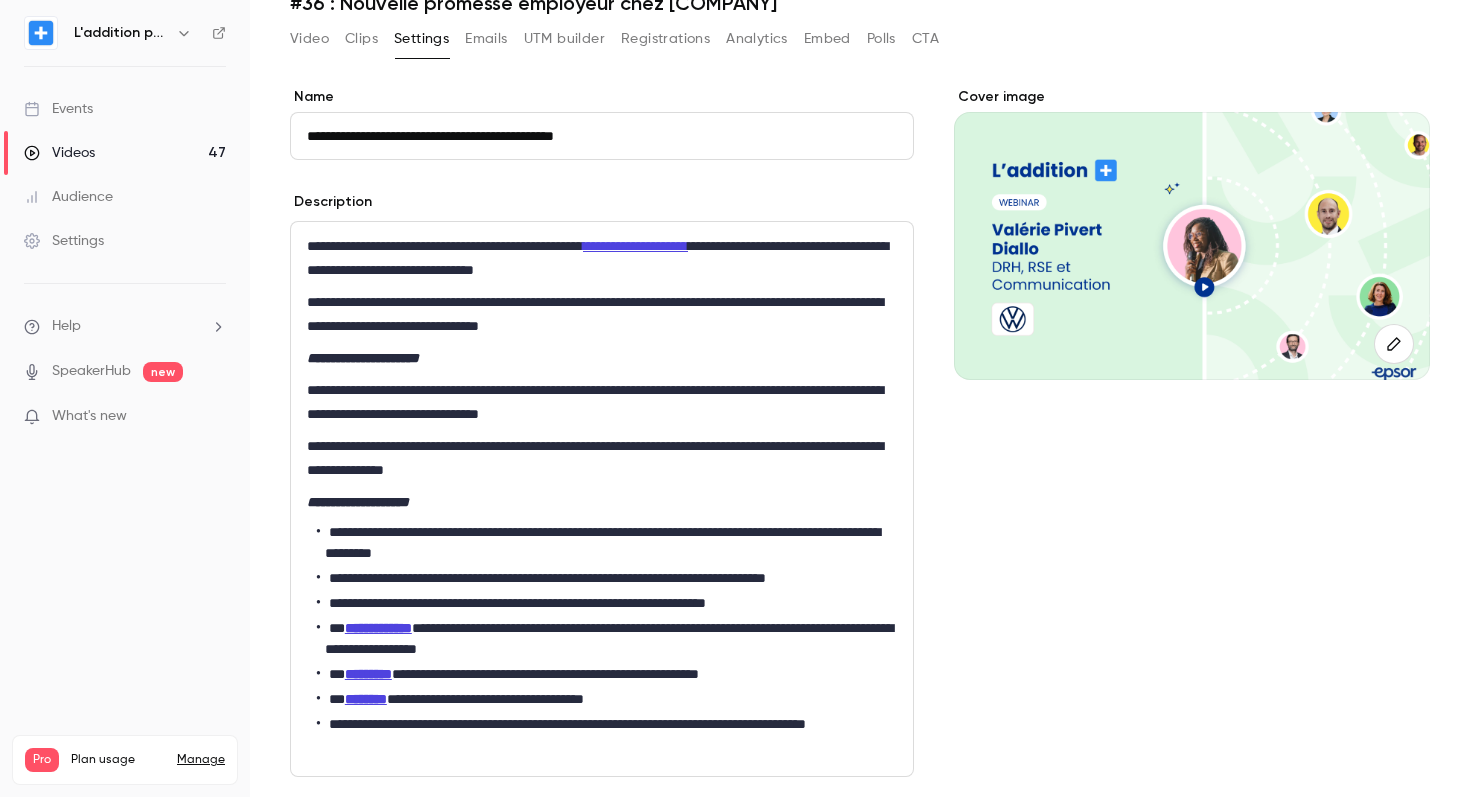 type 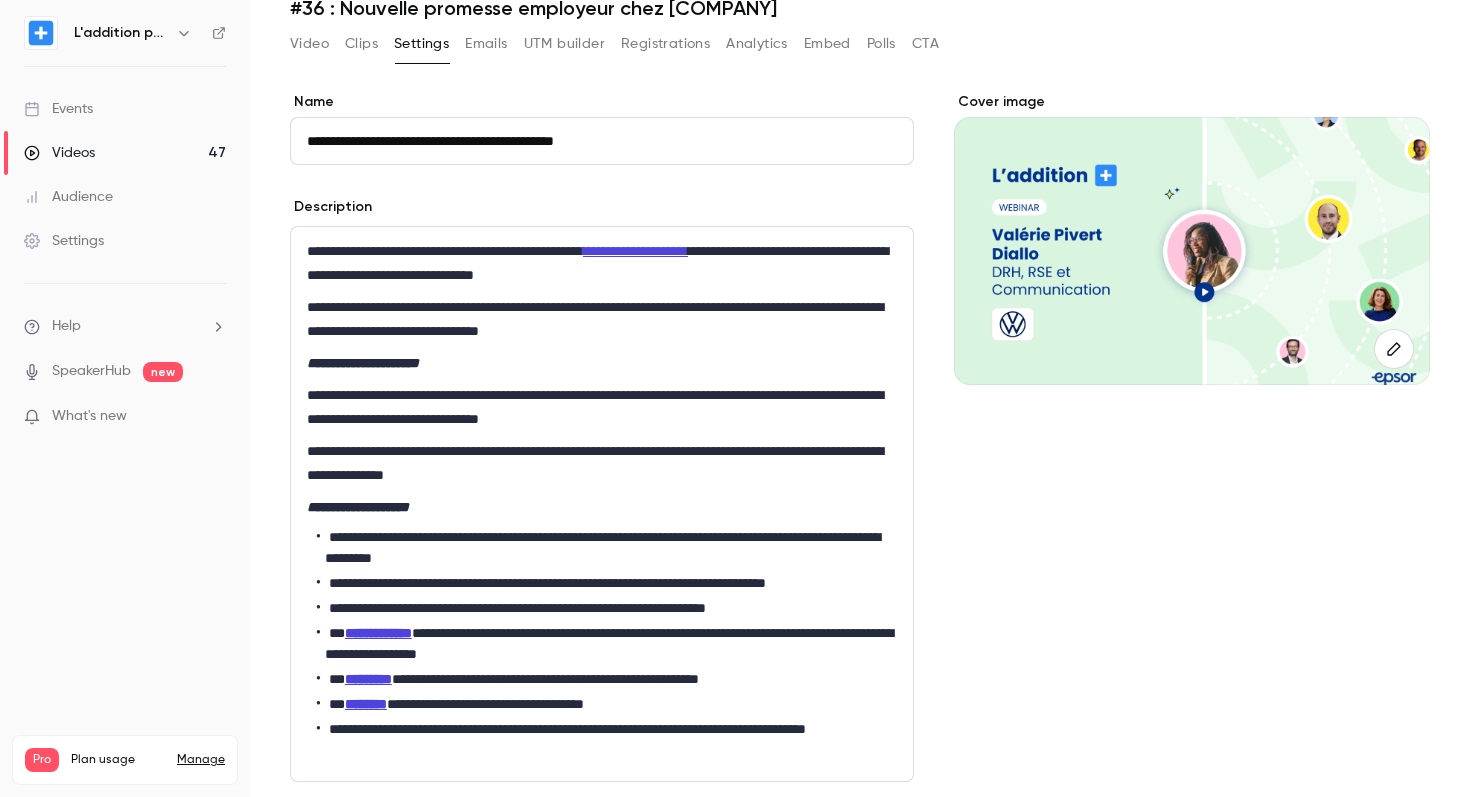 scroll, scrollTop: 0, scrollLeft: 0, axis: both 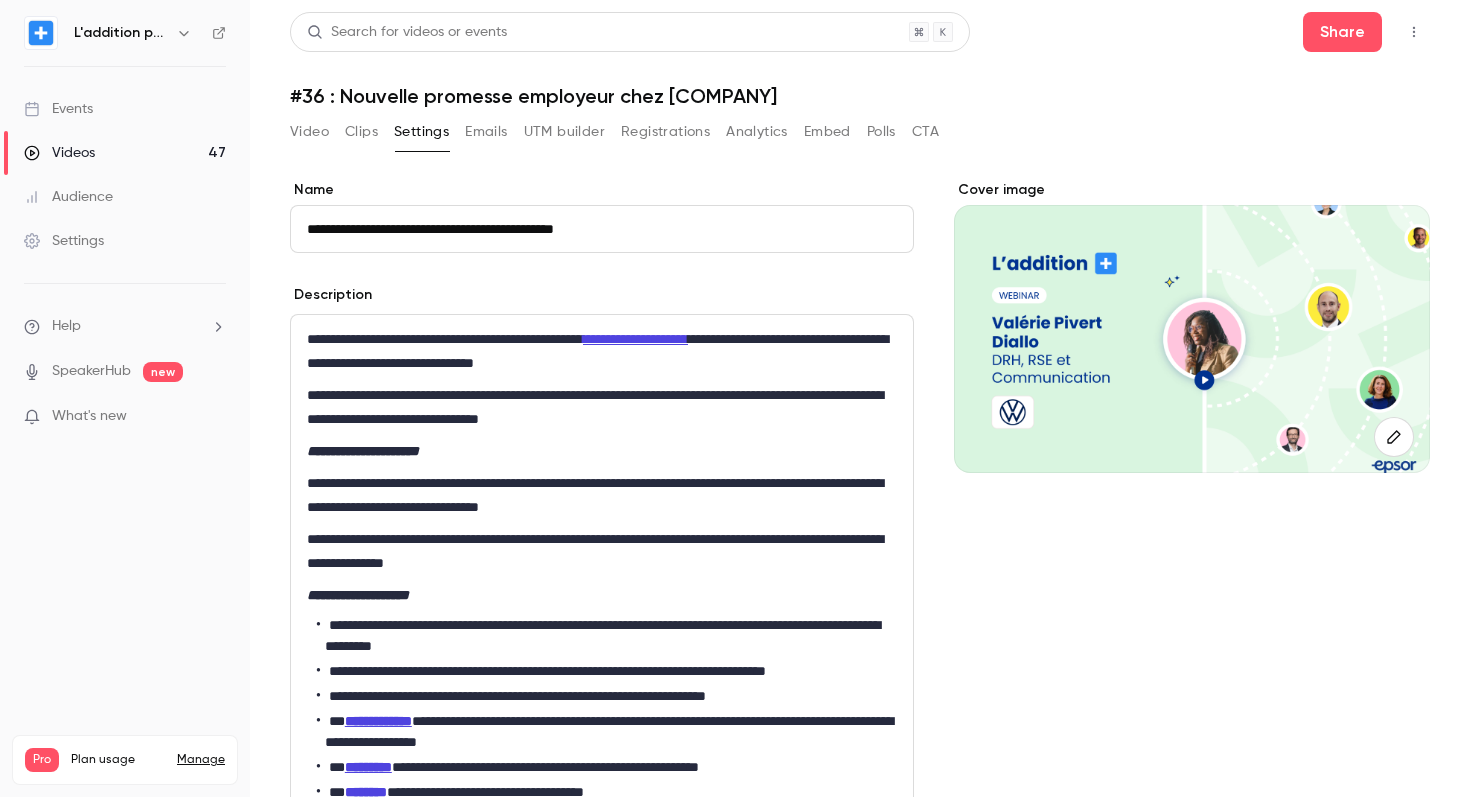 click on "Video" at bounding box center [309, 132] 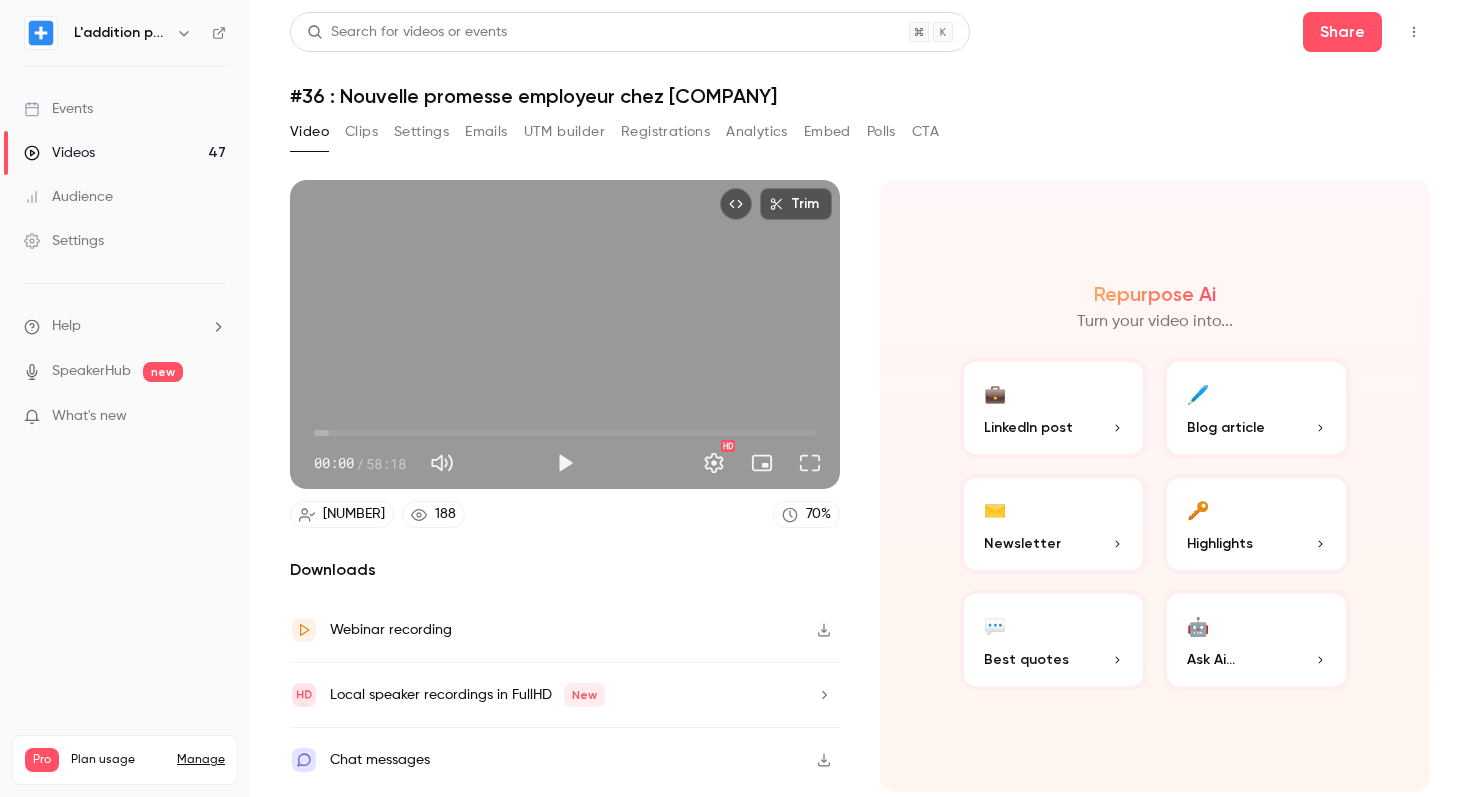 click on "Videos 47" at bounding box center (125, 153) 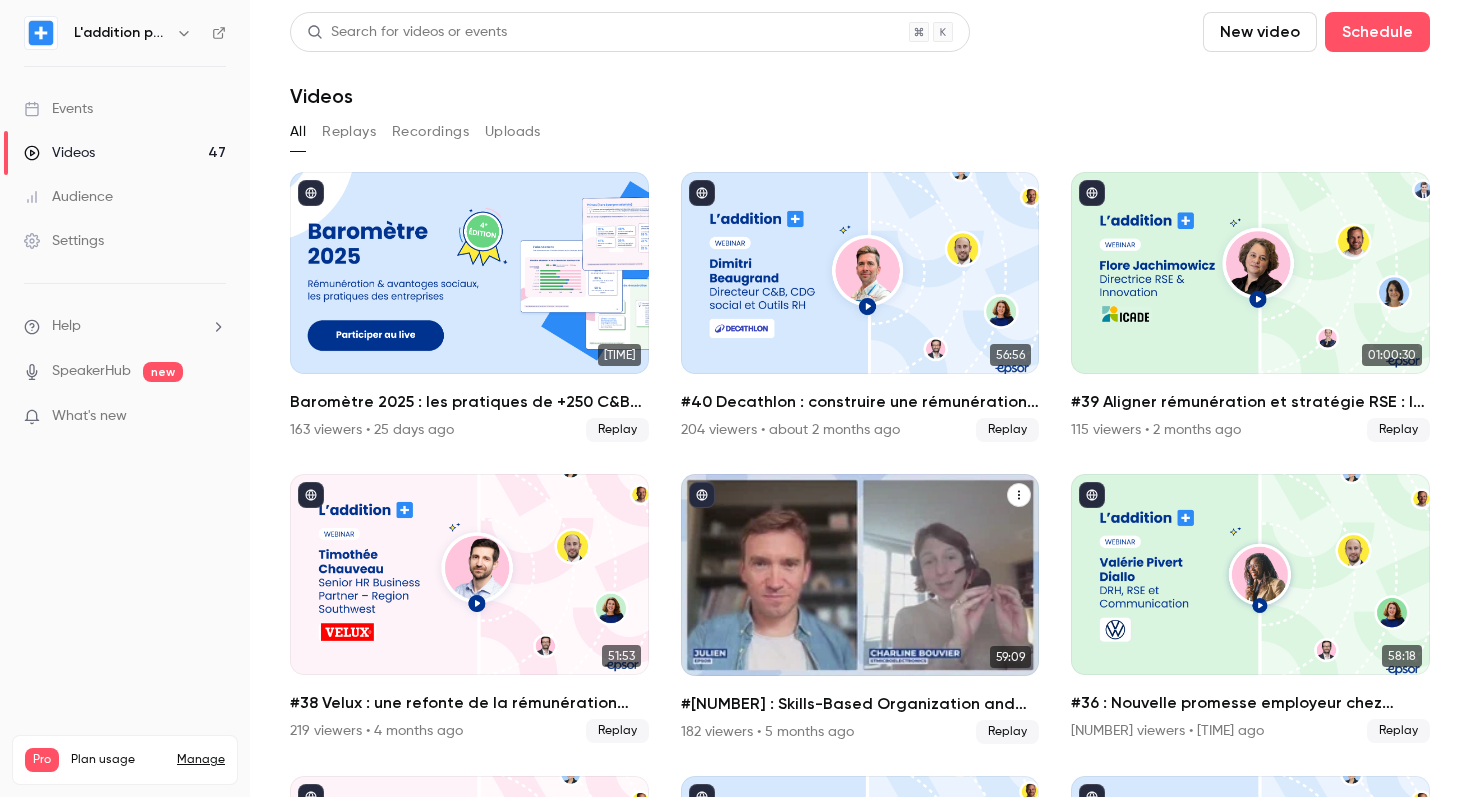 click at bounding box center [860, 575] 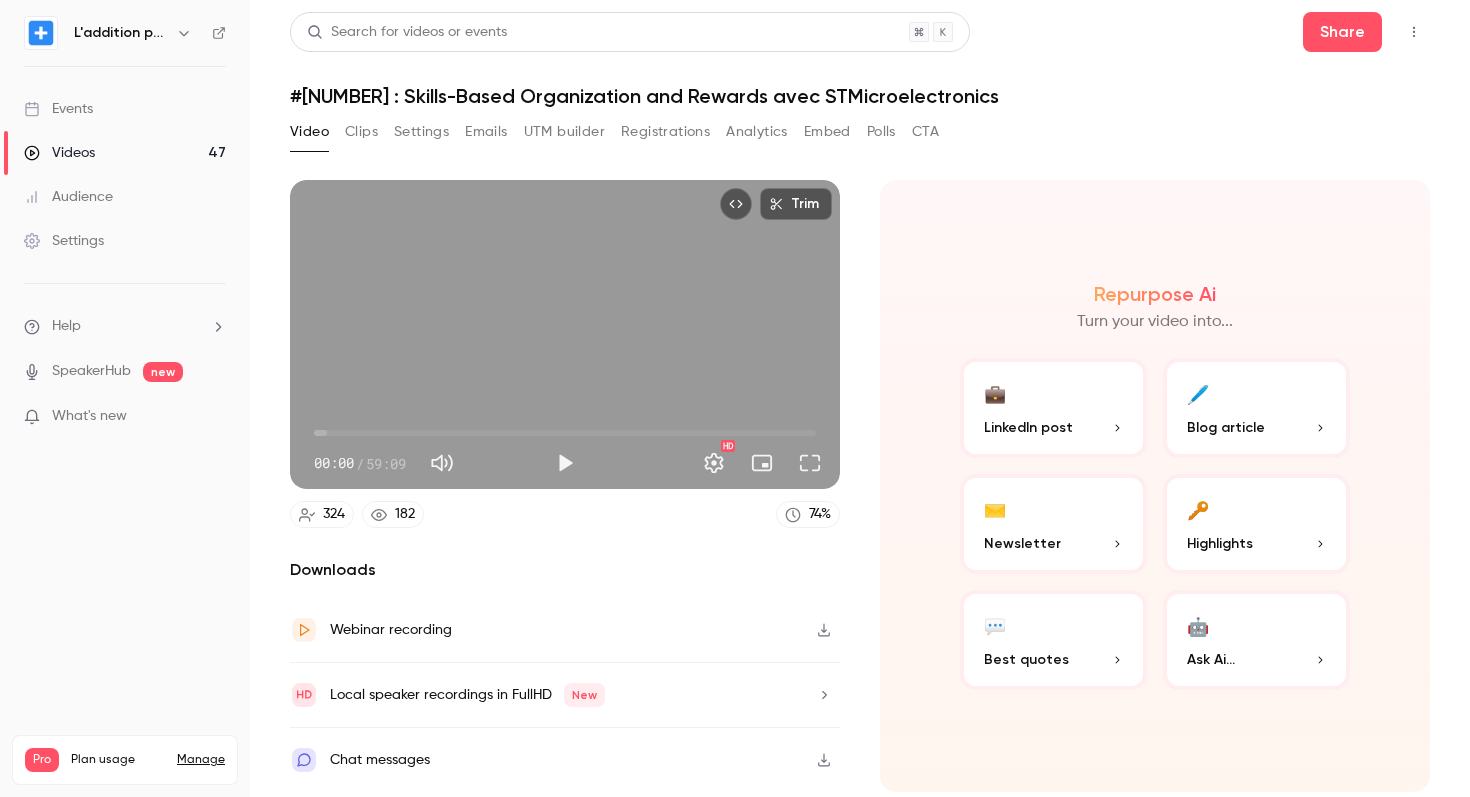 click on "Settings" at bounding box center (421, 132) 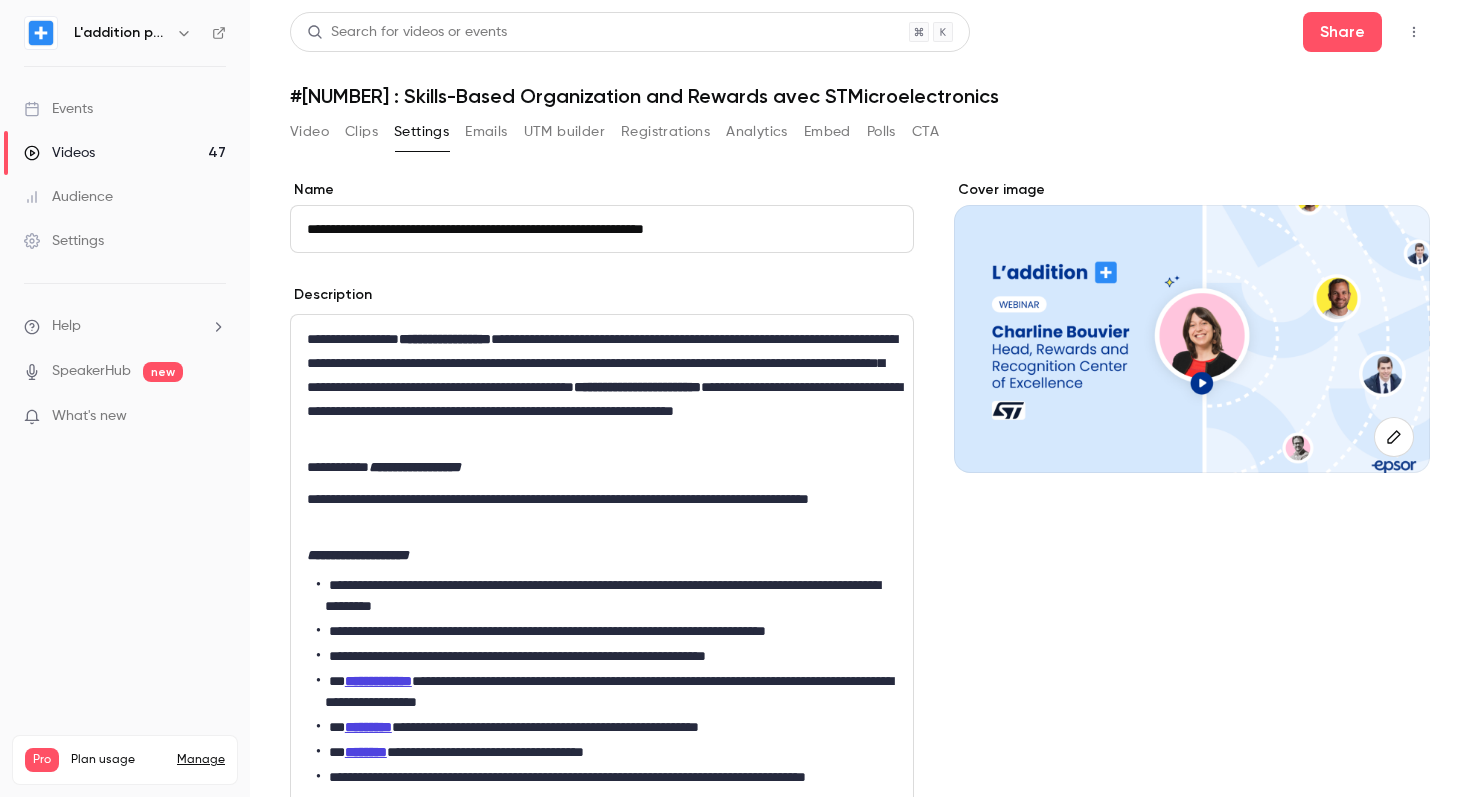 type 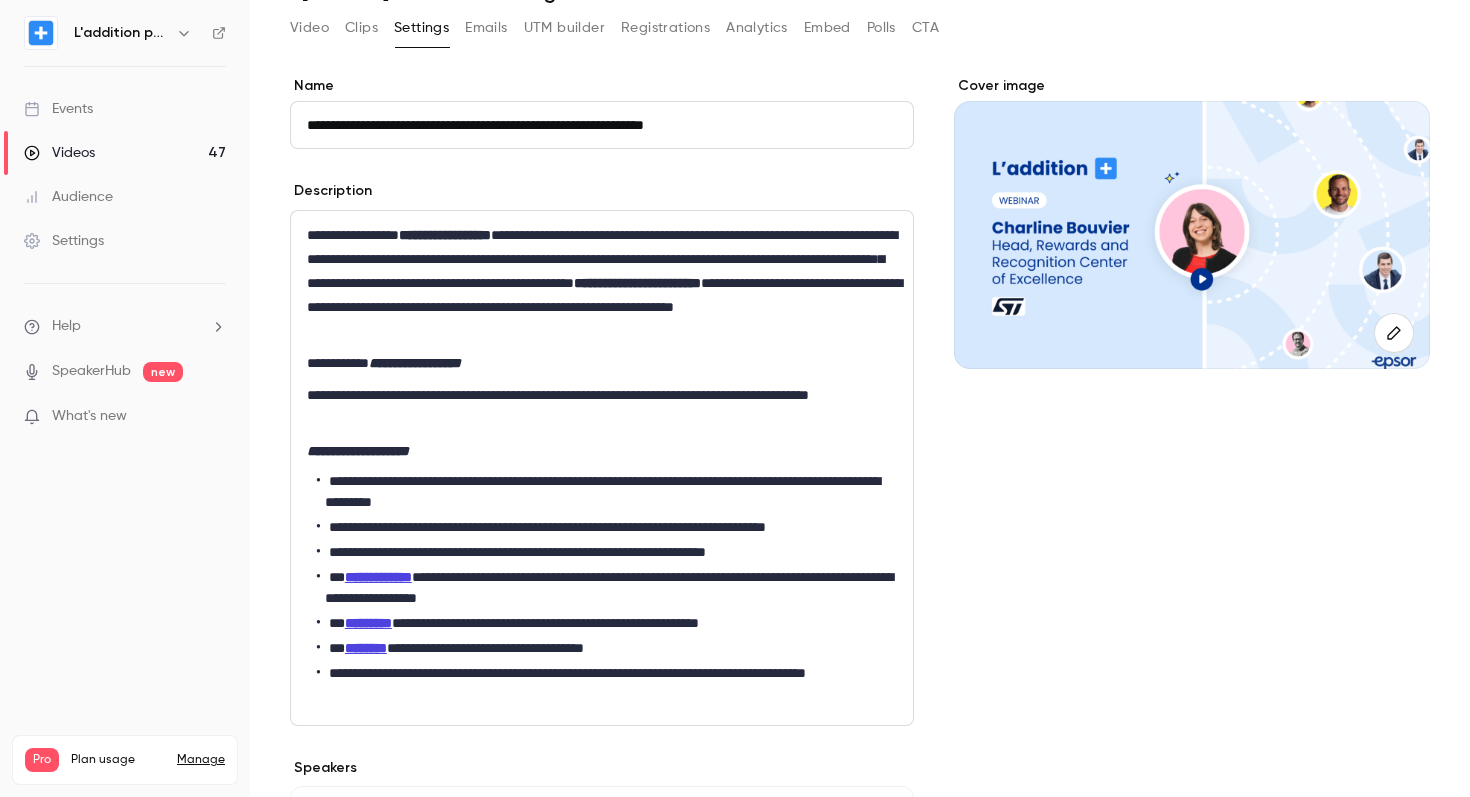 scroll, scrollTop: 0, scrollLeft: 0, axis: both 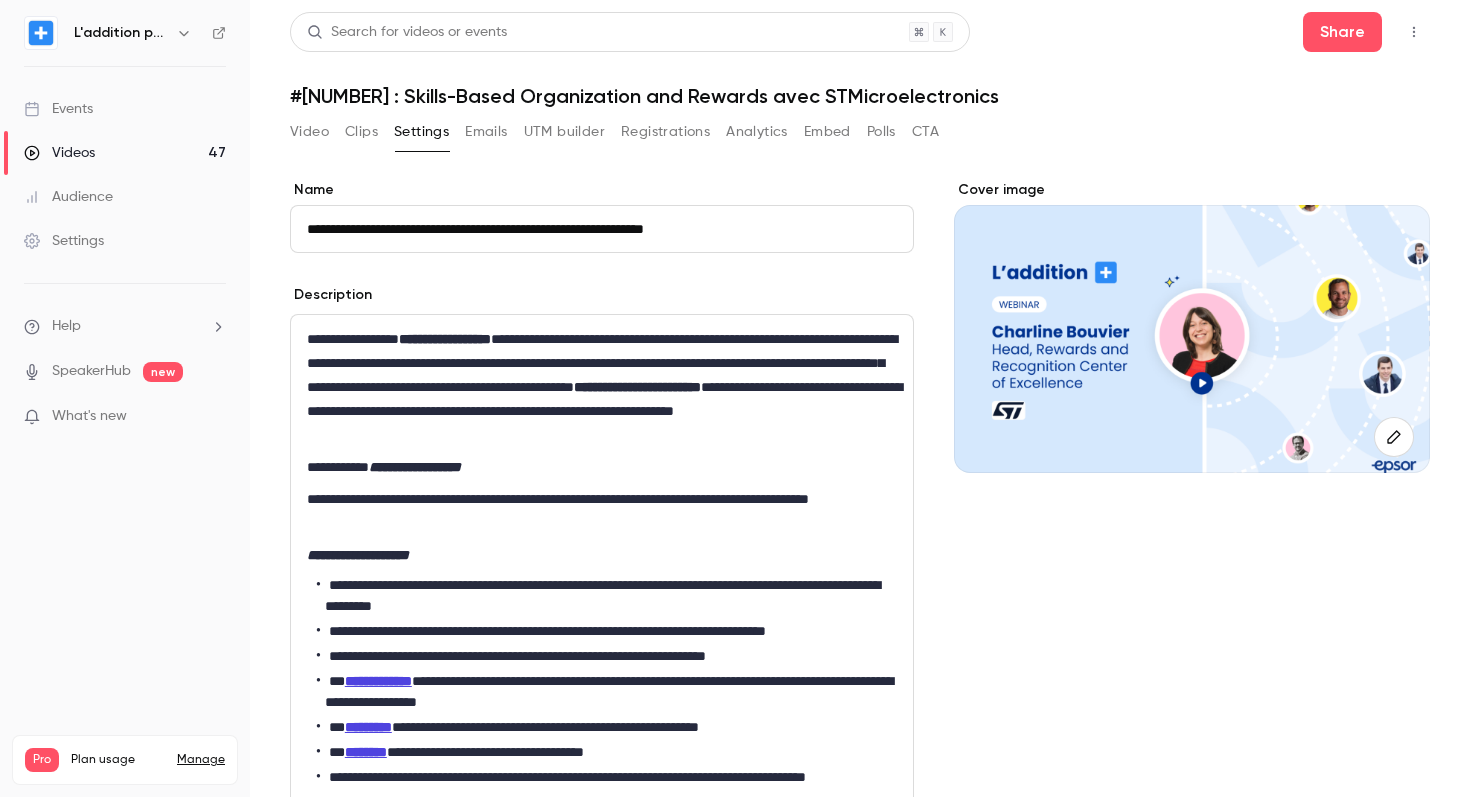 click on "Videos 47" at bounding box center [125, 153] 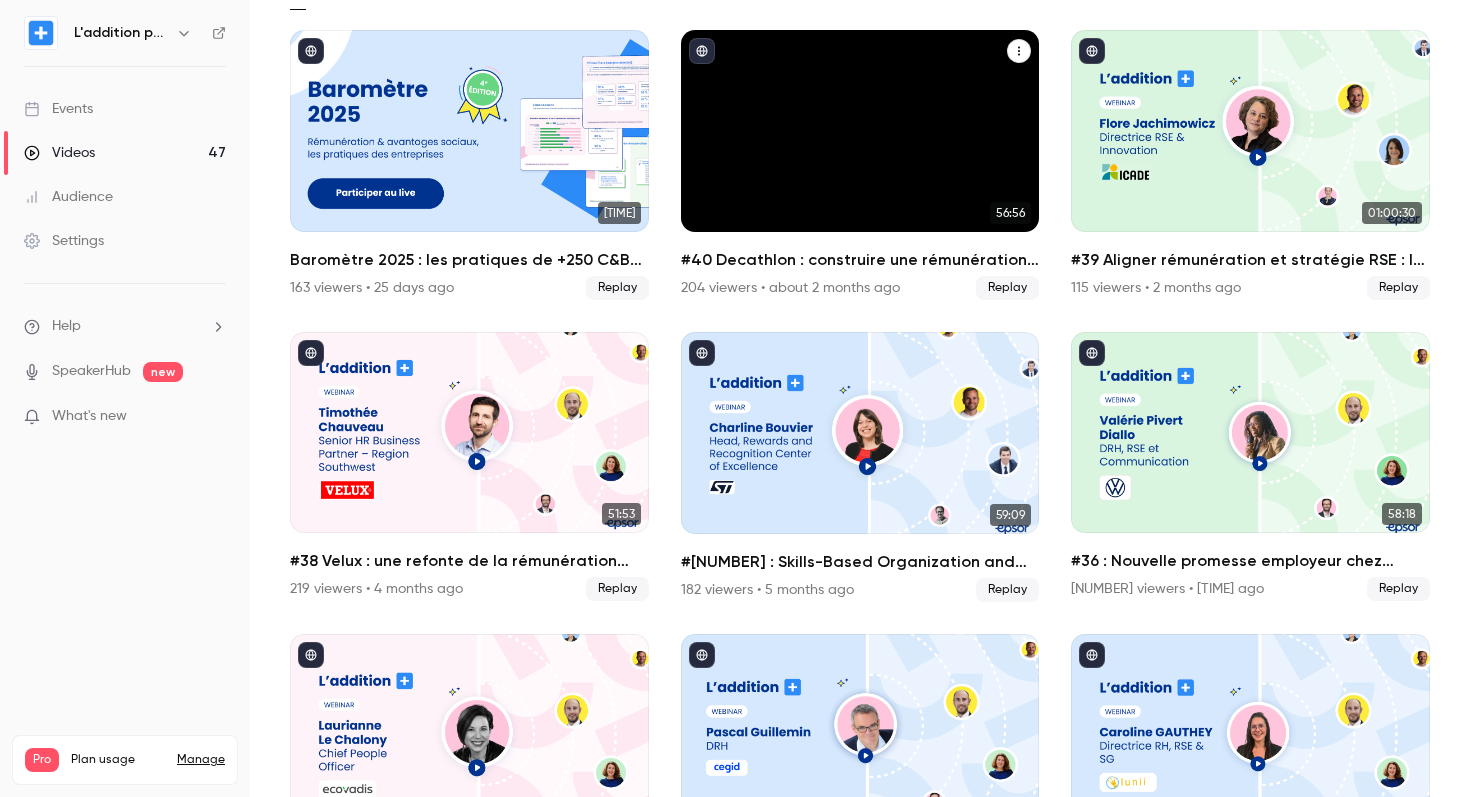 scroll, scrollTop: 146, scrollLeft: 0, axis: vertical 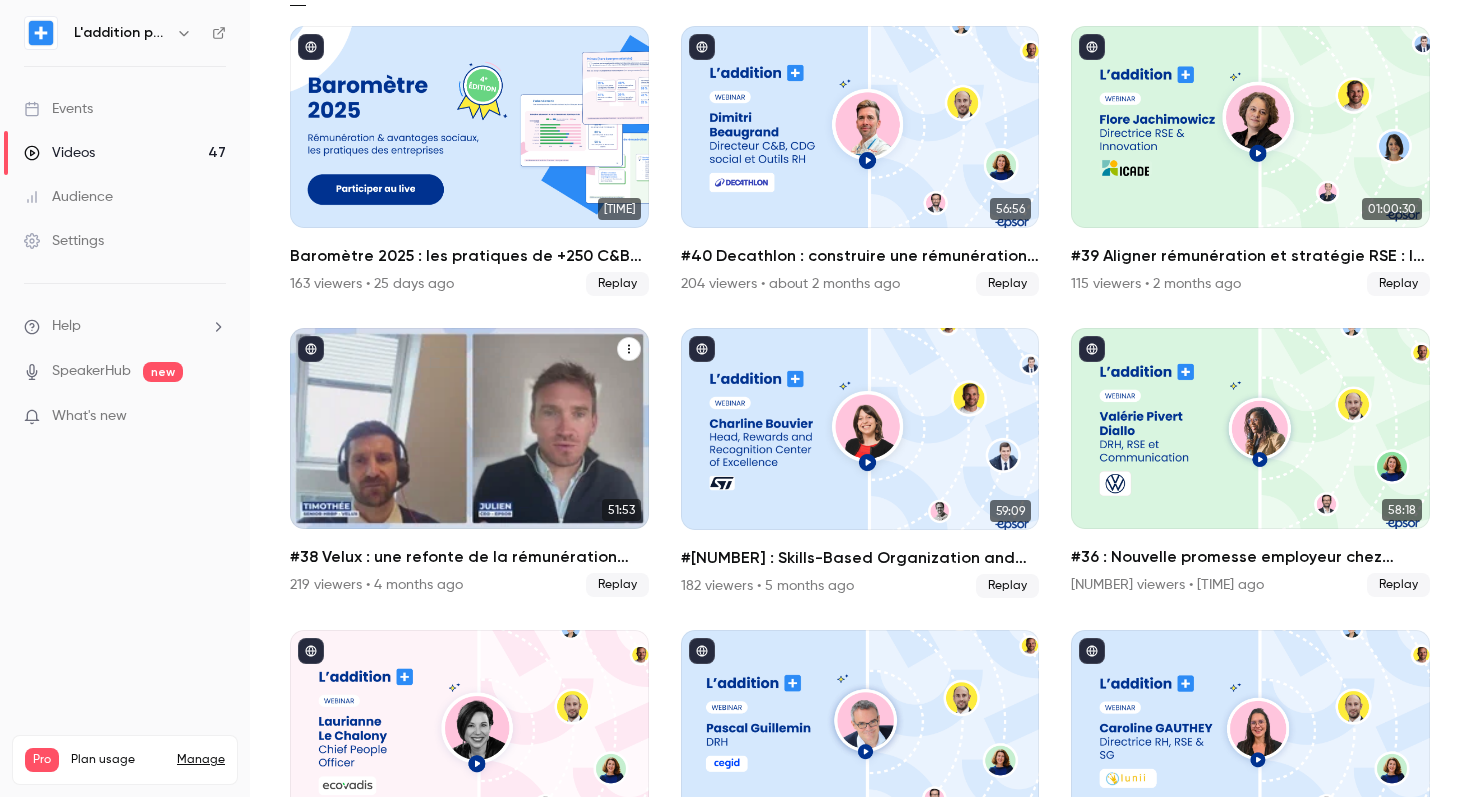 click on "#38 Velux : une refonte de la rémunération pour plus de clarté et d’attractivité" at bounding box center (469, 557) 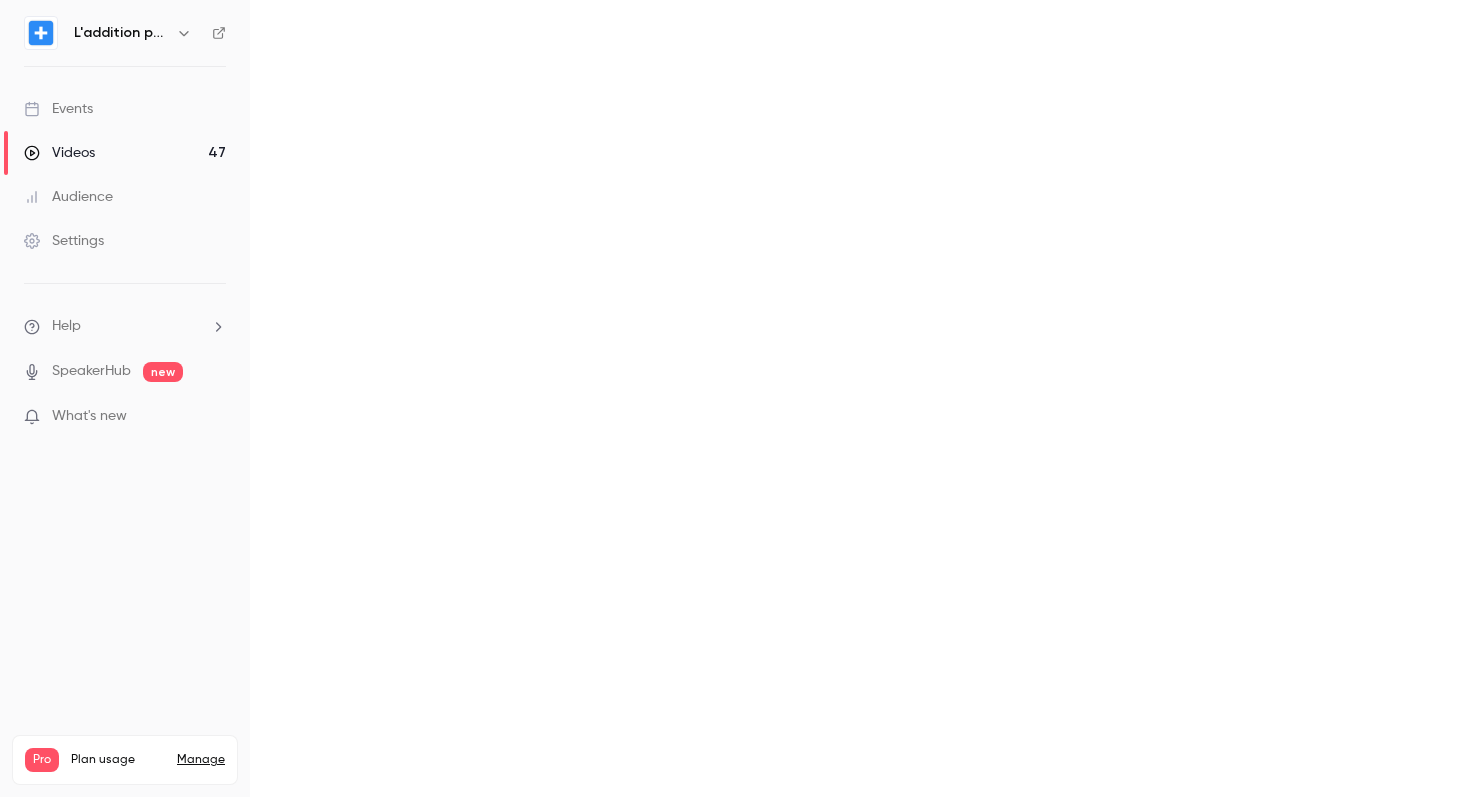 scroll, scrollTop: 0, scrollLeft: 0, axis: both 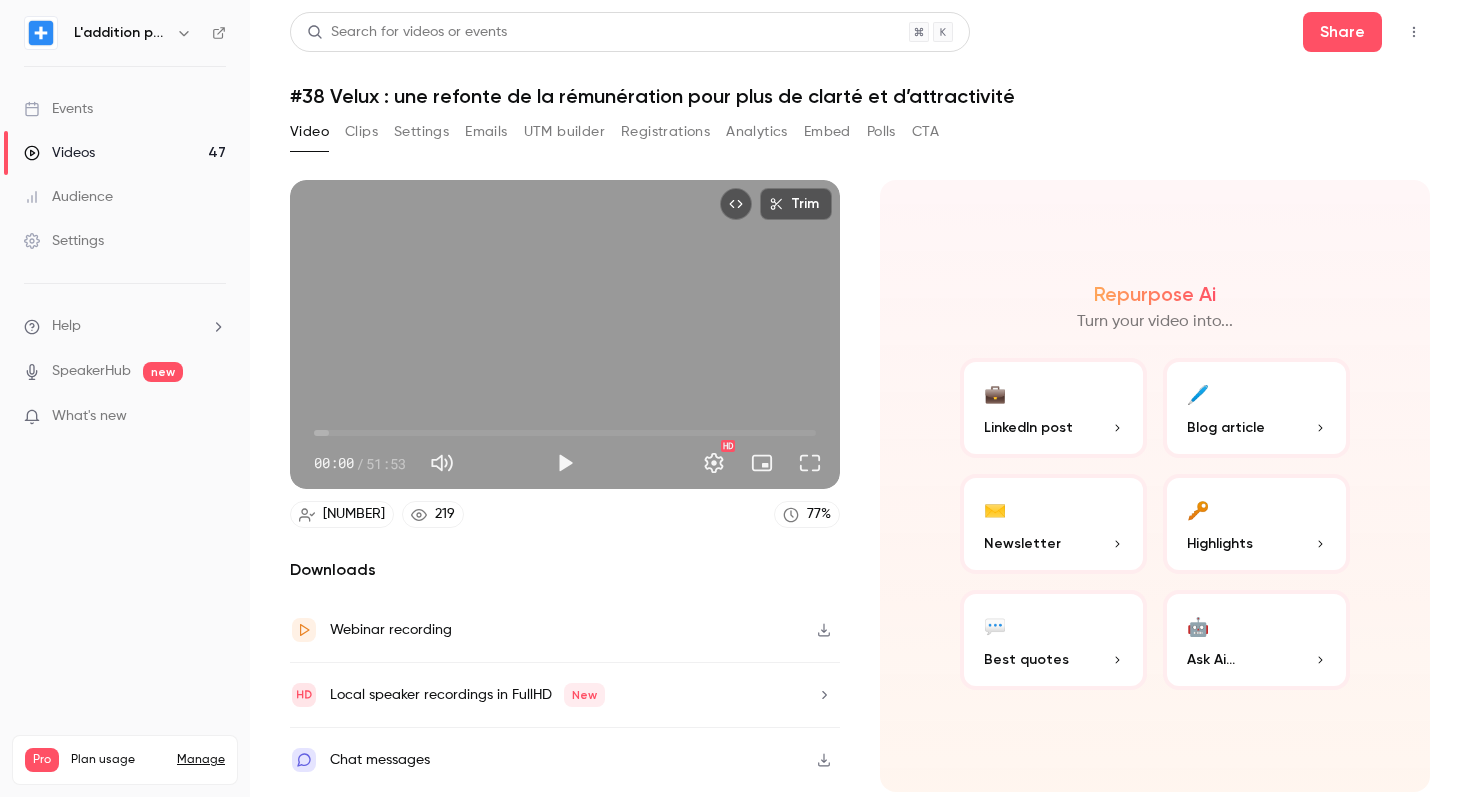 click on "Settings" at bounding box center [421, 132] 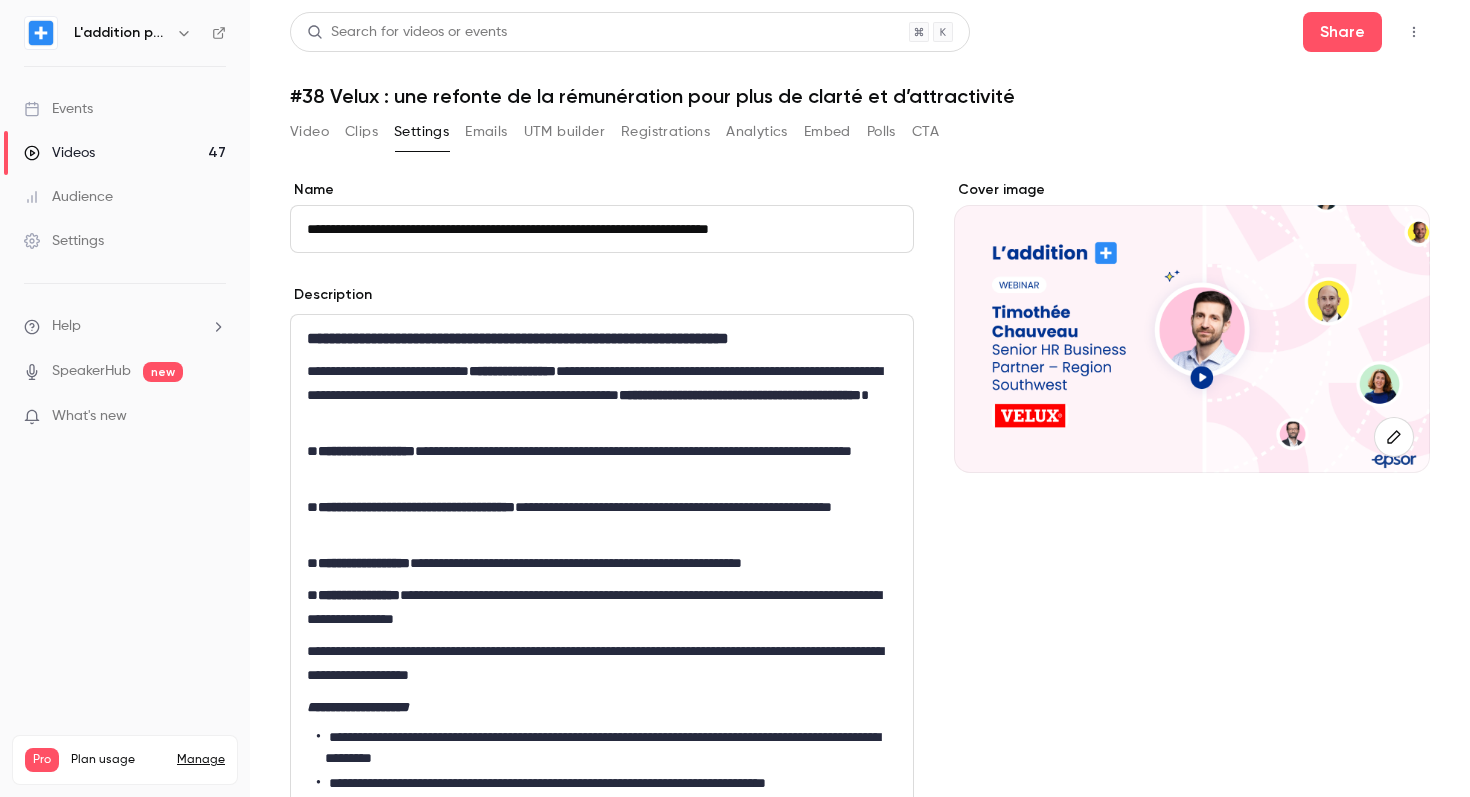 scroll, scrollTop: 759, scrollLeft: 0, axis: vertical 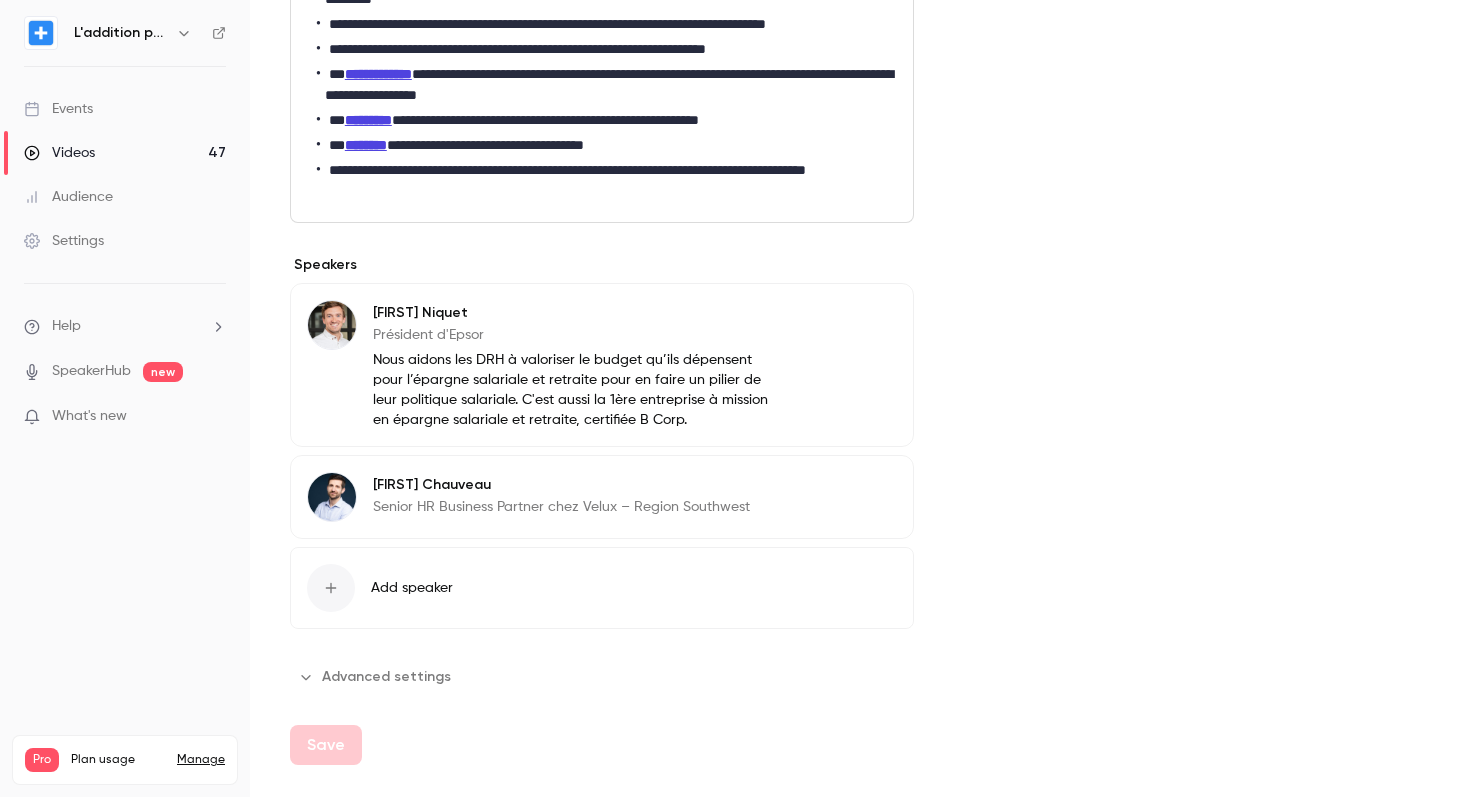 click on "Advanced settings" at bounding box center (376, 677) 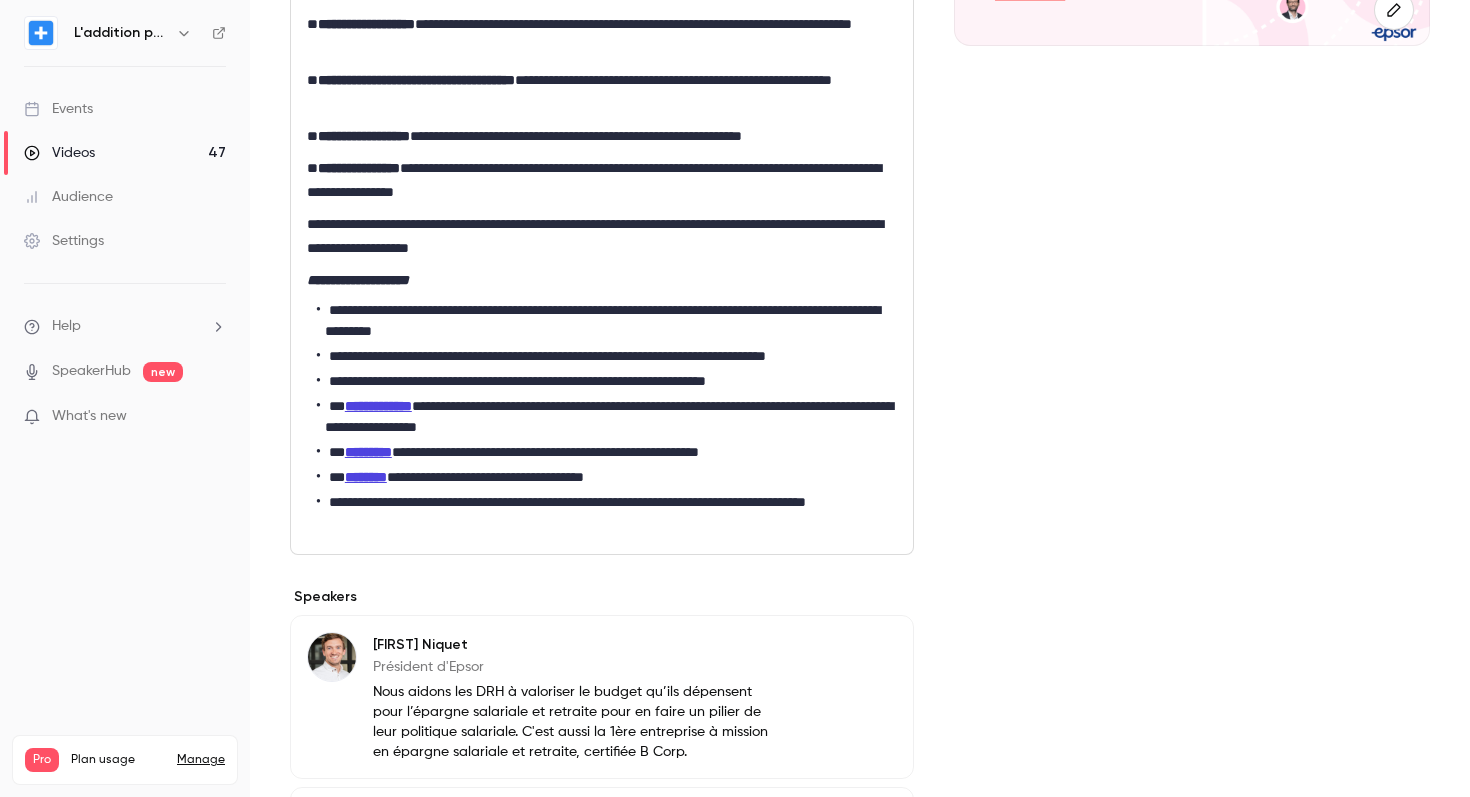 scroll, scrollTop: 0, scrollLeft: 0, axis: both 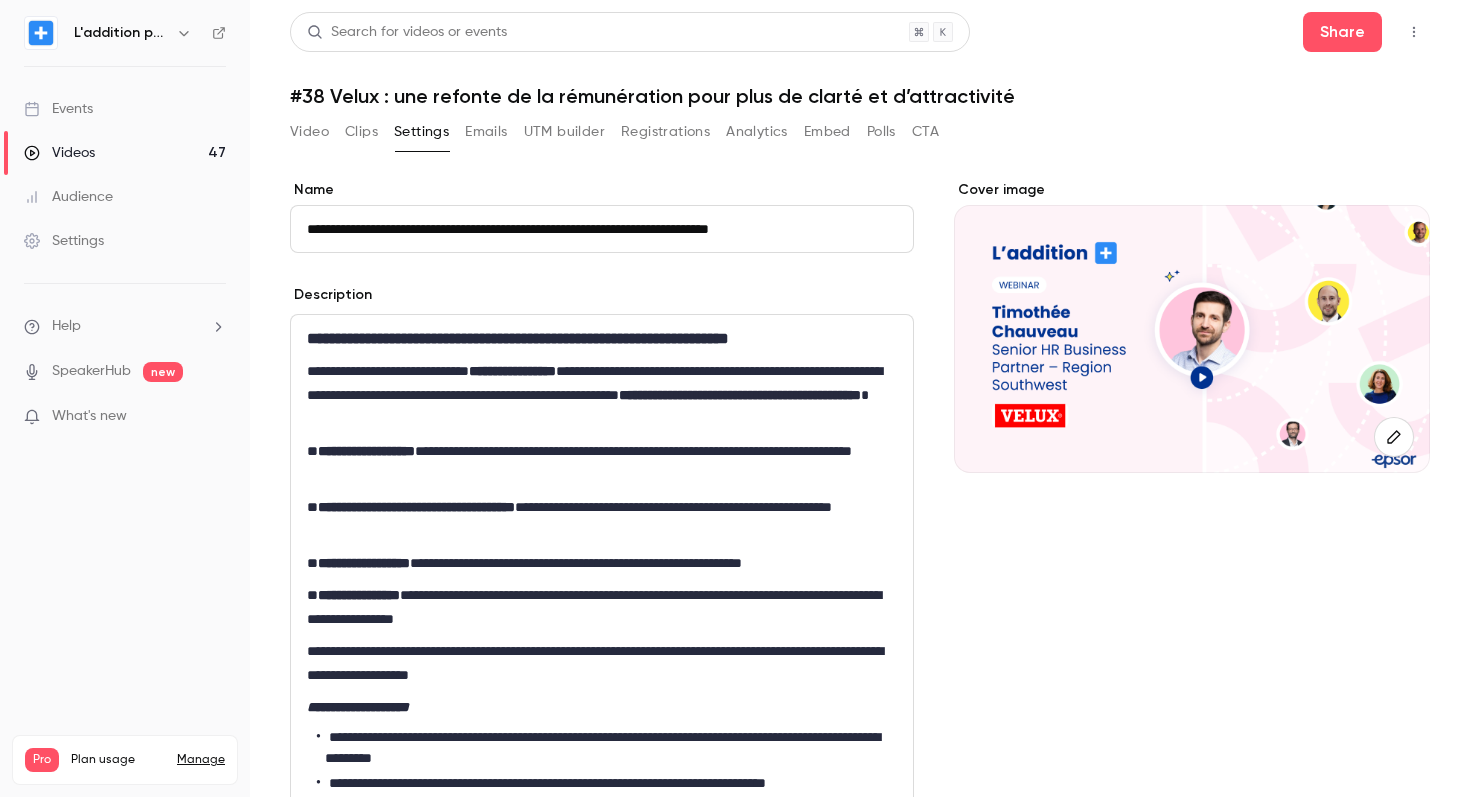 click on "#38 Velux : une refonte de la rémunération pour plus de clarté et d’attractivité" at bounding box center (860, 96) 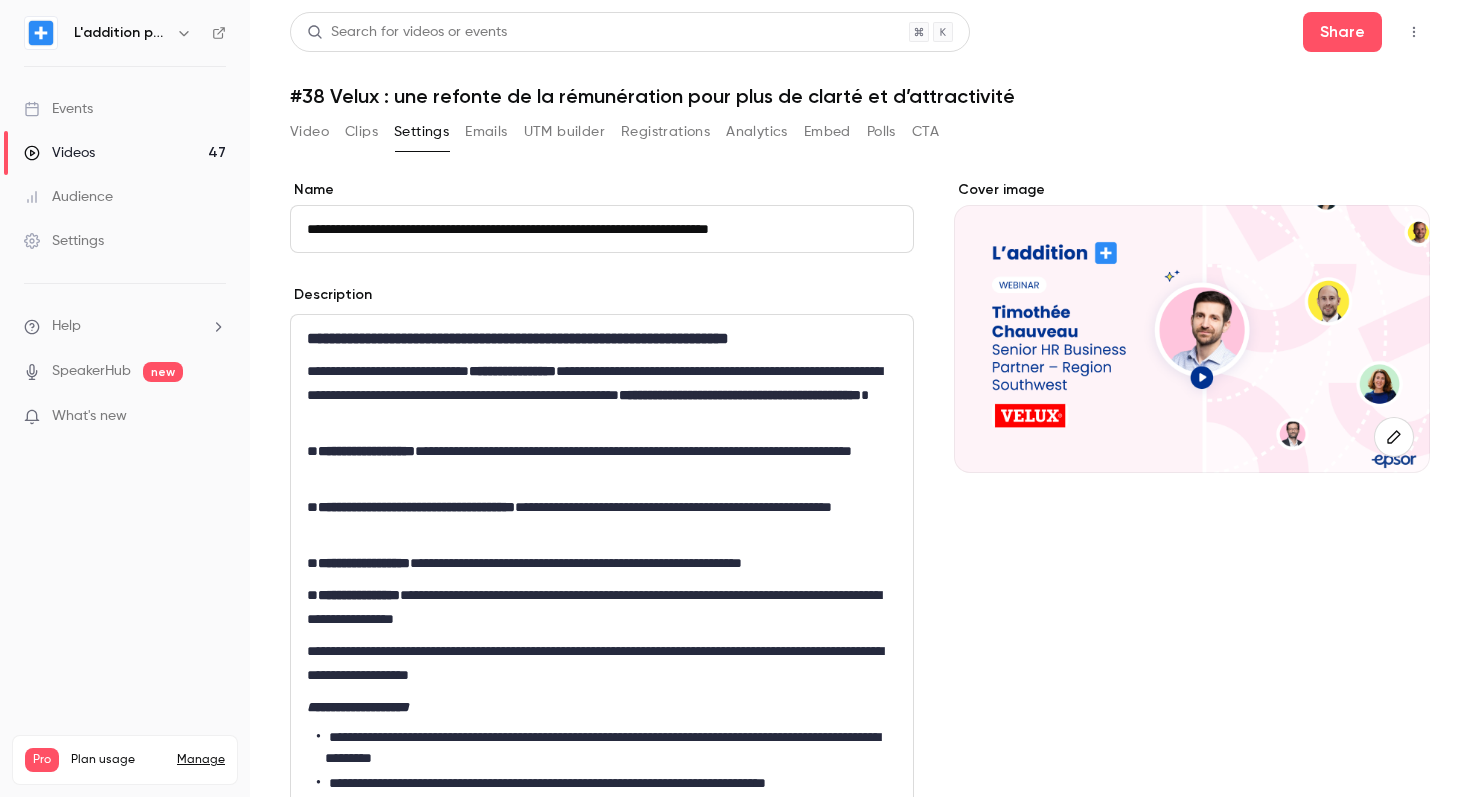click on "Videos 47" at bounding box center [125, 153] 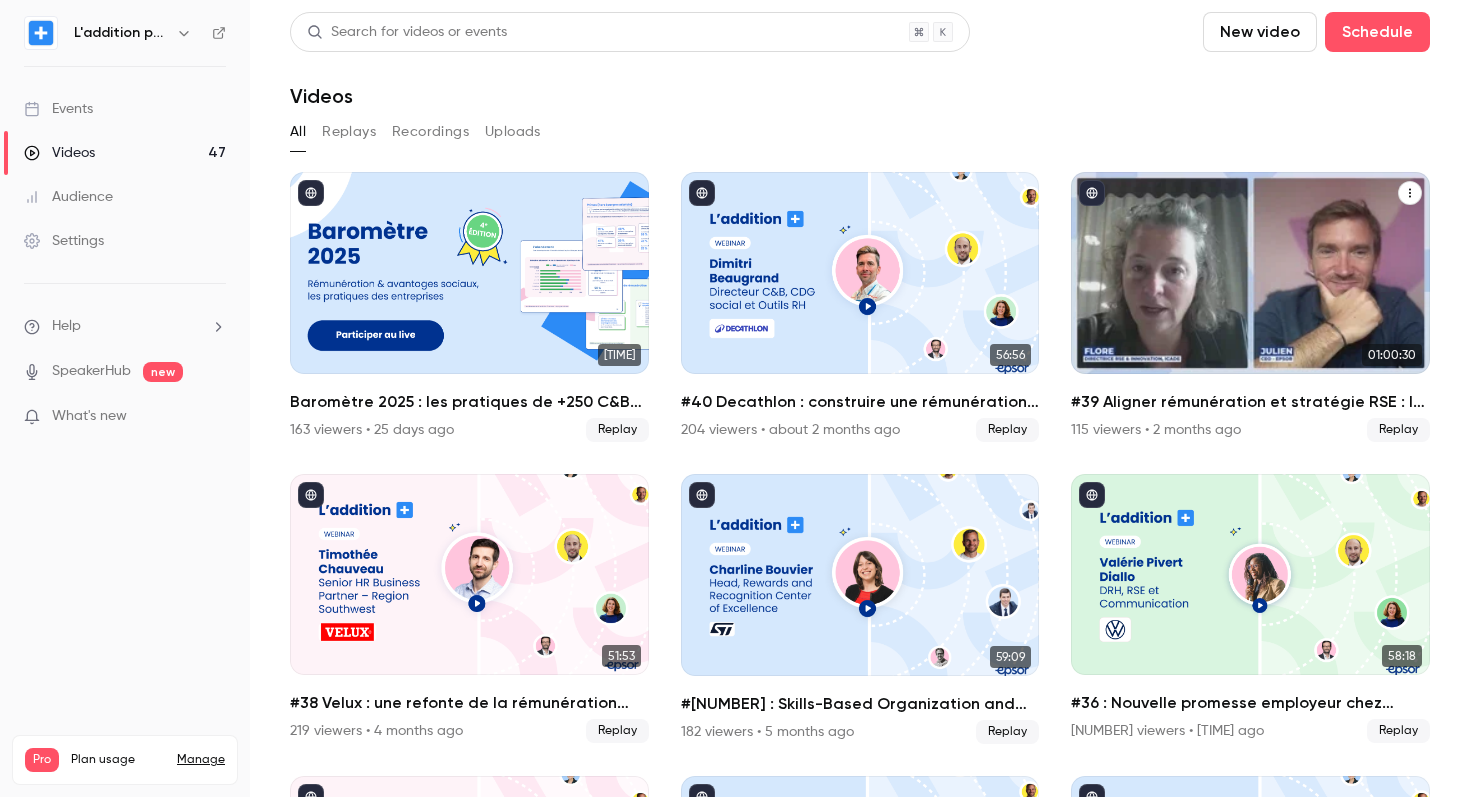 click on "#39 Aligner rémunération et stratégie RSE : le pari d'[COMPANY]" at bounding box center (1250, 402) 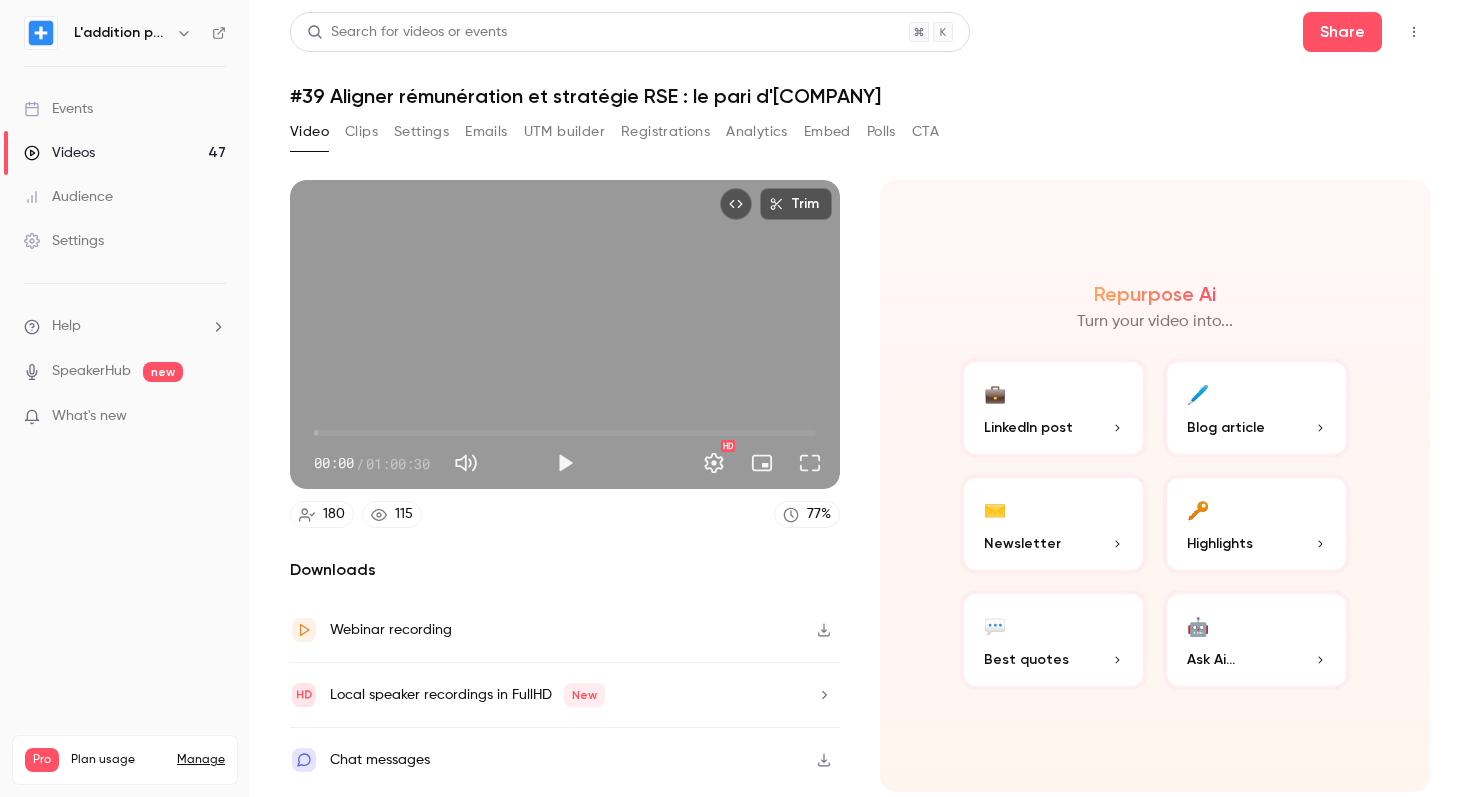 click on "Settings" at bounding box center (421, 132) 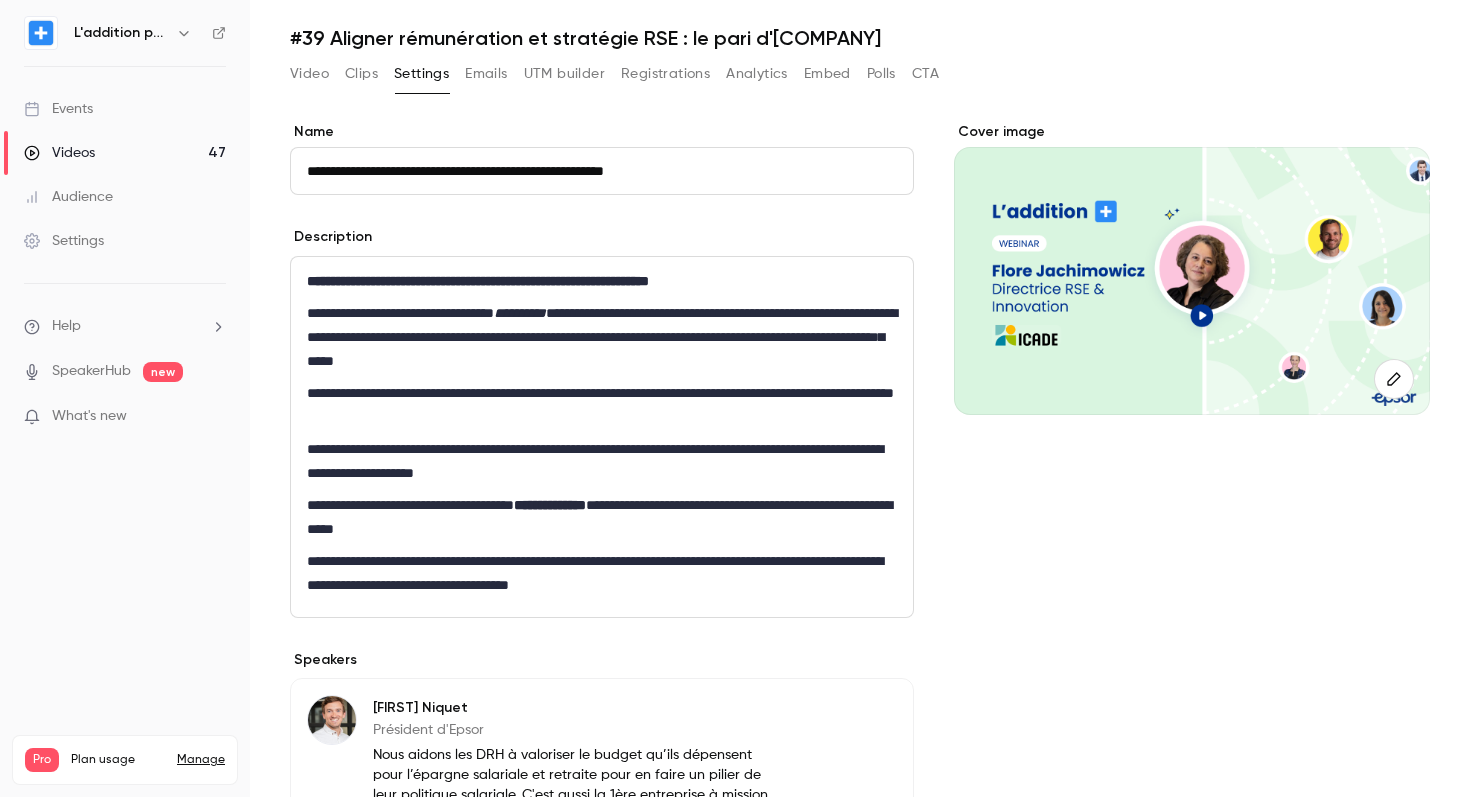 scroll, scrollTop: 51, scrollLeft: 0, axis: vertical 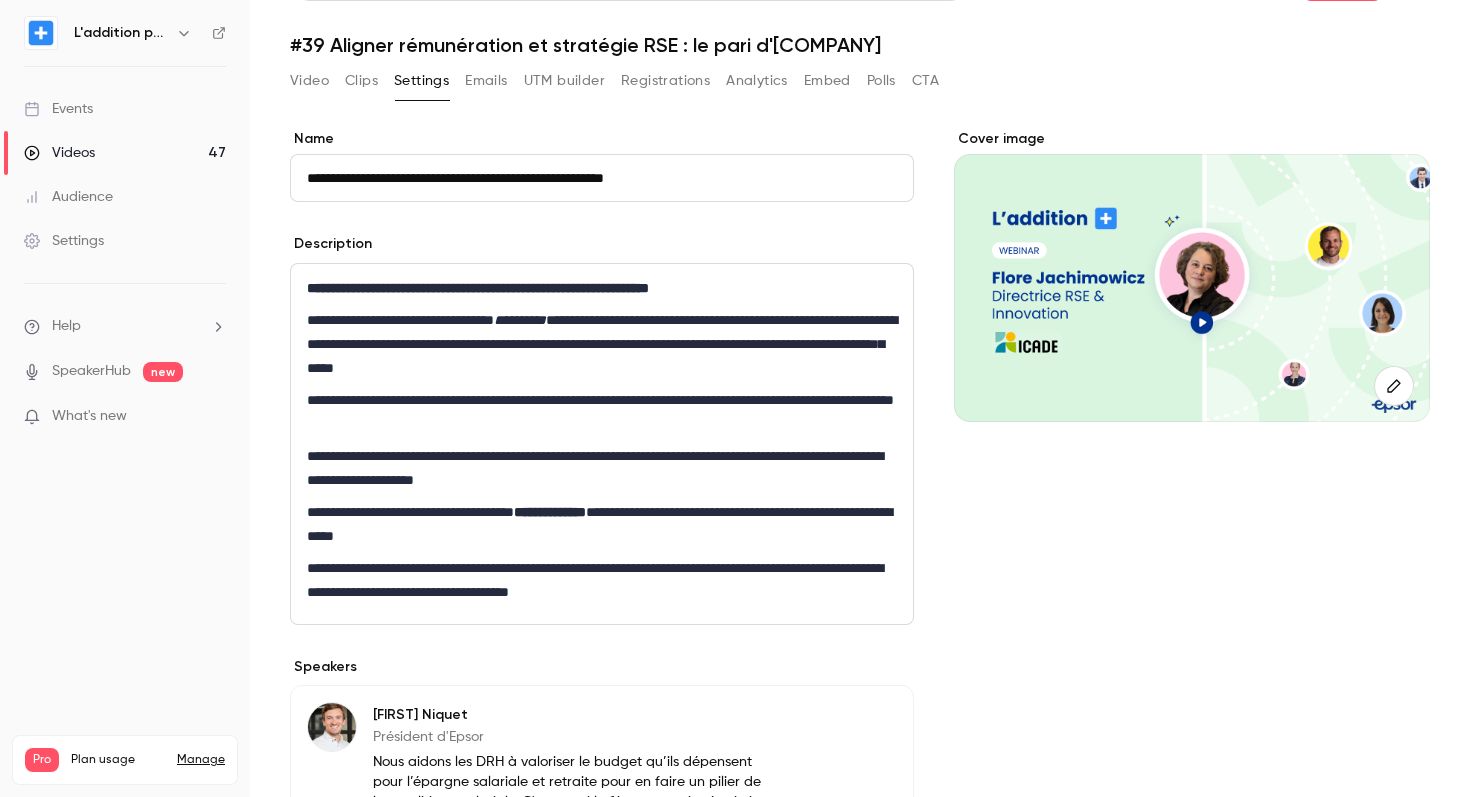 type 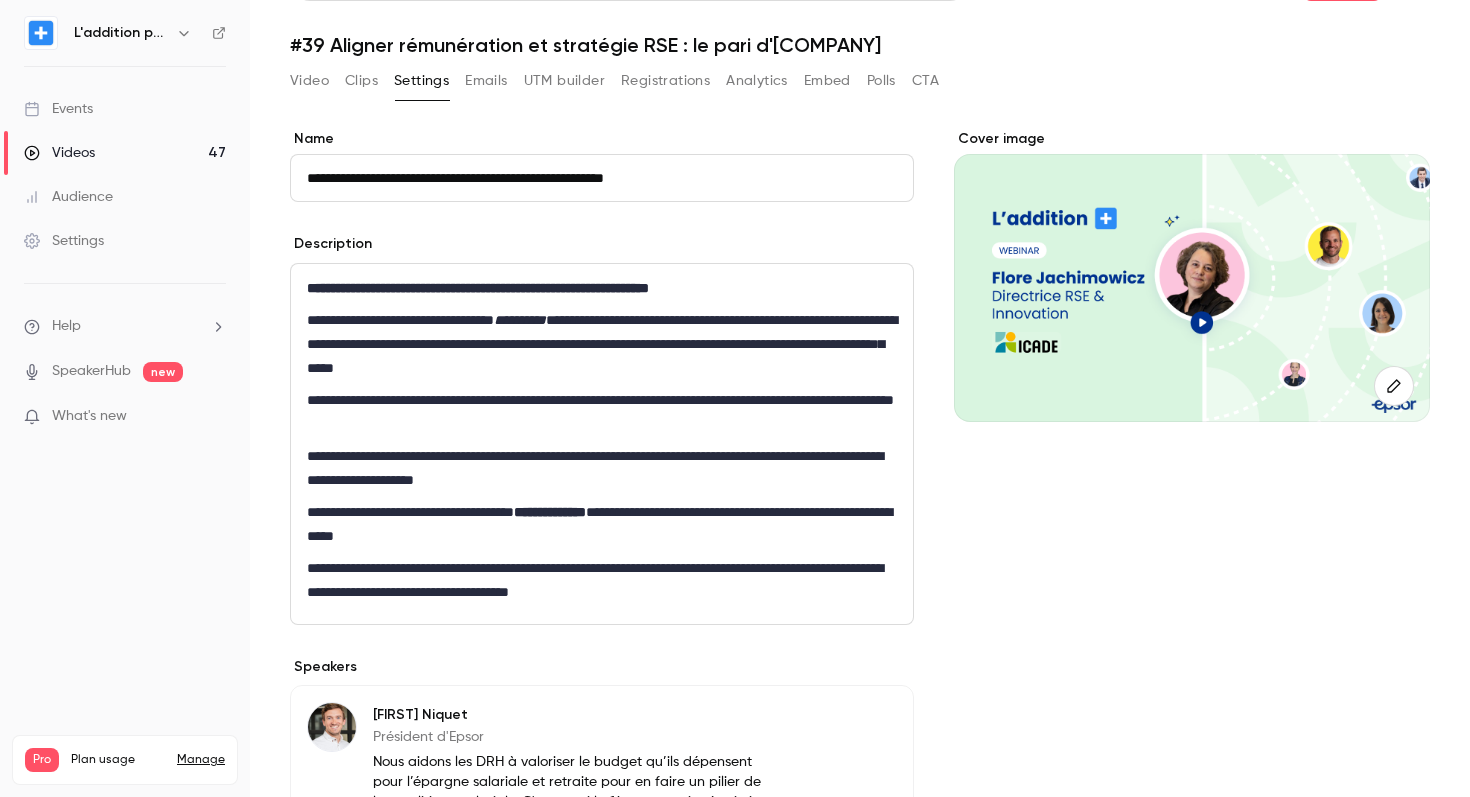 click on "Videos 47" at bounding box center [125, 153] 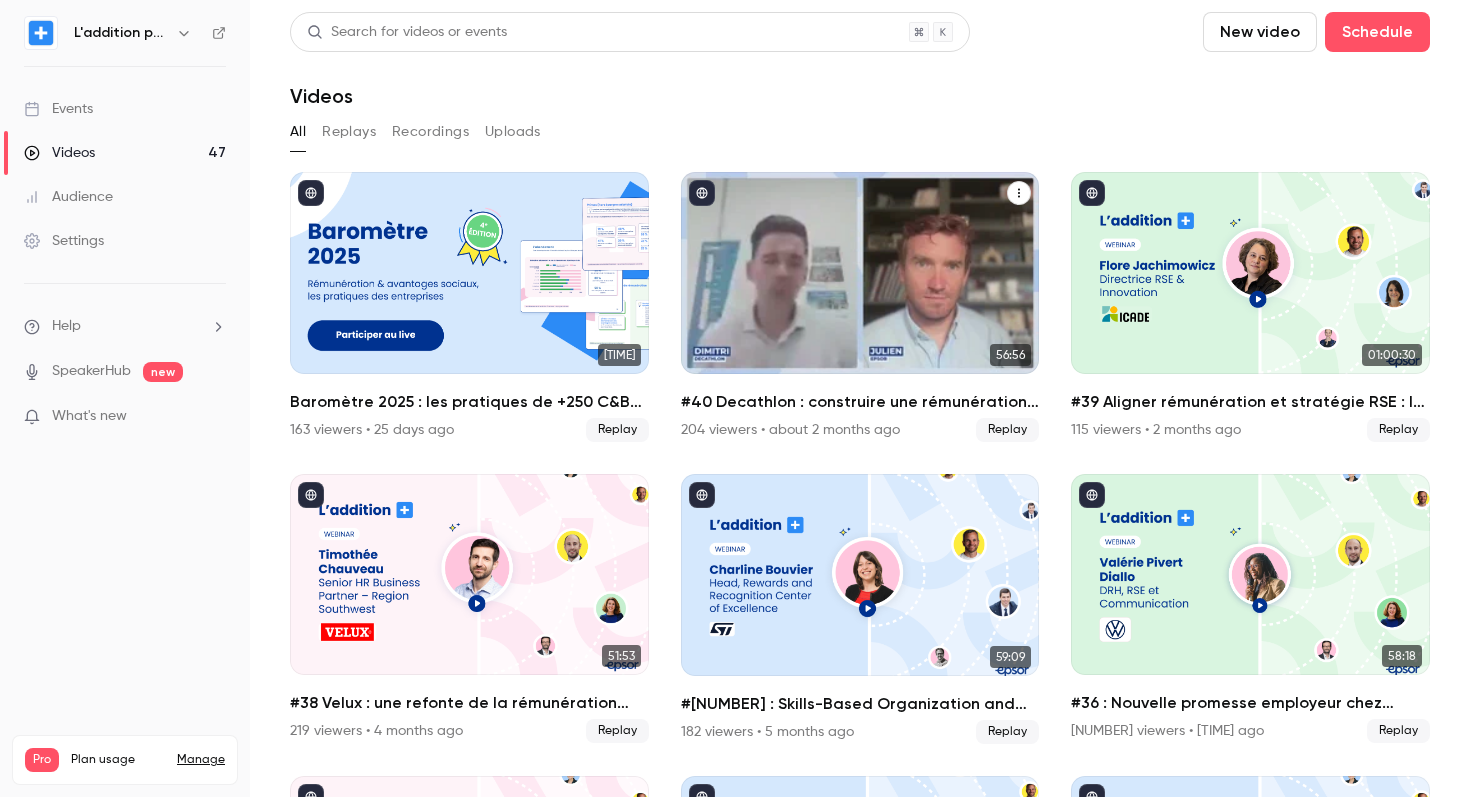 click on "#40 Decathlon : construire une rémunération engagée et équitable" at bounding box center (860, 402) 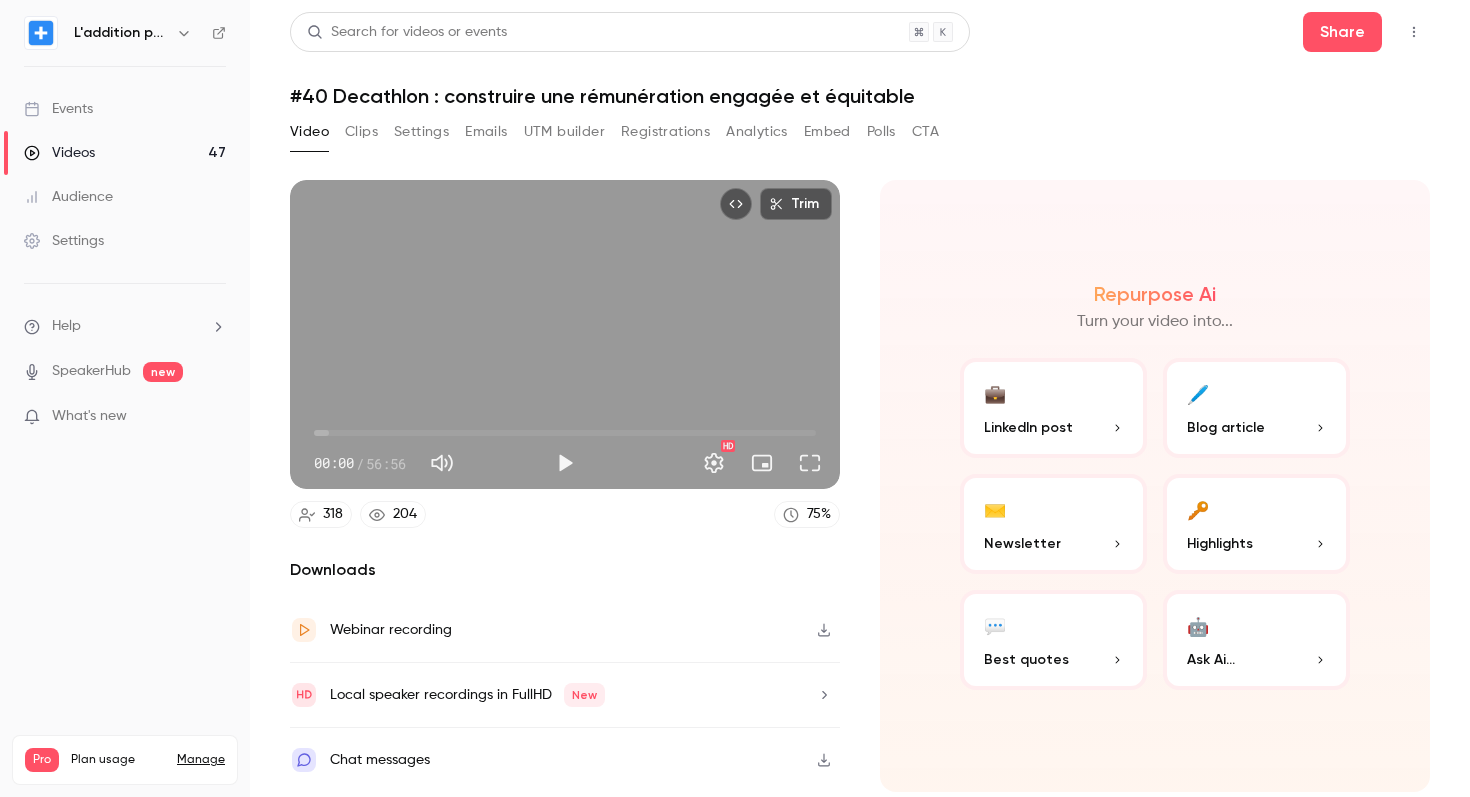 click on "Settings" at bounding box center [421, 132] 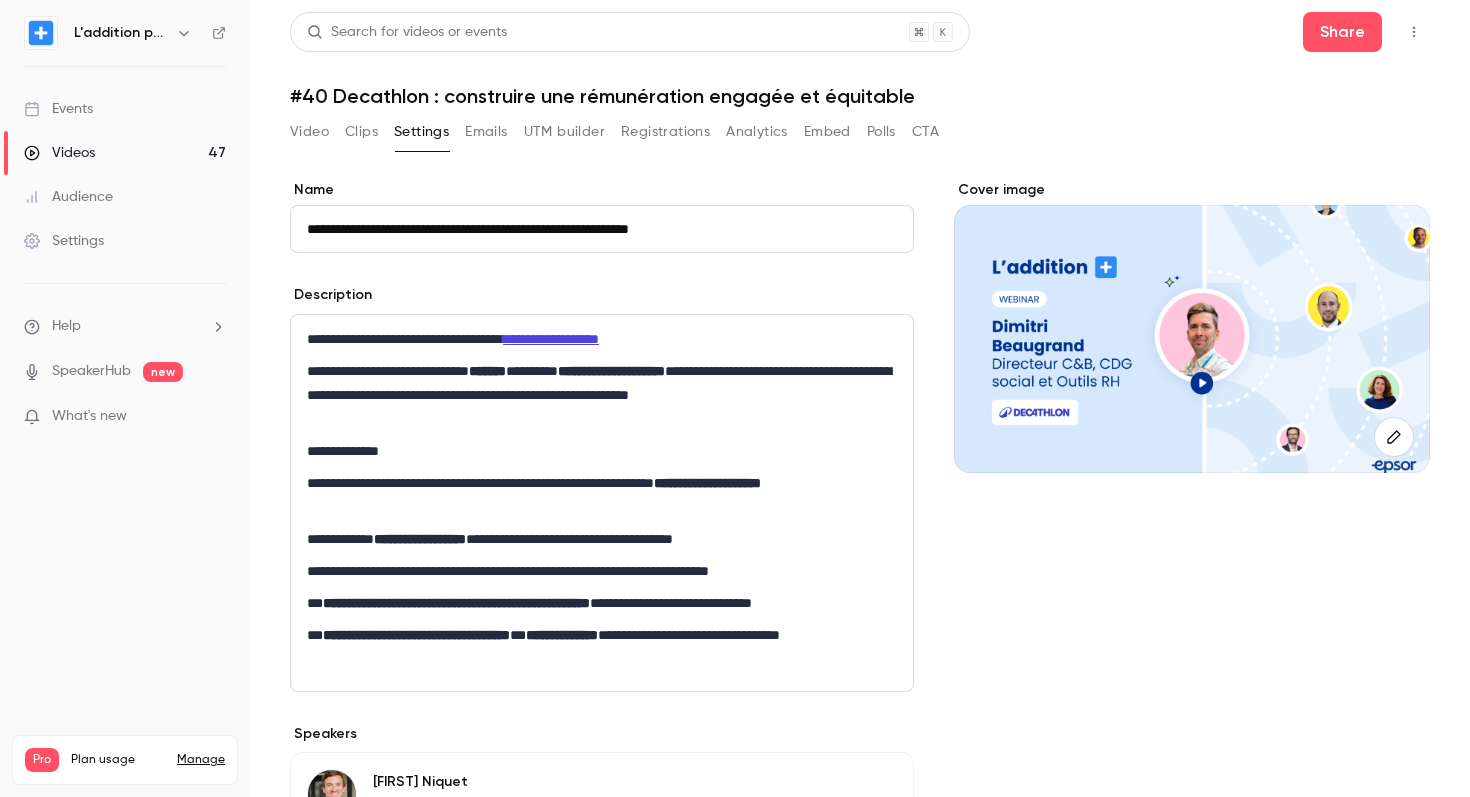 type 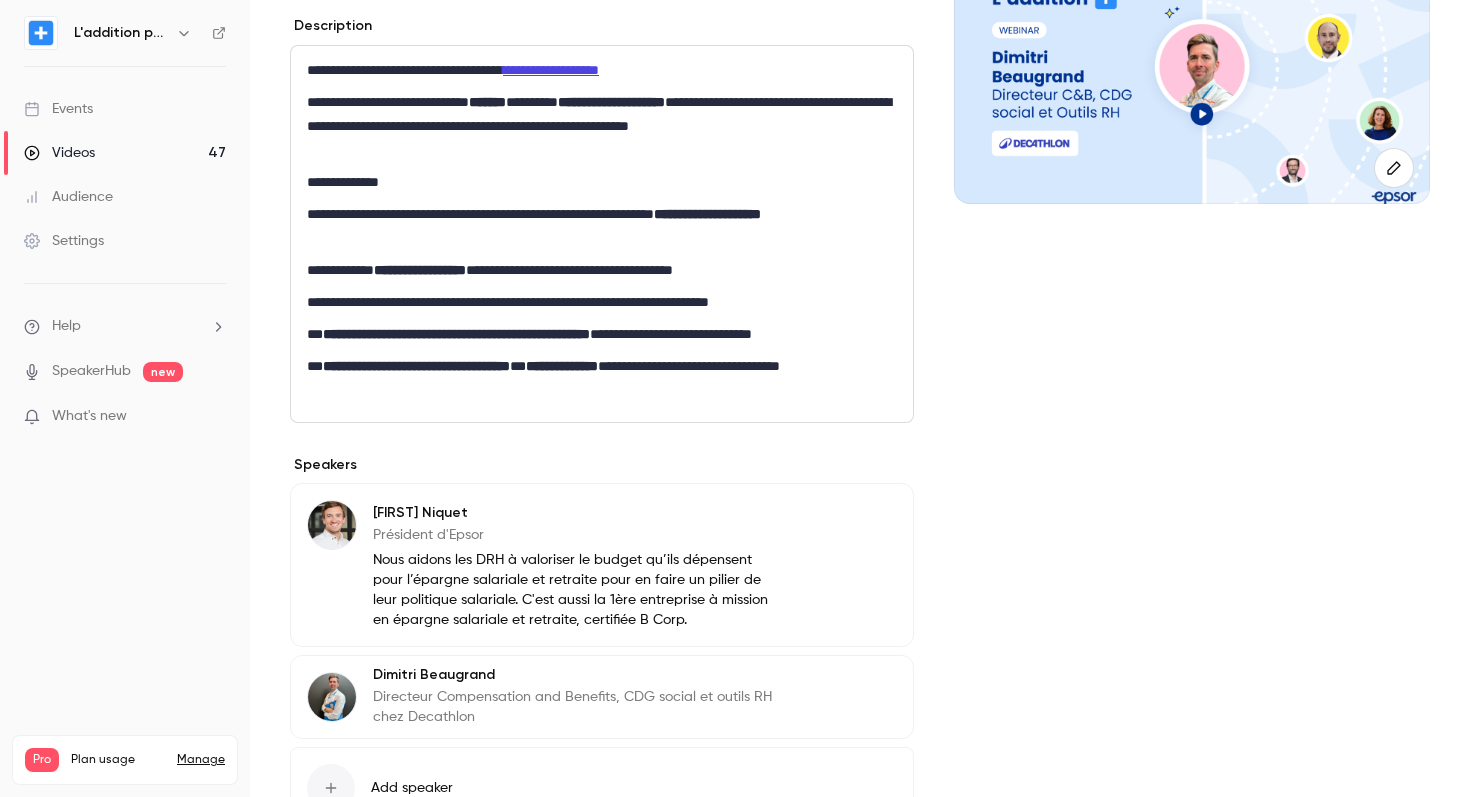 scroll, scrollTop: 469, scrollLeft: 0, axis: vertical 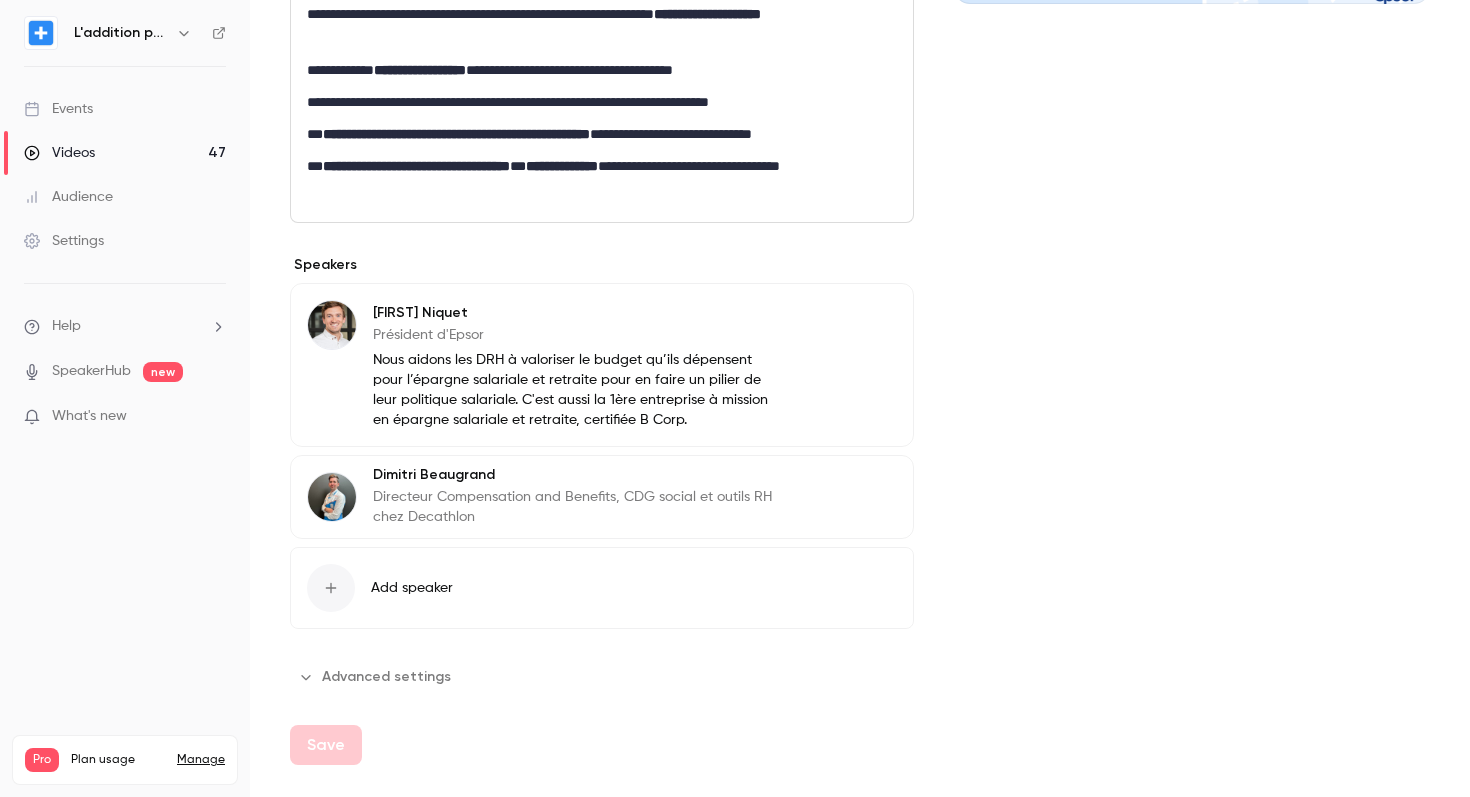 click on "Advanced settings" at bounding box center (376, 677) 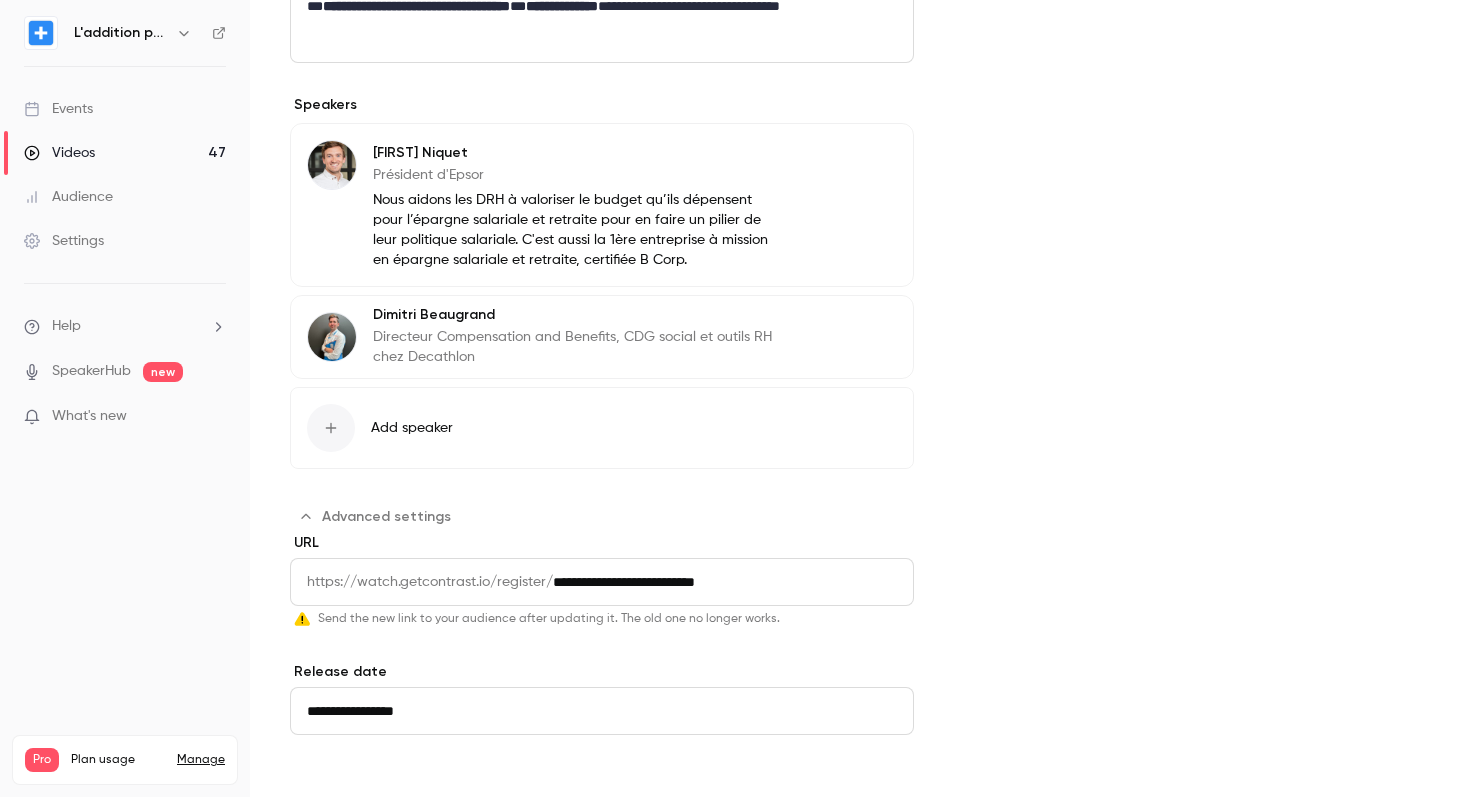 scroll, scrollTop: 631, scrollLeft: 0, axis: vertical 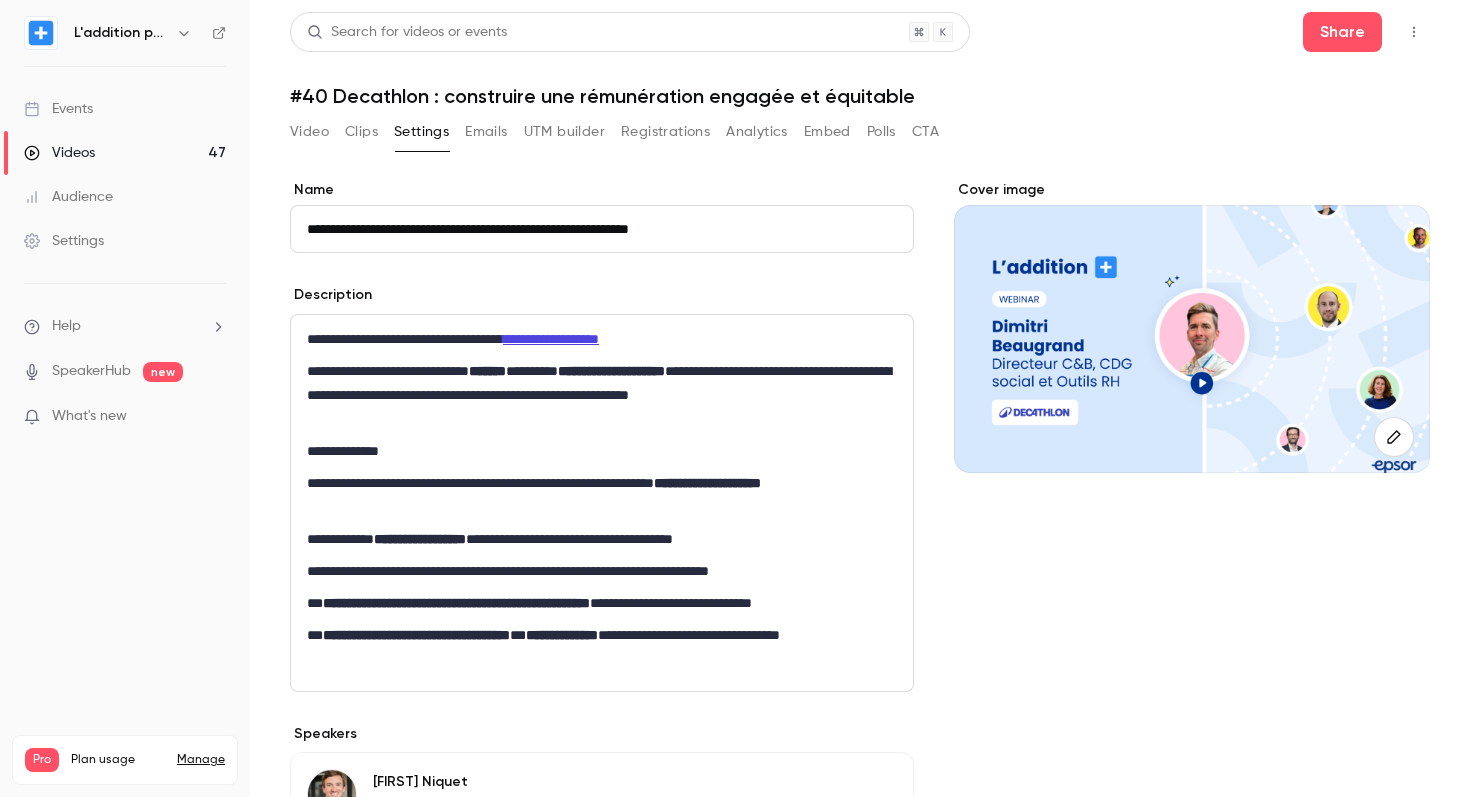 click on "C&B Manager chez Manutan" at bounding box center (860, 398) 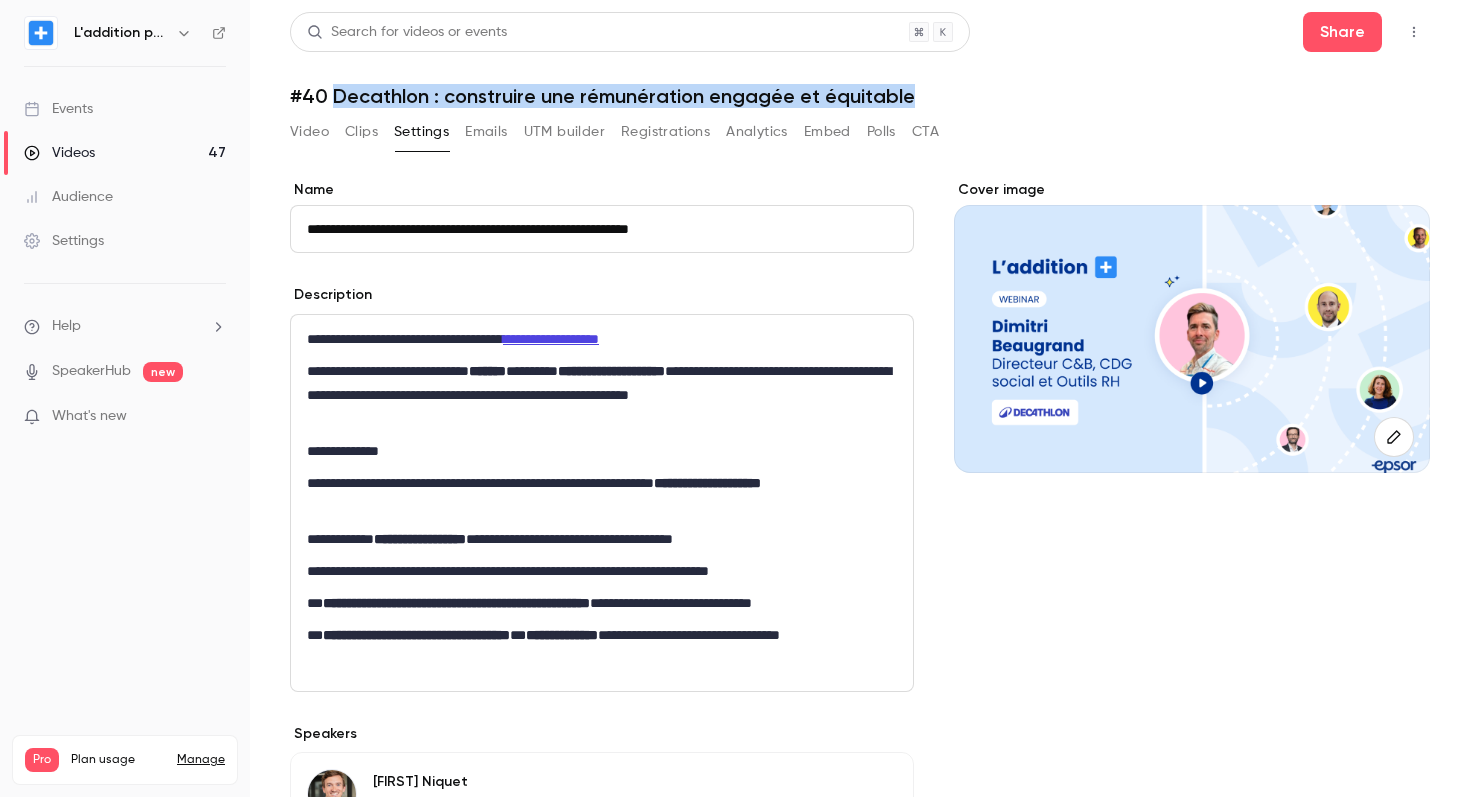 drag, startPoint x: 331, startPoint y: 94, endPoint x: 920, endPoint y: 93, distance: 589.00085 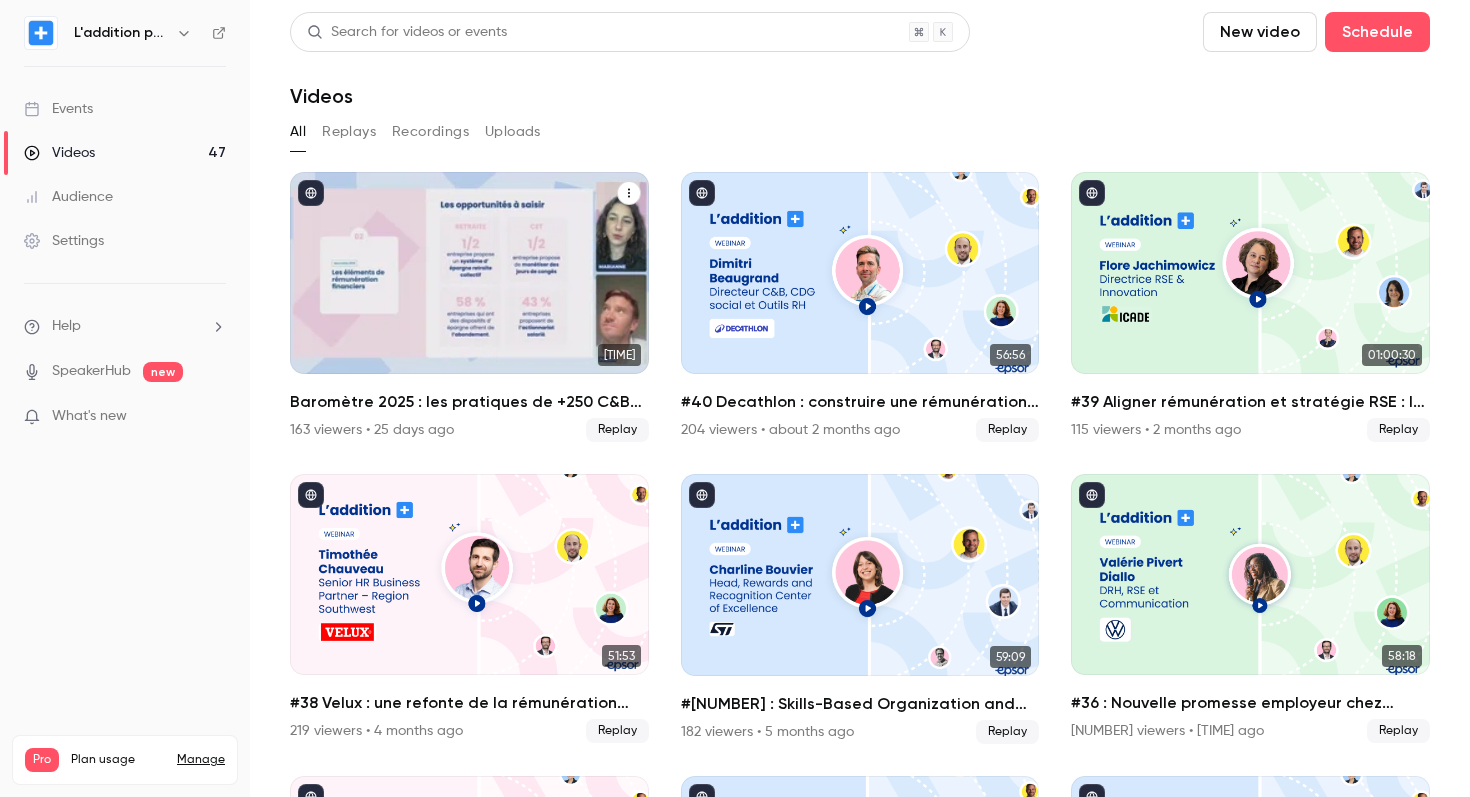 click on "Baromètre 2025 : les pratiques de +250 C&B qui font la différence" at bounding box center [469, 402] 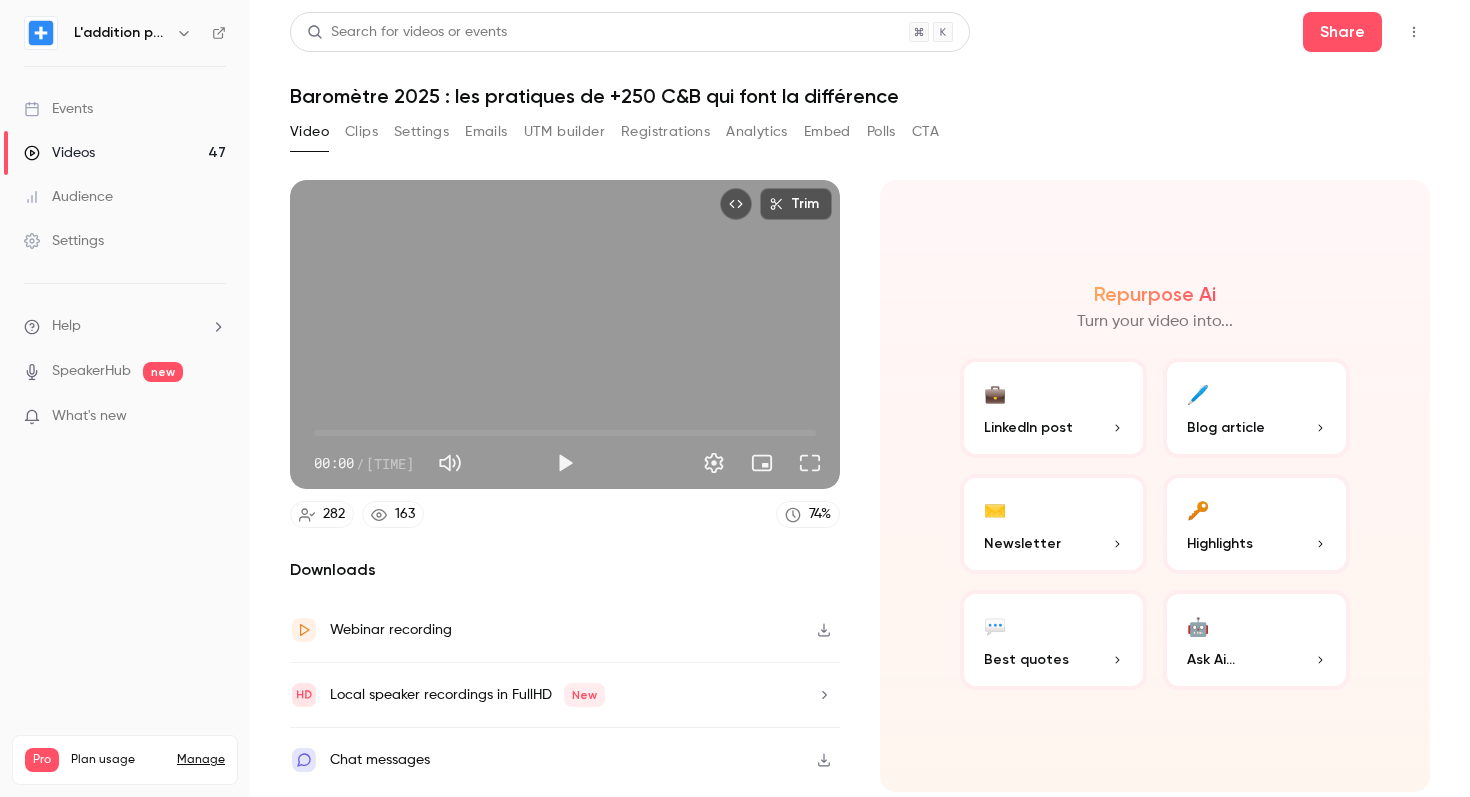 click on "Baromètre 2025 : les pratiques de +250 C&B qui font la différence" at bounding box center (860, 96) 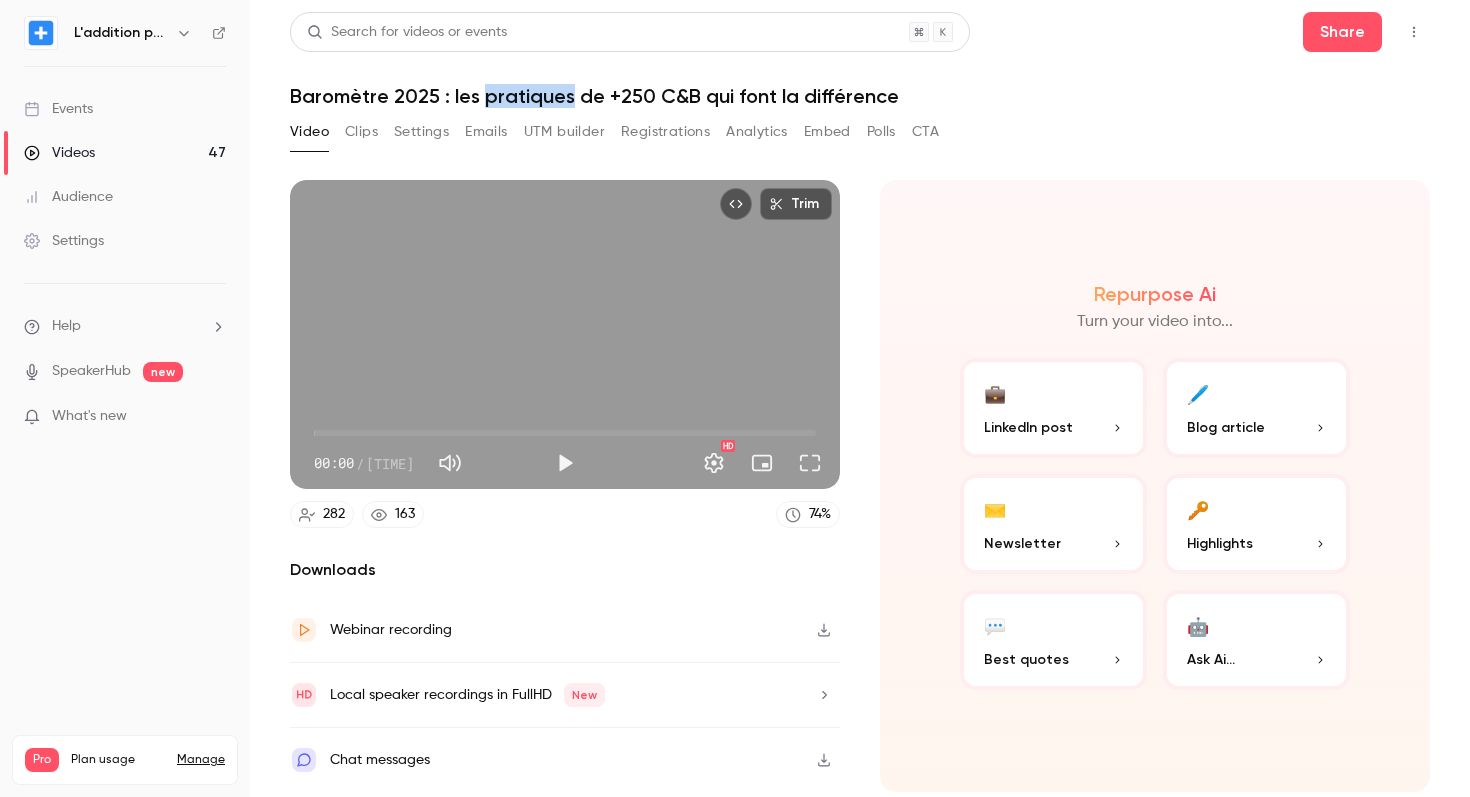 click on "Baromètre 2025 : les pratiques de +250 C&B qui font la différence" at bounding box center (860, 96) 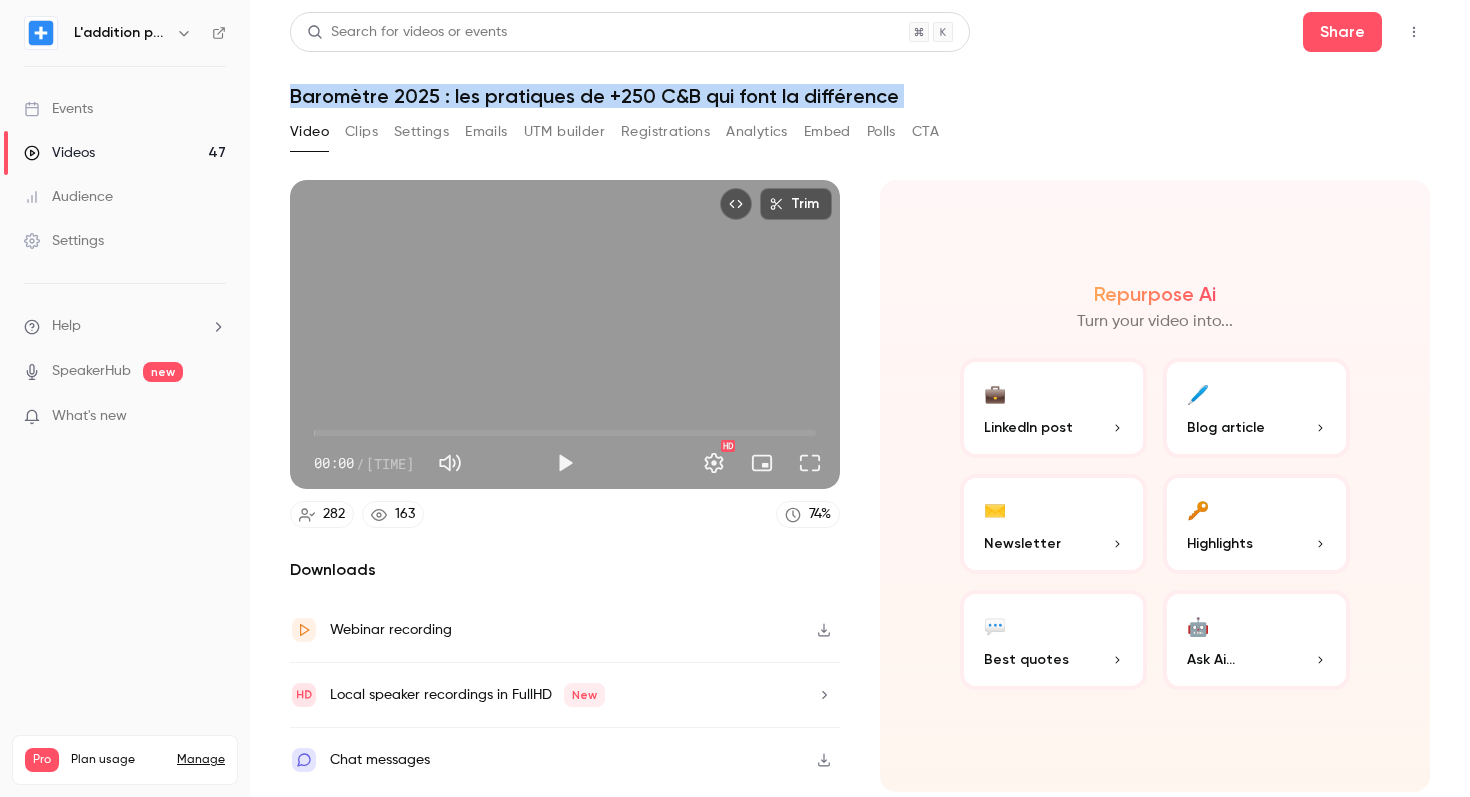 click on "Baromètre 2025 : les pratiques de +250 C&B qui font la différence" at bounding box center (860, 96) 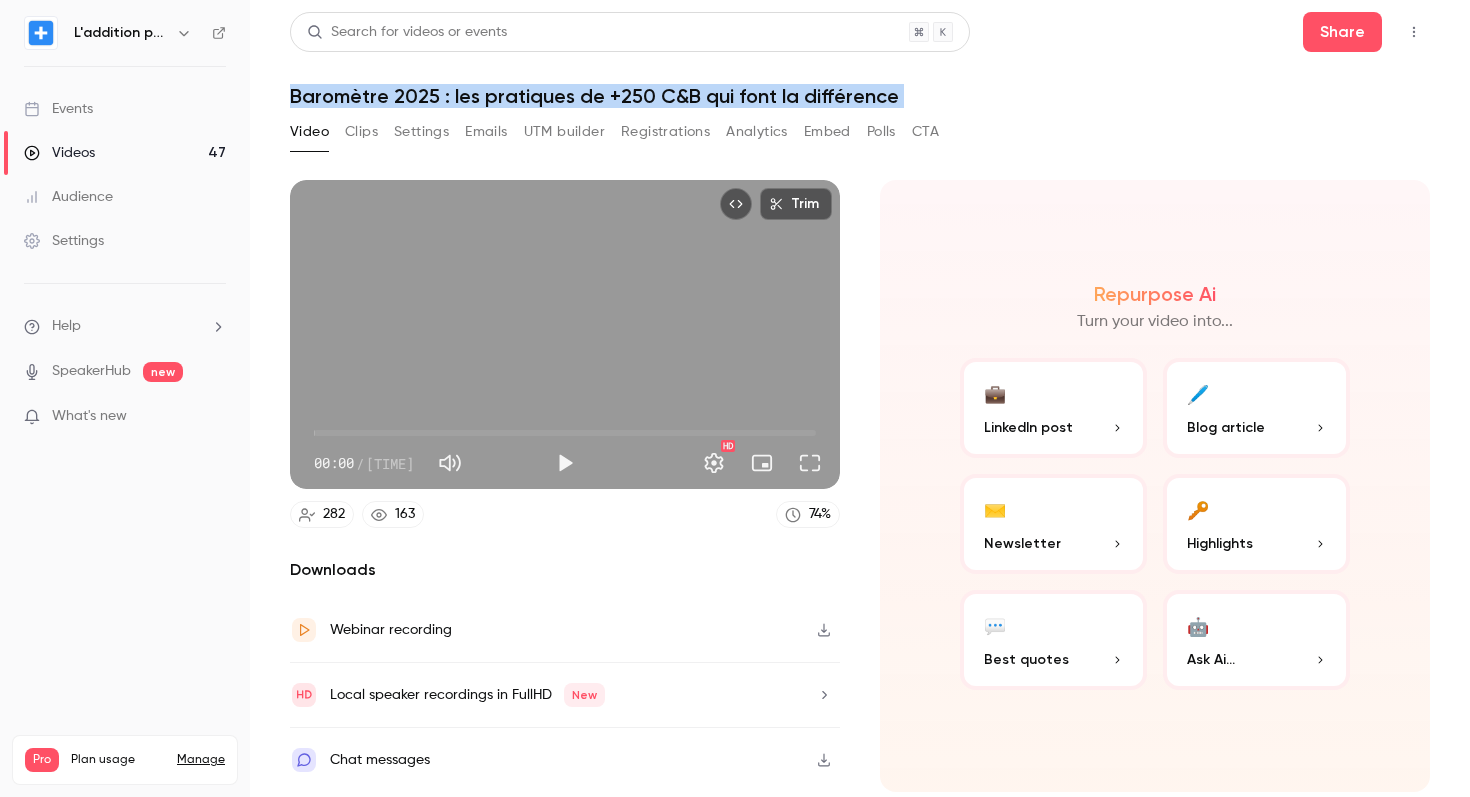 copy on "Baromètre 2025 : les pratiques de +250 C&B qui font la différence Video Clips Settings Emails UTM builder Registrations Analytics Embed Polls CTA" 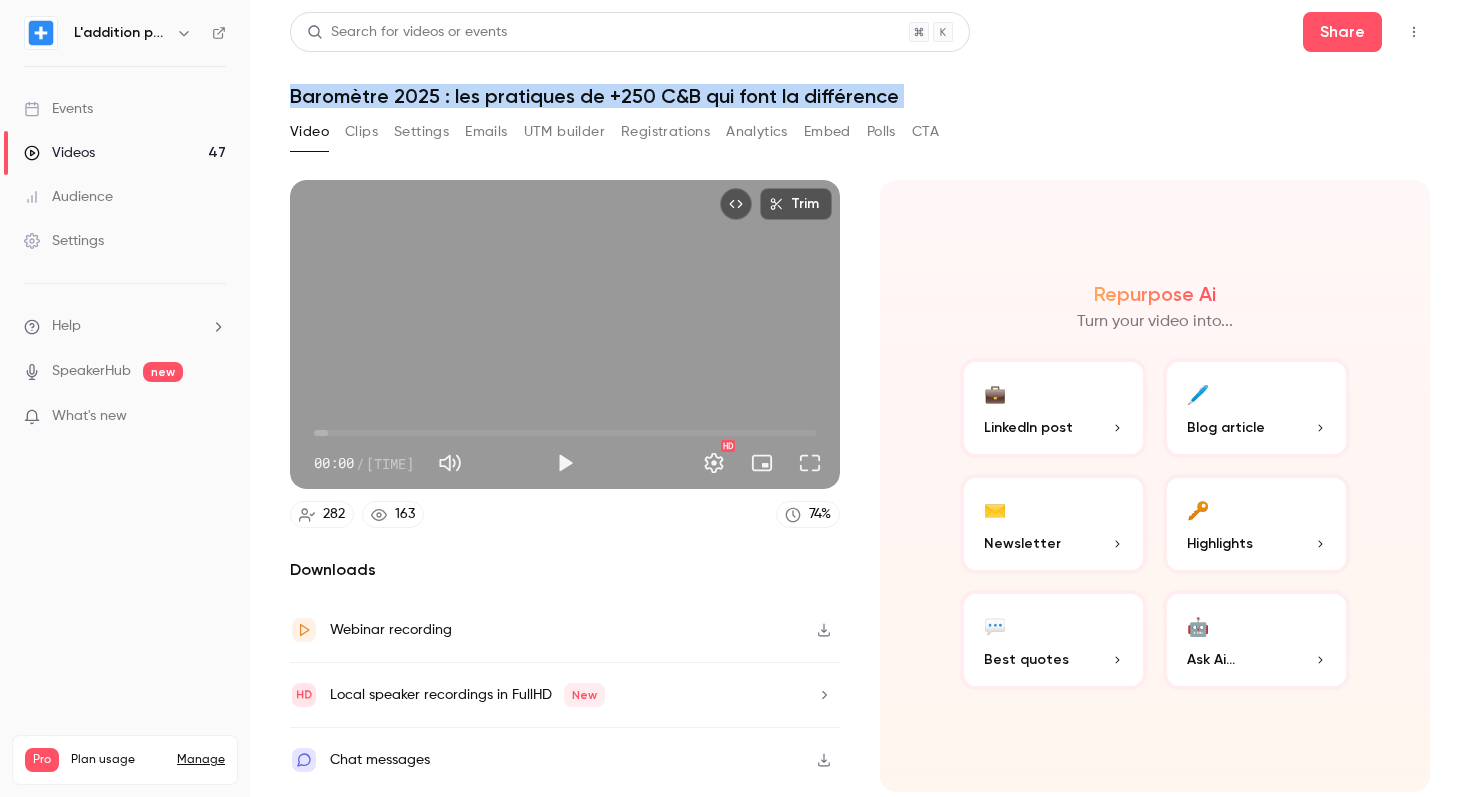 click on "282 163" at bounding box center [357, 514] 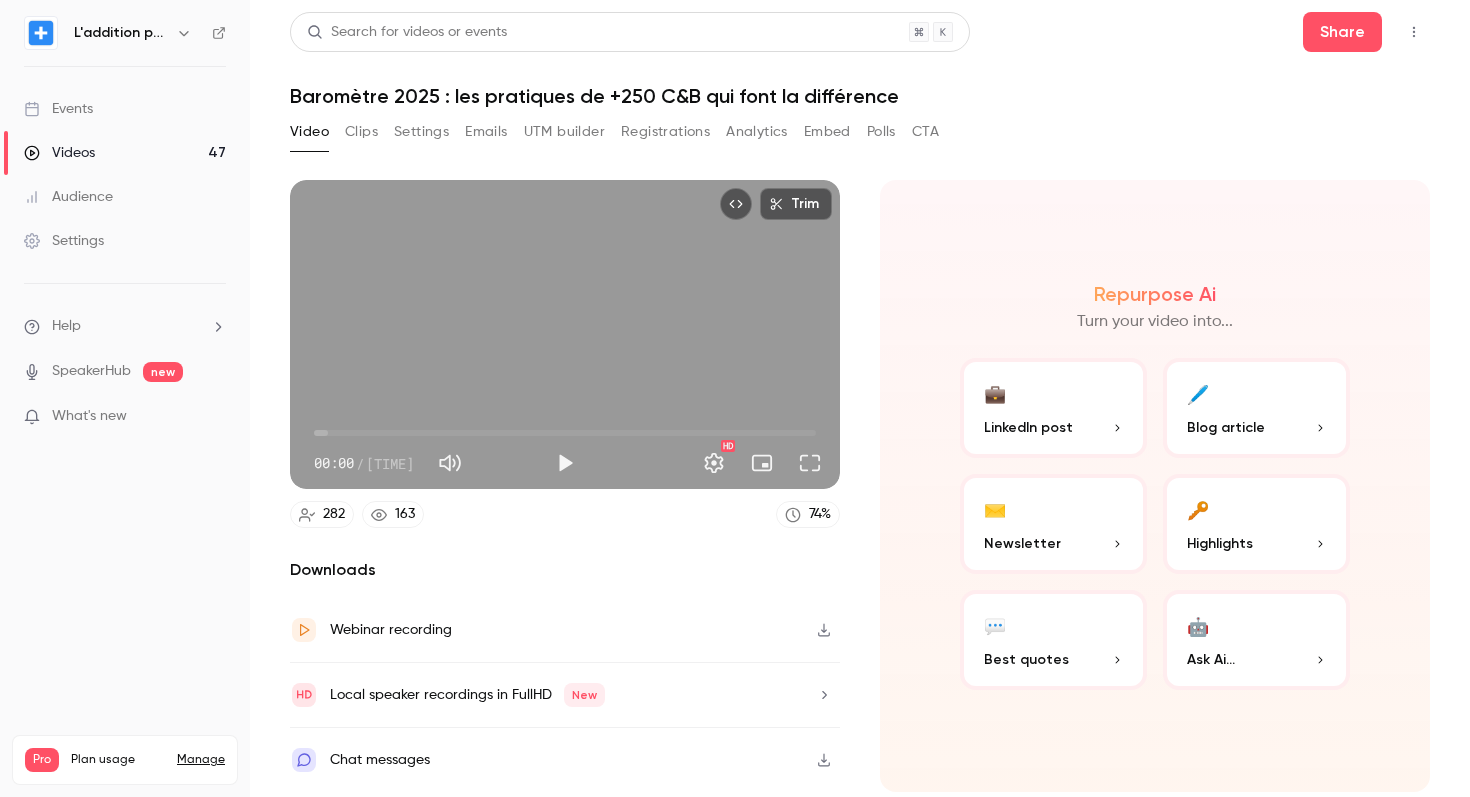 click on "🖊️ Blog article" at bounding box center (1256, 408) 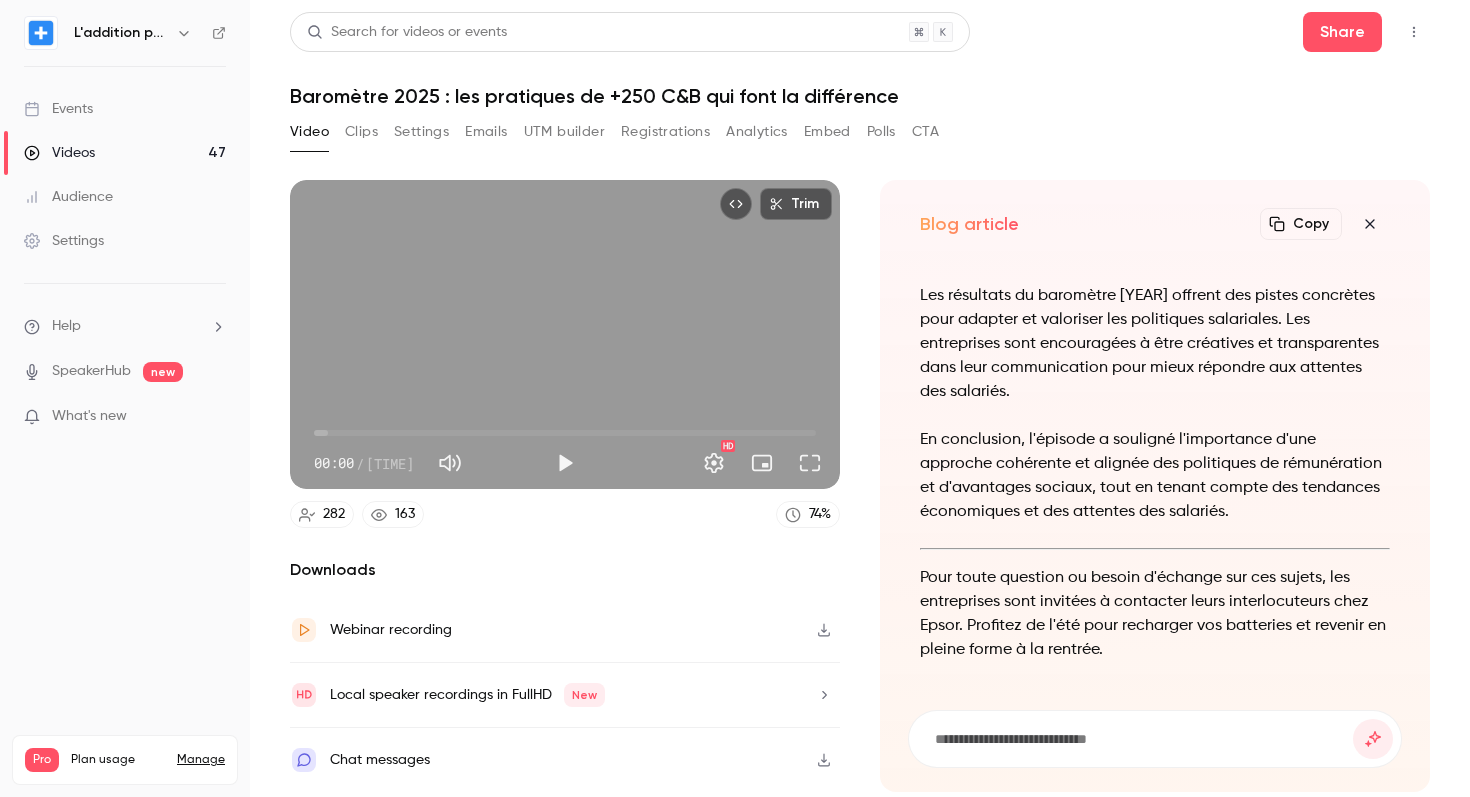 click on "Copy" at bounding box center (1301, 224) 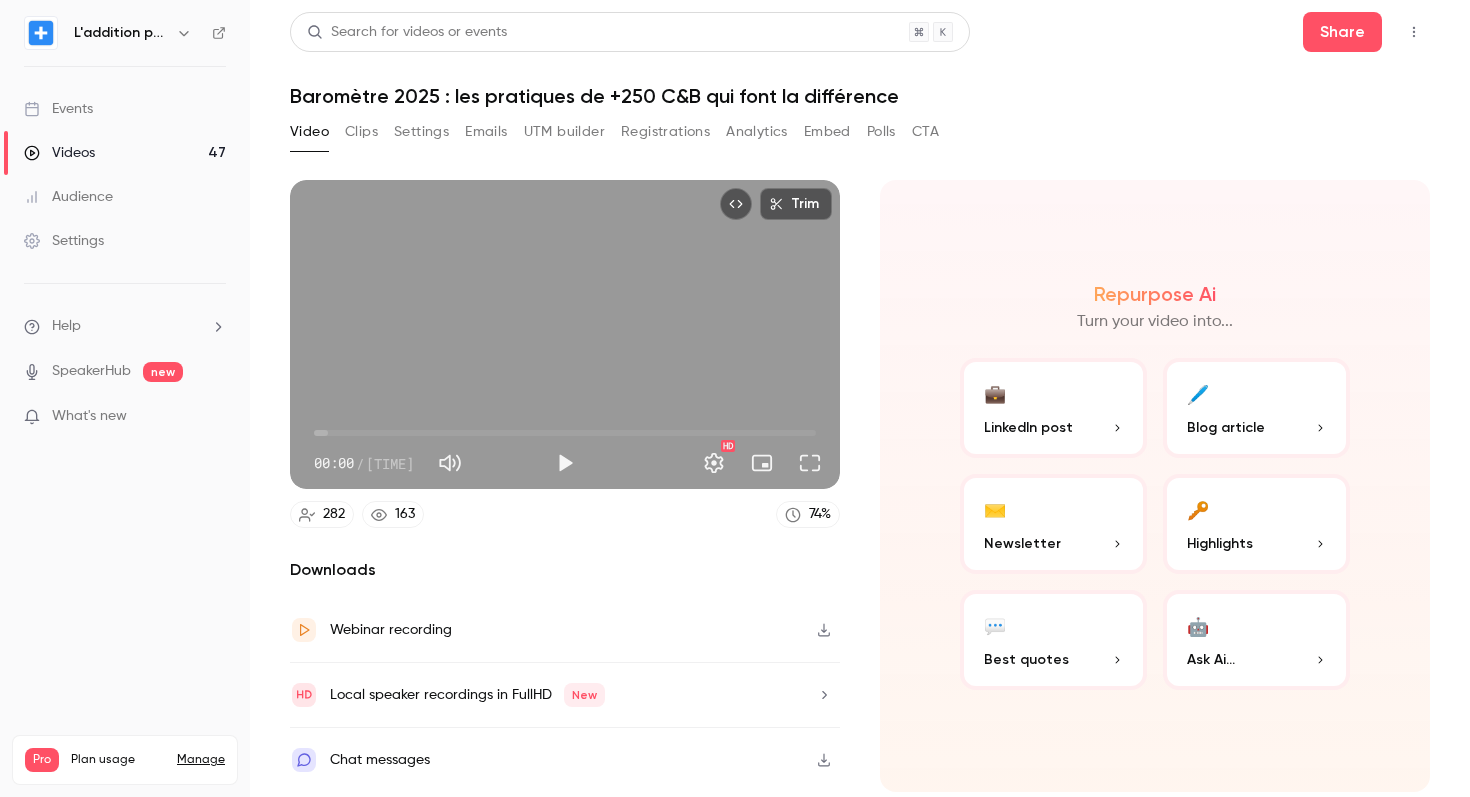 click on "Highlights" at bounding box center (1256, 543) 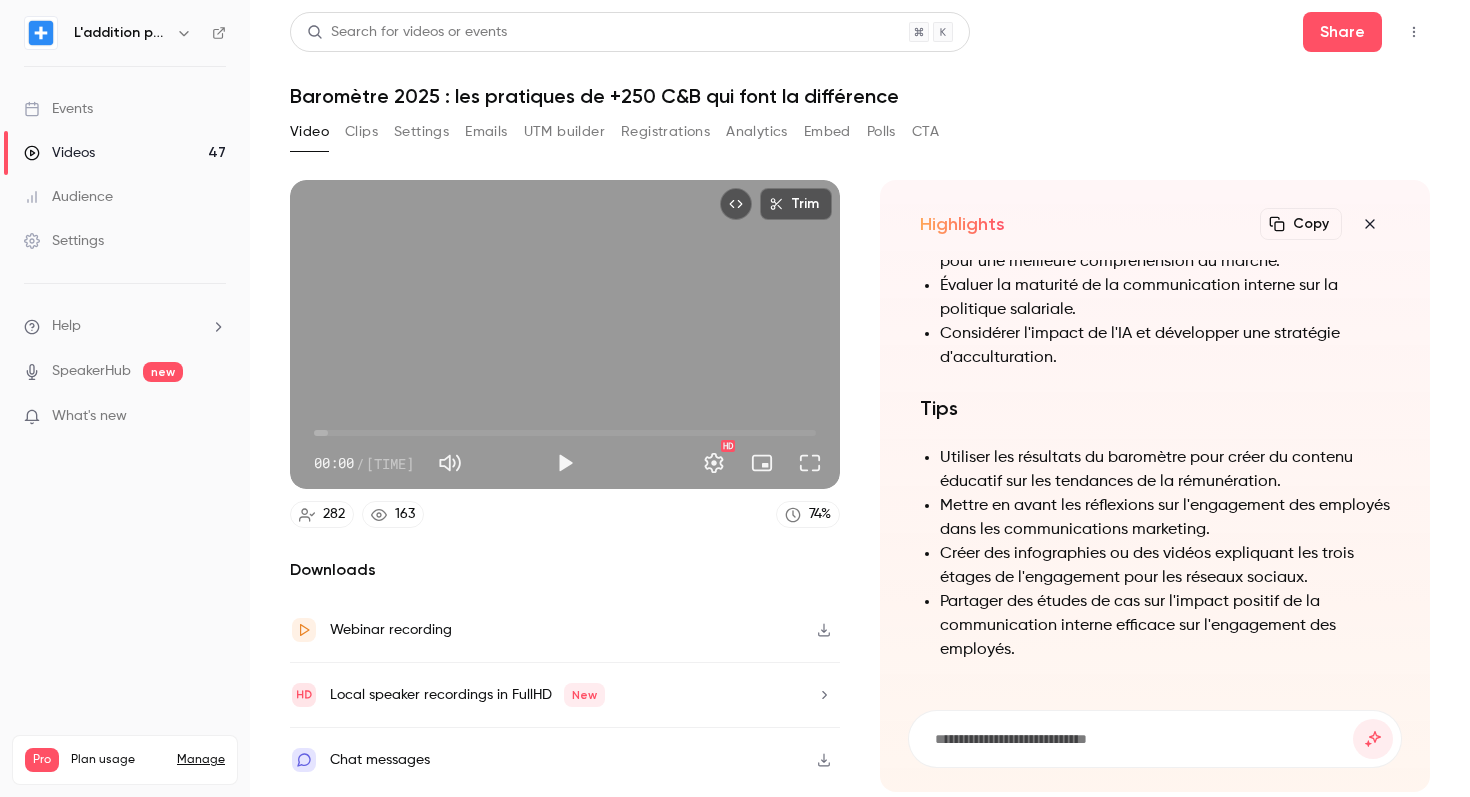 click on "Copy" at bounding box center (1301, 224) 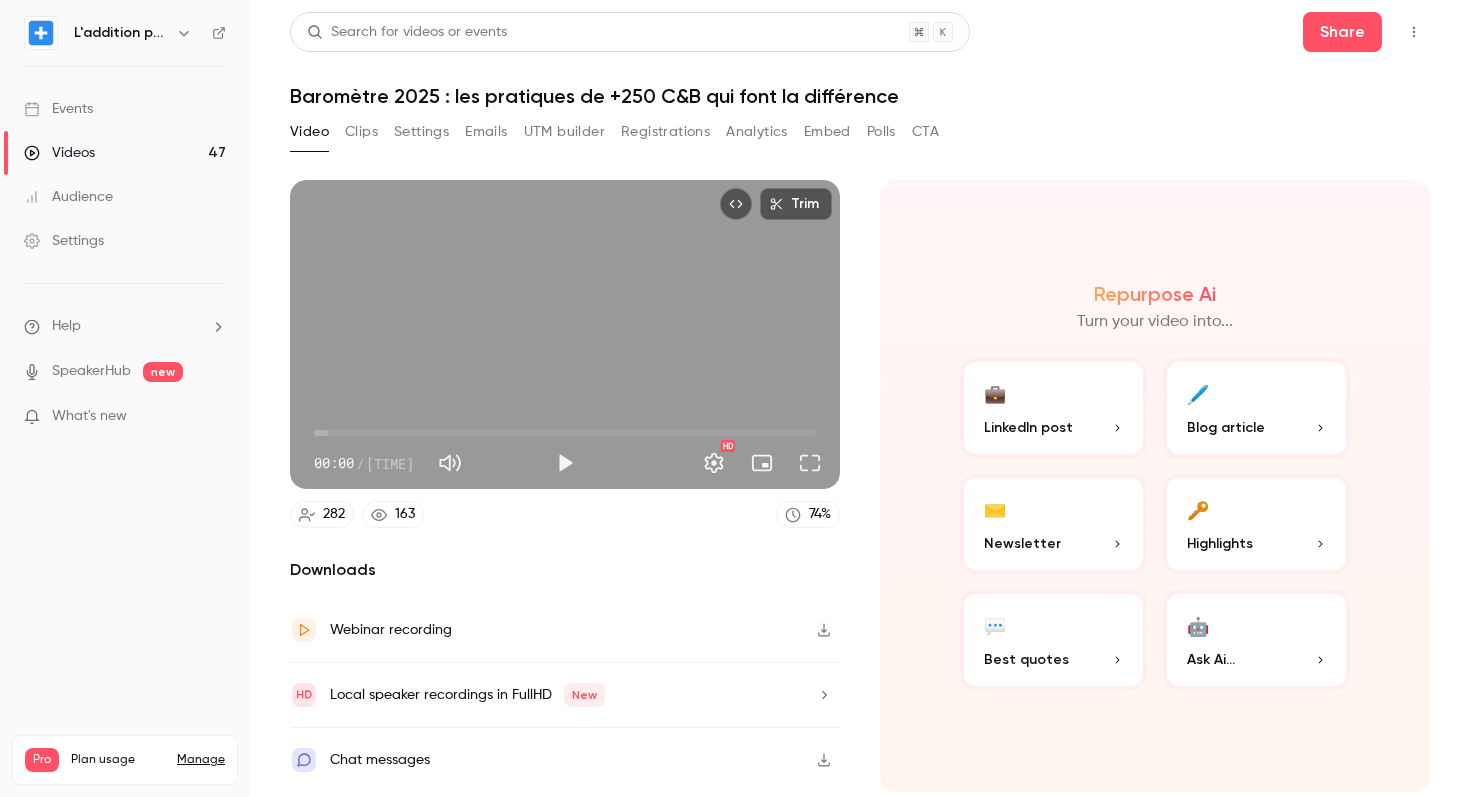 click on "💬 Best quotes" at bounding box center [1053, 640] 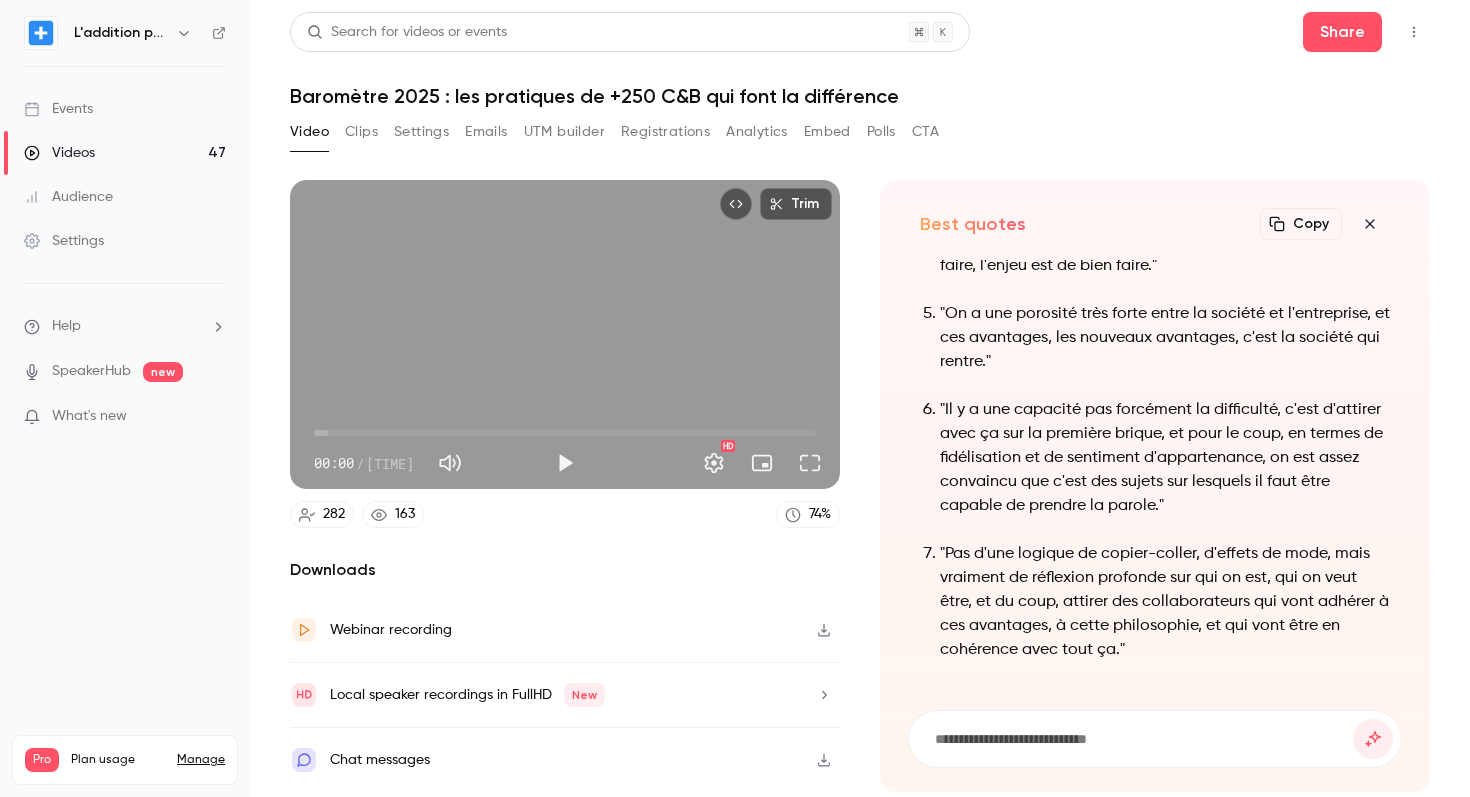 click on "Copy" at bounding box center (1301, 224) 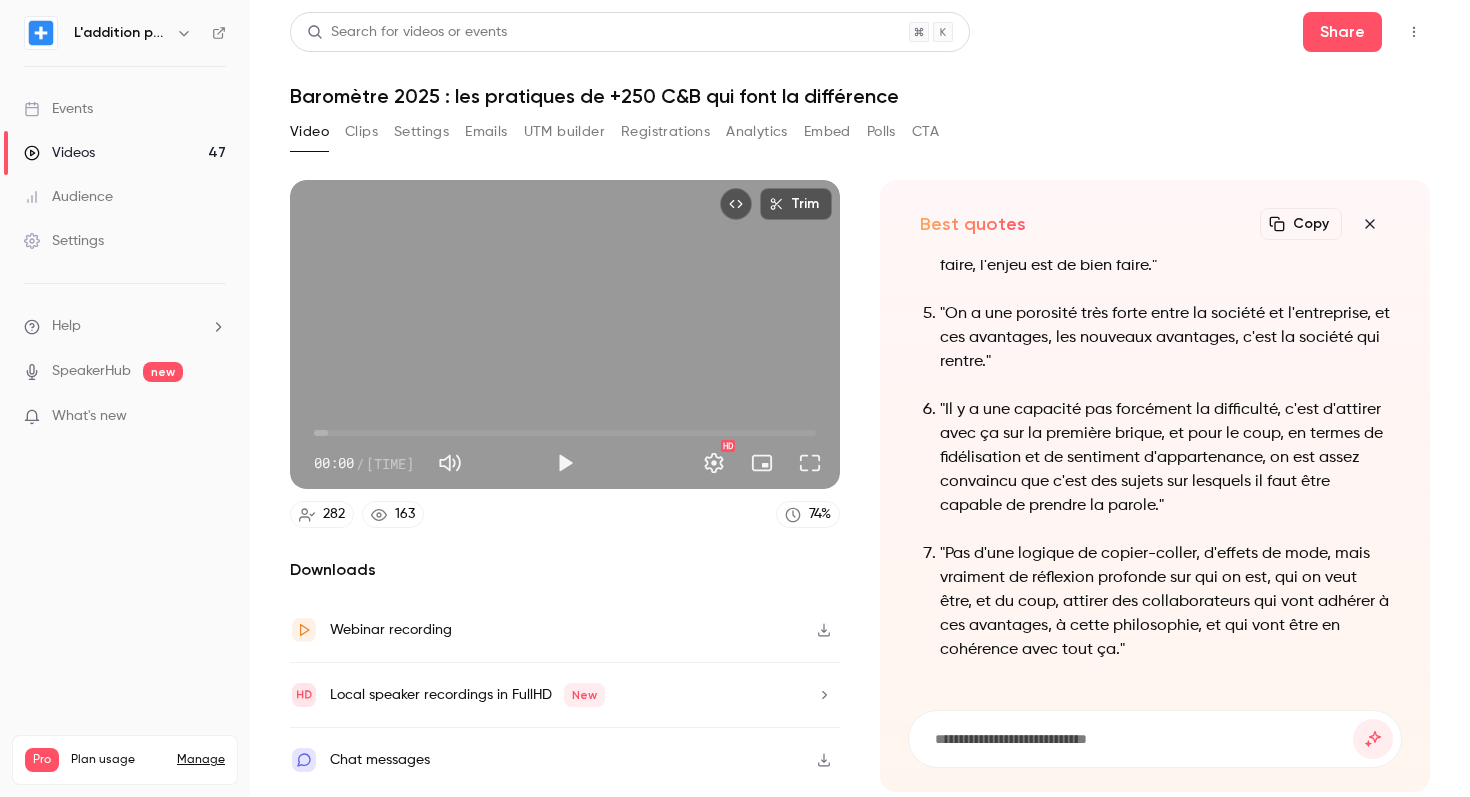 click on "Settings" at bounding box center (421, 132) 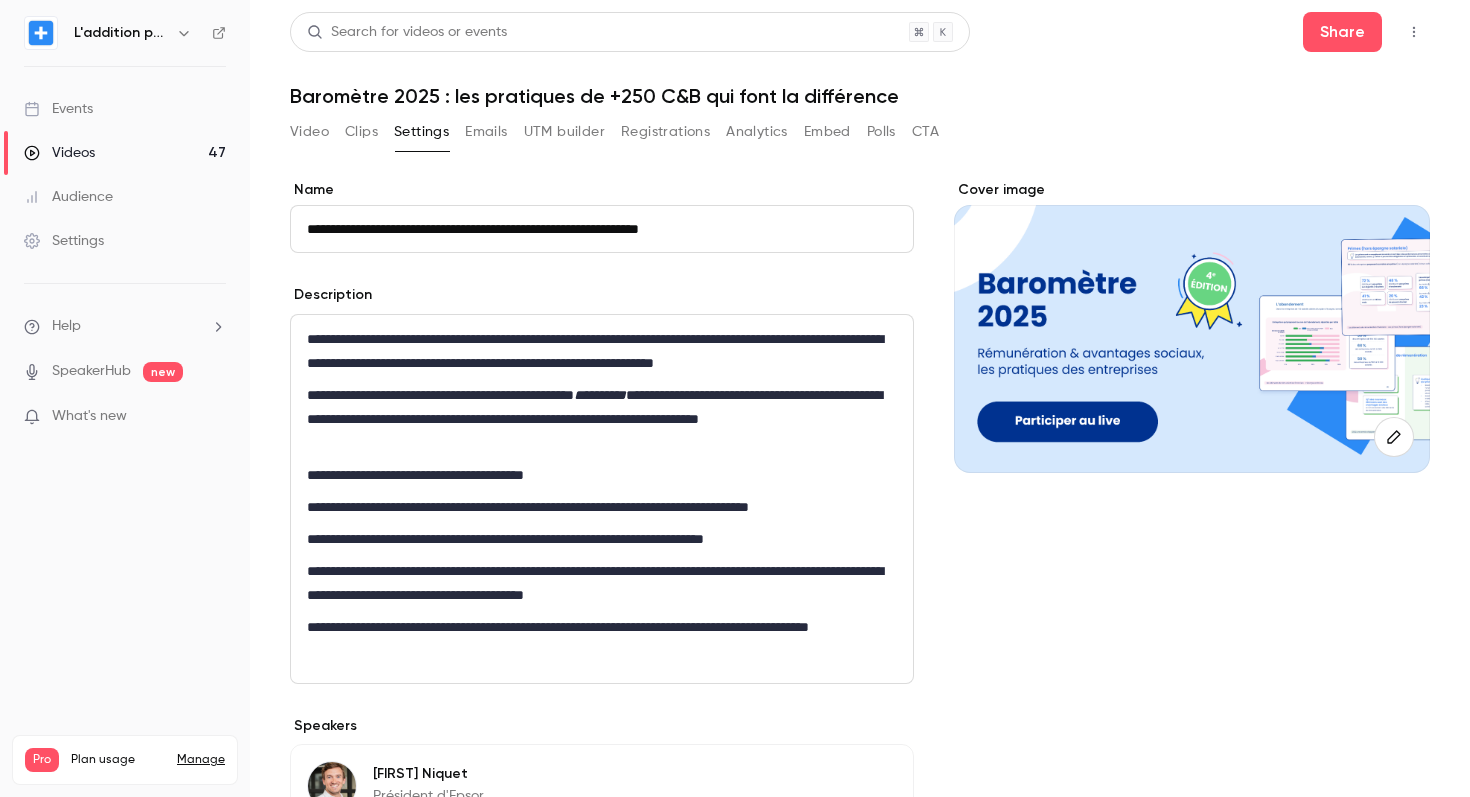 scroll, scrollTop: 24, scrollLeft: 0, axis: vertical 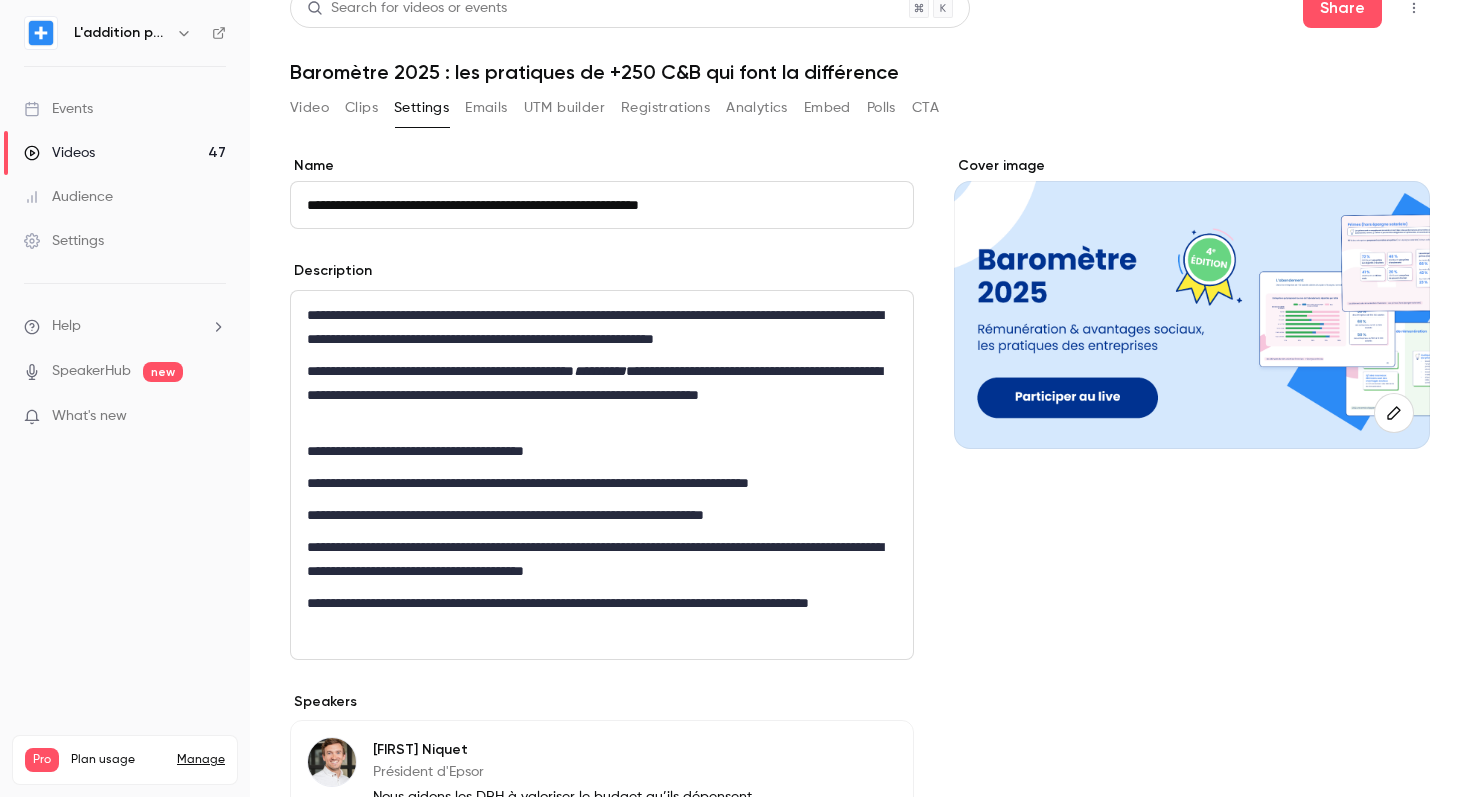 type 